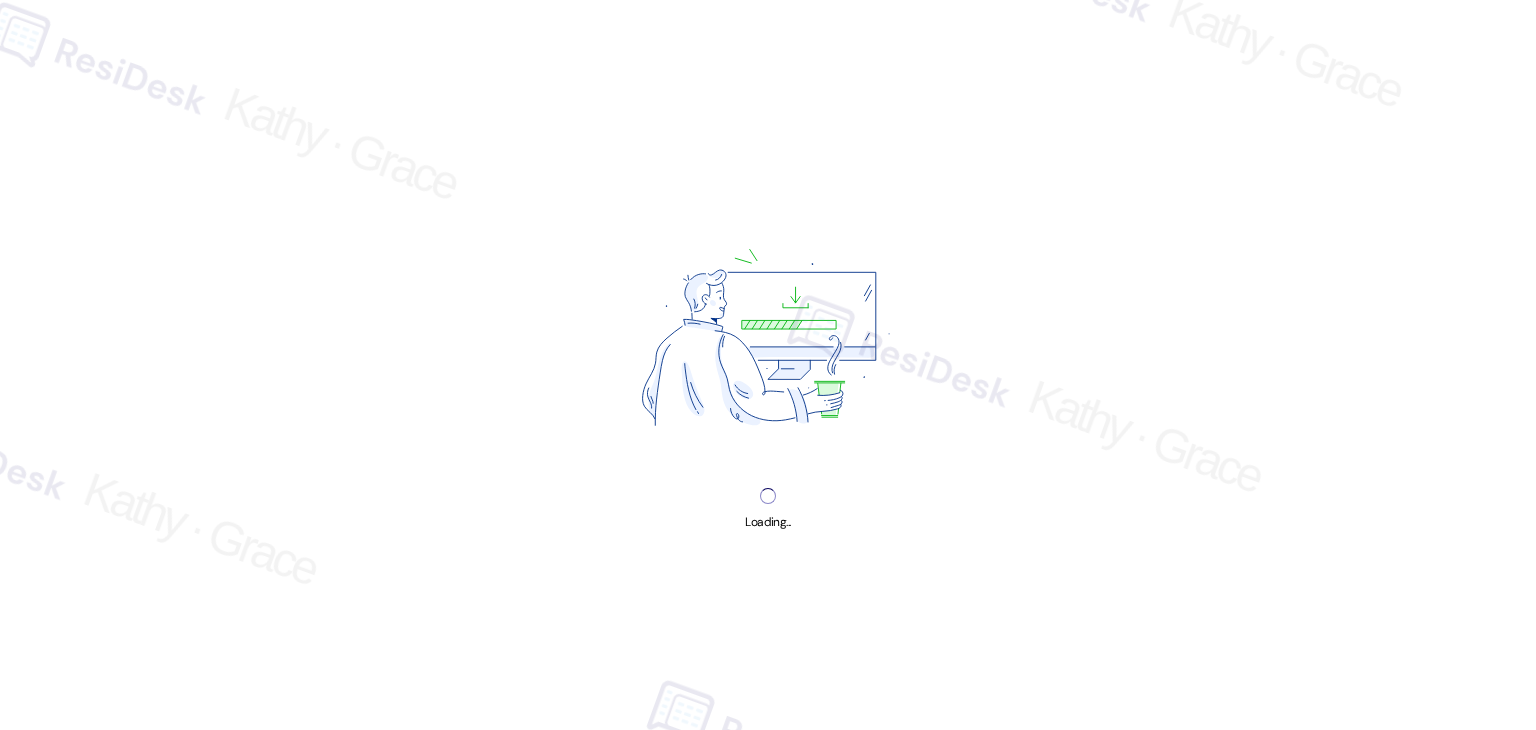 scroll, scrollTop: 0, scrollLeft: 0, axis: both 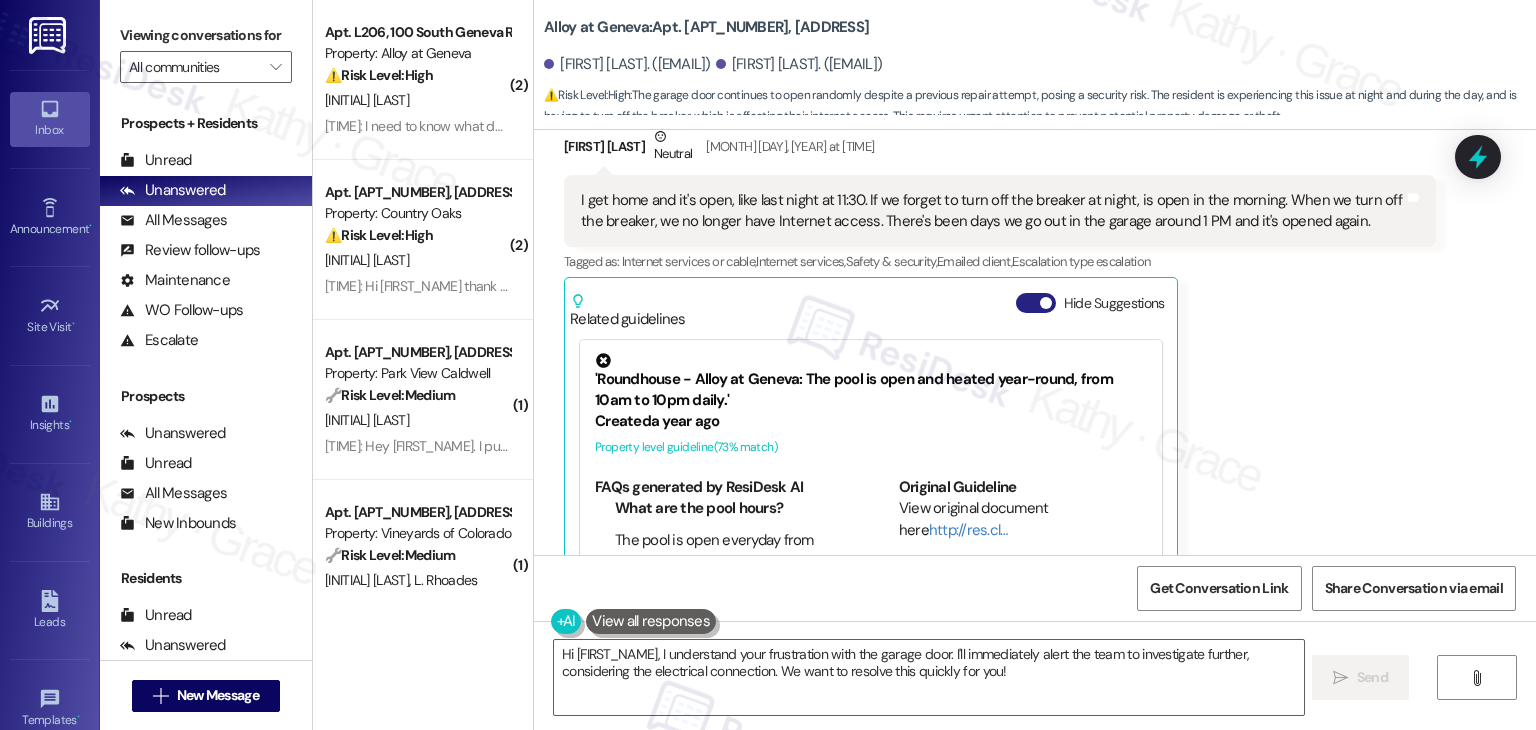 click on "Hide Suggestions" at bounding box center (1036, 303) 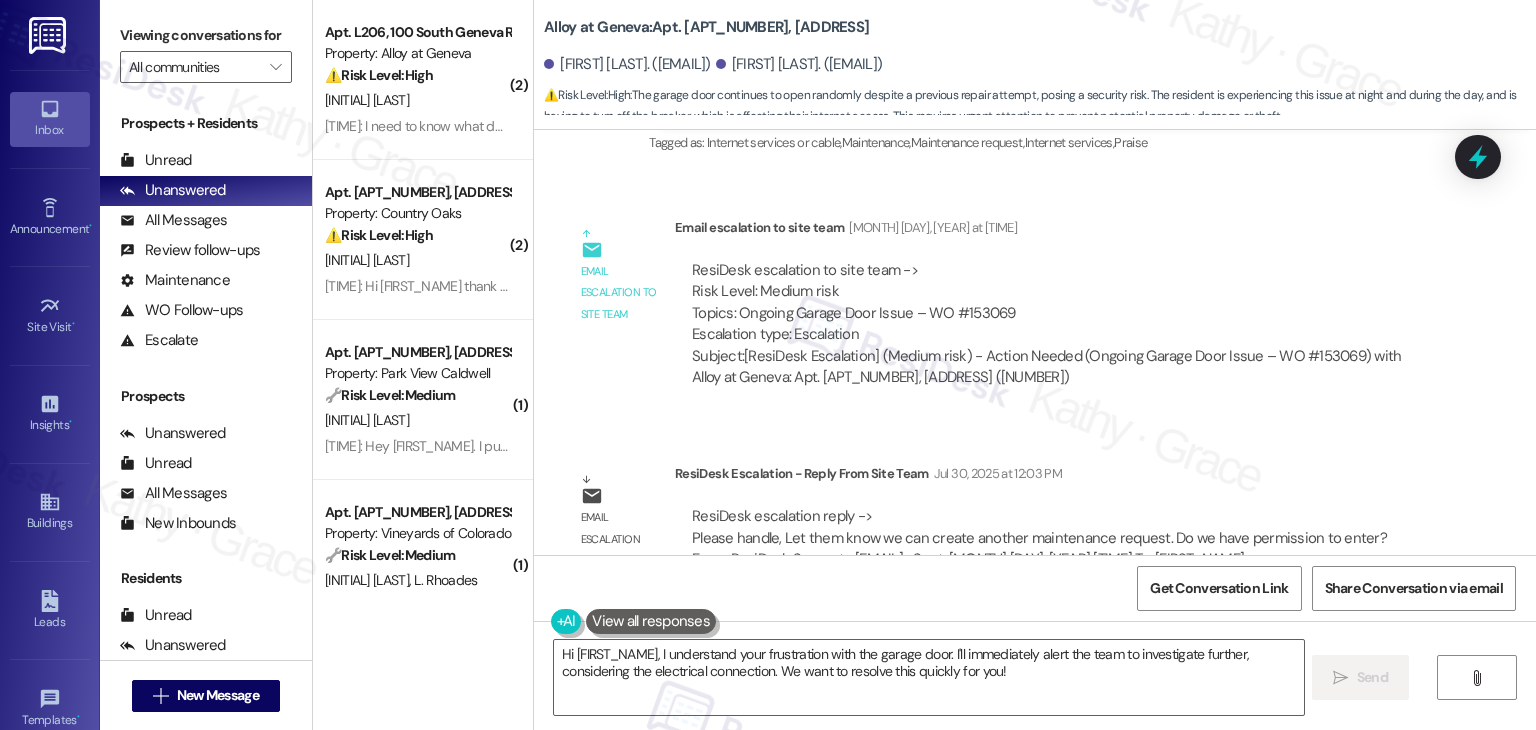 scroll, scrollTop: 4422, scrollLeft: 0, axis: vertical 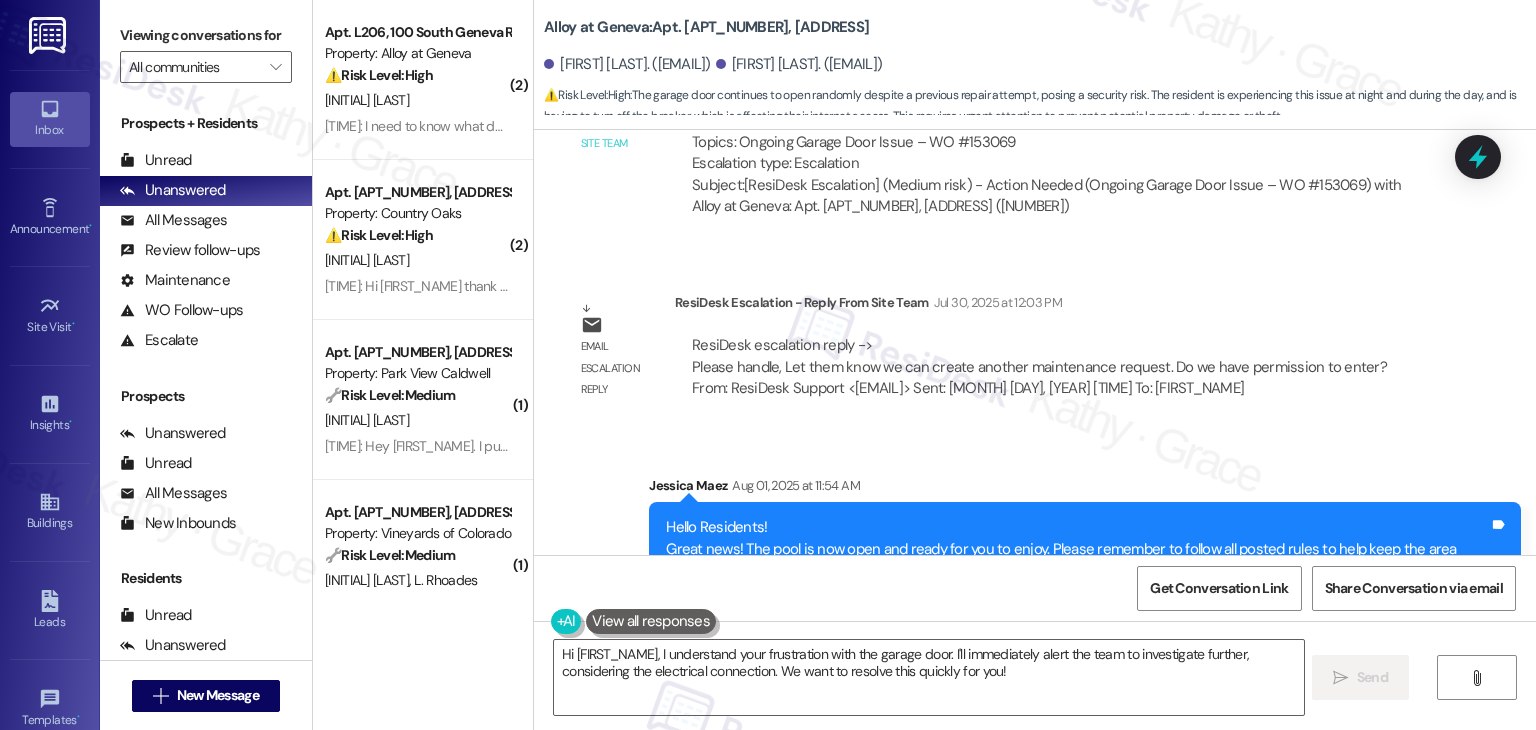 click on "Announcement, sent via SMS Jessica Maez Aug 01, 2025 at 11:54 AM Hello Residents!
Great news! The pool is now open and ready for you to enjoy. Please remember to follow all posted rules to help keep the area clean and safe for everyone. Thank you - Alloy Management  Tags and notes Tagged as:   Amenities ,  Click to highlight conversations about Amenities Pool ,  Click to highlight conversations about Pool Safety & security Click to highlight conversations about Safety & security" at bounding box center (1035, 536) 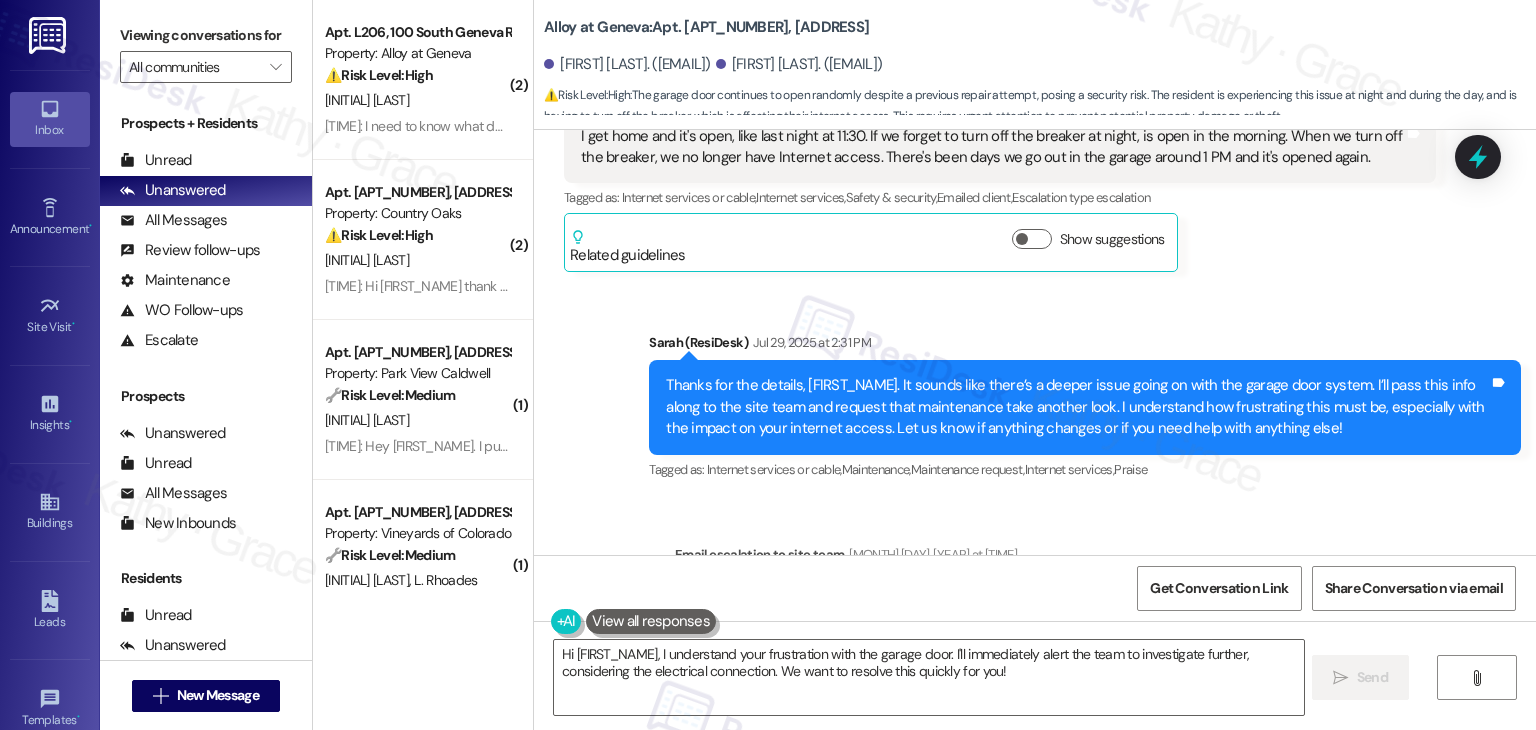 scroll, scrollTop: 3922, scrollLeft: 0, axis: vertical 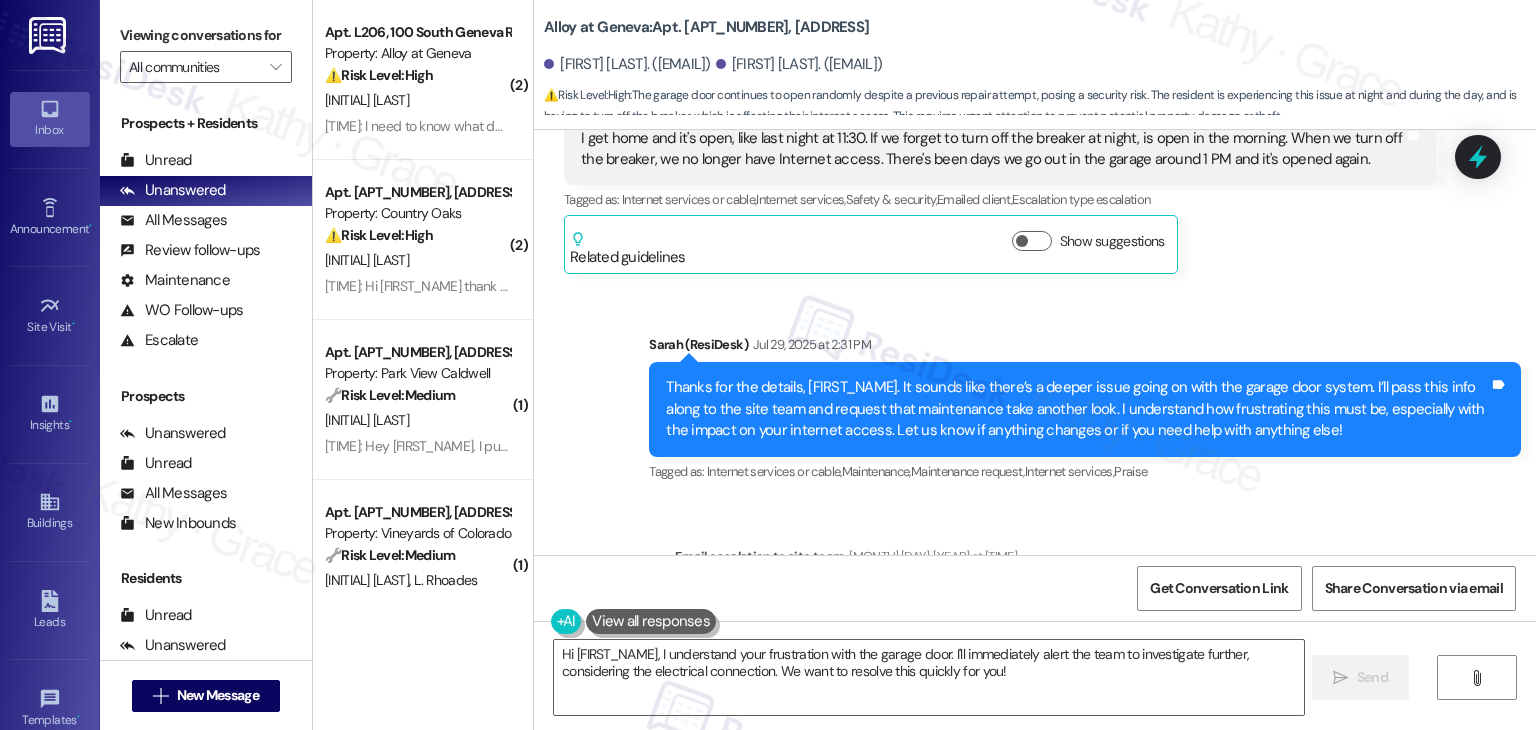 click on "Thanks for the details, Roger. It sounds like there’s a deeper issue going on with the garage door system. I’ll pass this info along to the site team and request that maintenance take another look. I understand how frustrating this must be, especially with the impact on your internet access. Let us know if anything changes or if you need help with anything else!" at bounding box center [1077, 409] 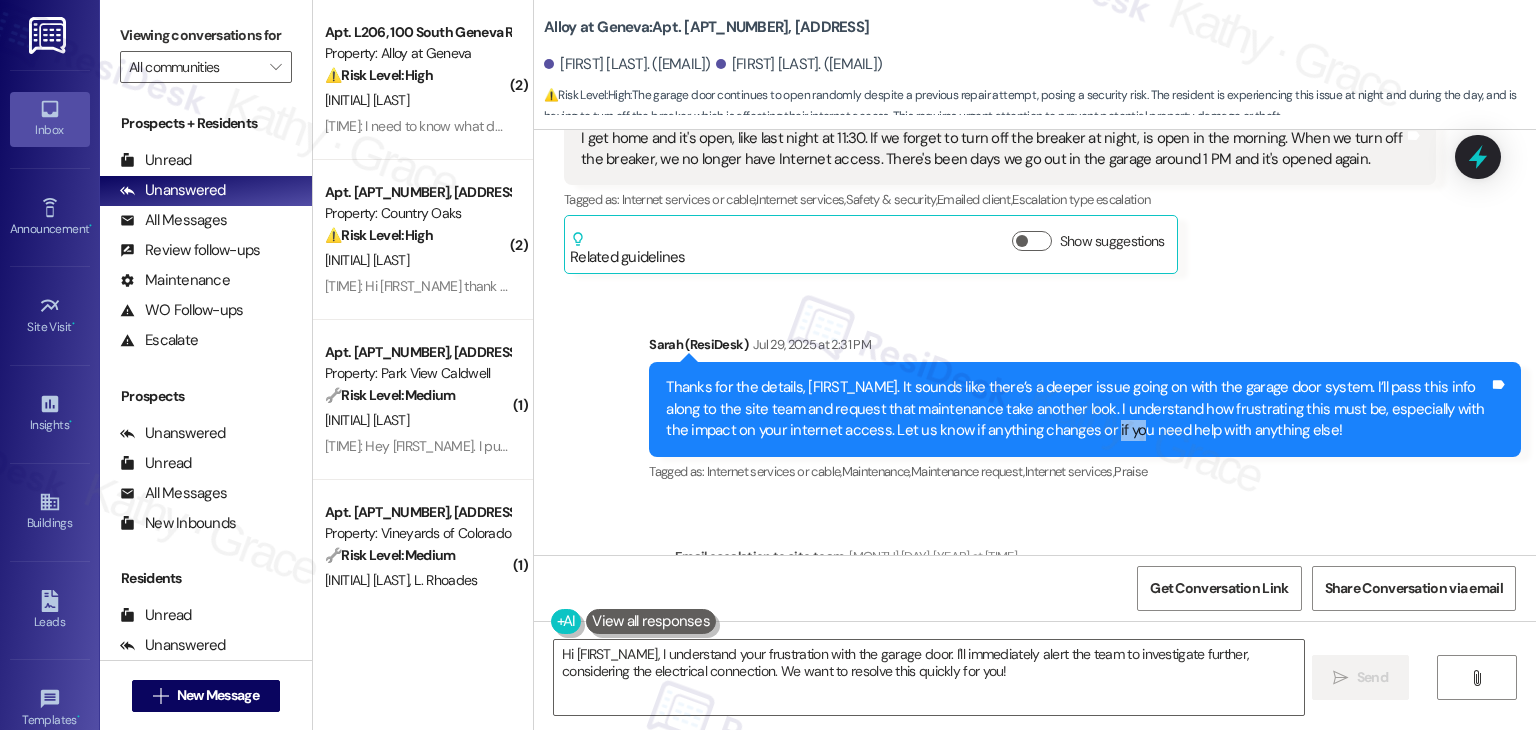 click on "Thanks for the details, Roger. It sounds like there’s a deeper issue going on with the garage door system. I’ll pass this info along to the site team and request that maintenance take another look. I understand how frustrating this must be, especially with the impact on your internet access. Let us know if anything changes or if you need help with anything else!" at bounding box center (1077, 409) 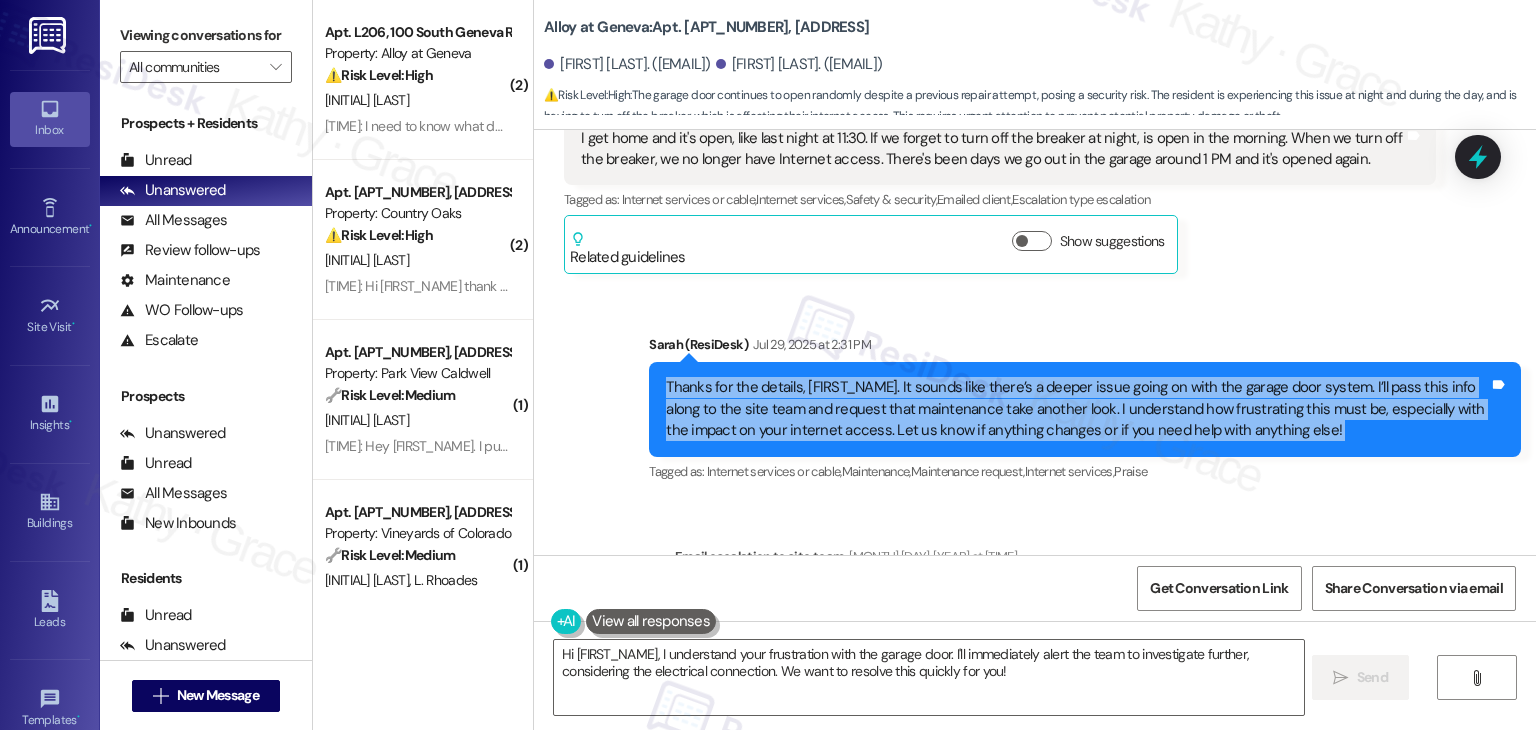 click on "Thanks for the details, Roger. It sounds like there’s a deeper issue going on with the garage door system. I’ll pass this info along to the site team and request that maintenance take another look. I understand how frustrating this must be, especially with the impact on your internet access. Let us know if anything changes or if you need help with anything else!" at bounding box center [1077, 409] 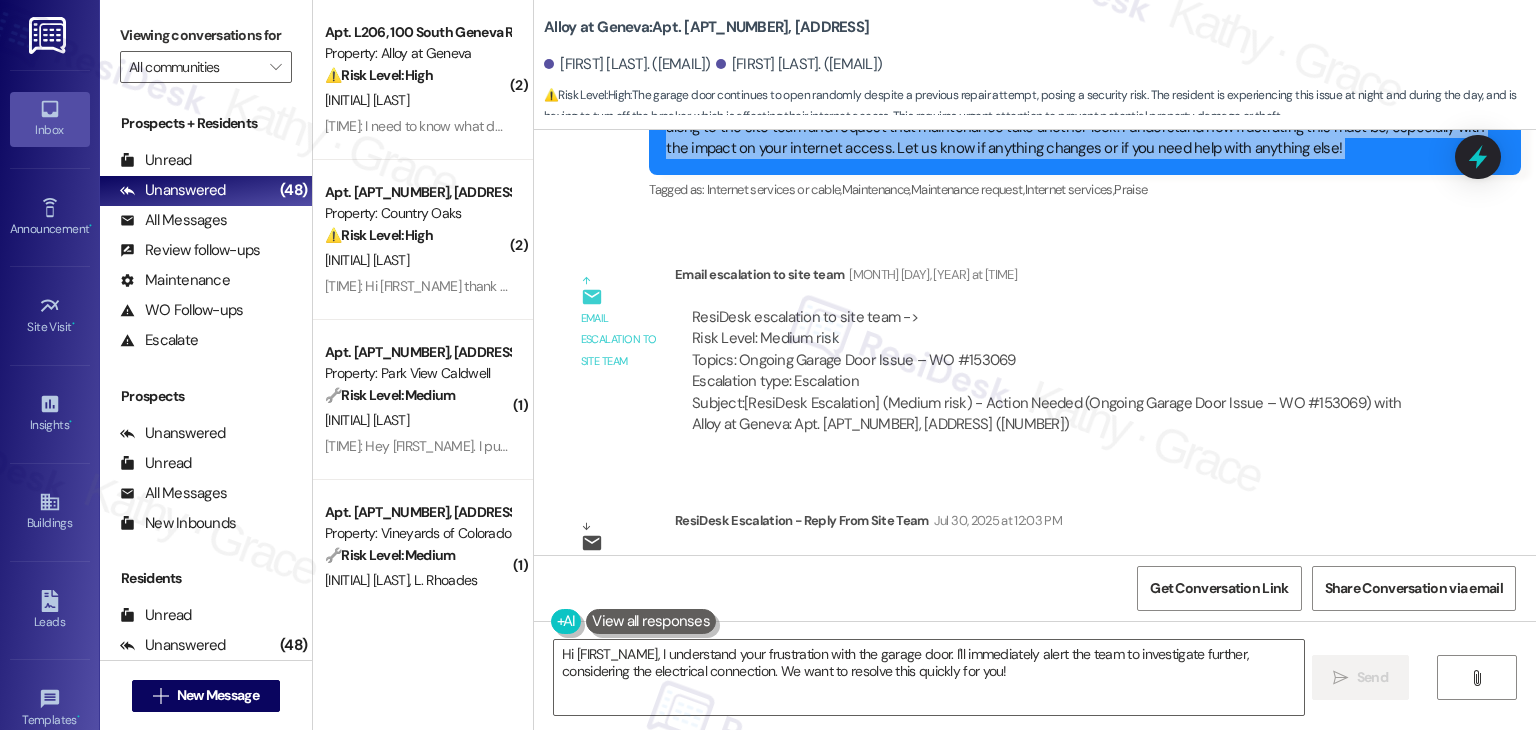 scroll, scrollTop: 4422, scrollLeft: 0, axis: vertical 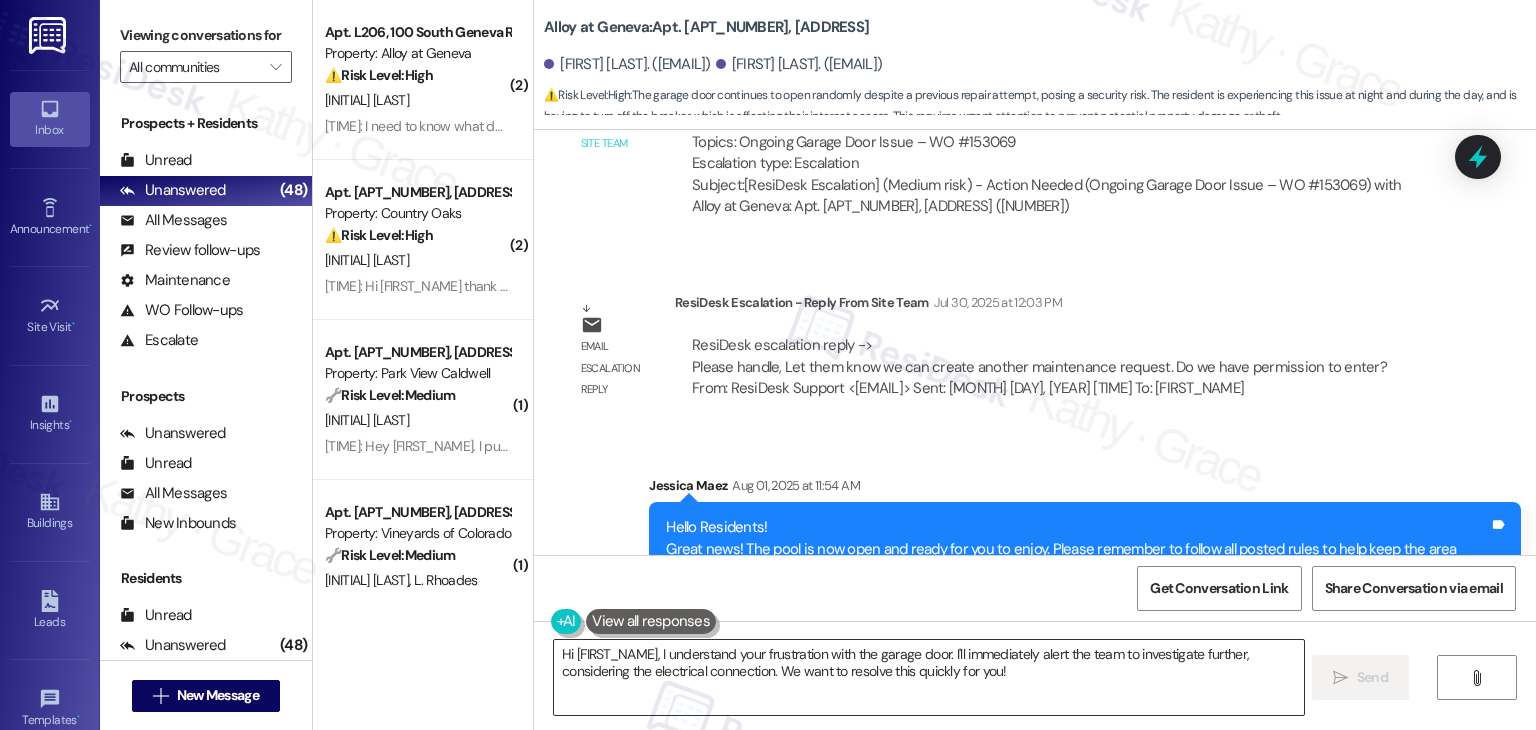 click on "Hi {{first_name}}, I understand your frustration with the garage door. I'll immediately alert the team to investigate further, considering the electrical connection. We want to resolve this quickly for you!" at bounding box center [928, 677] 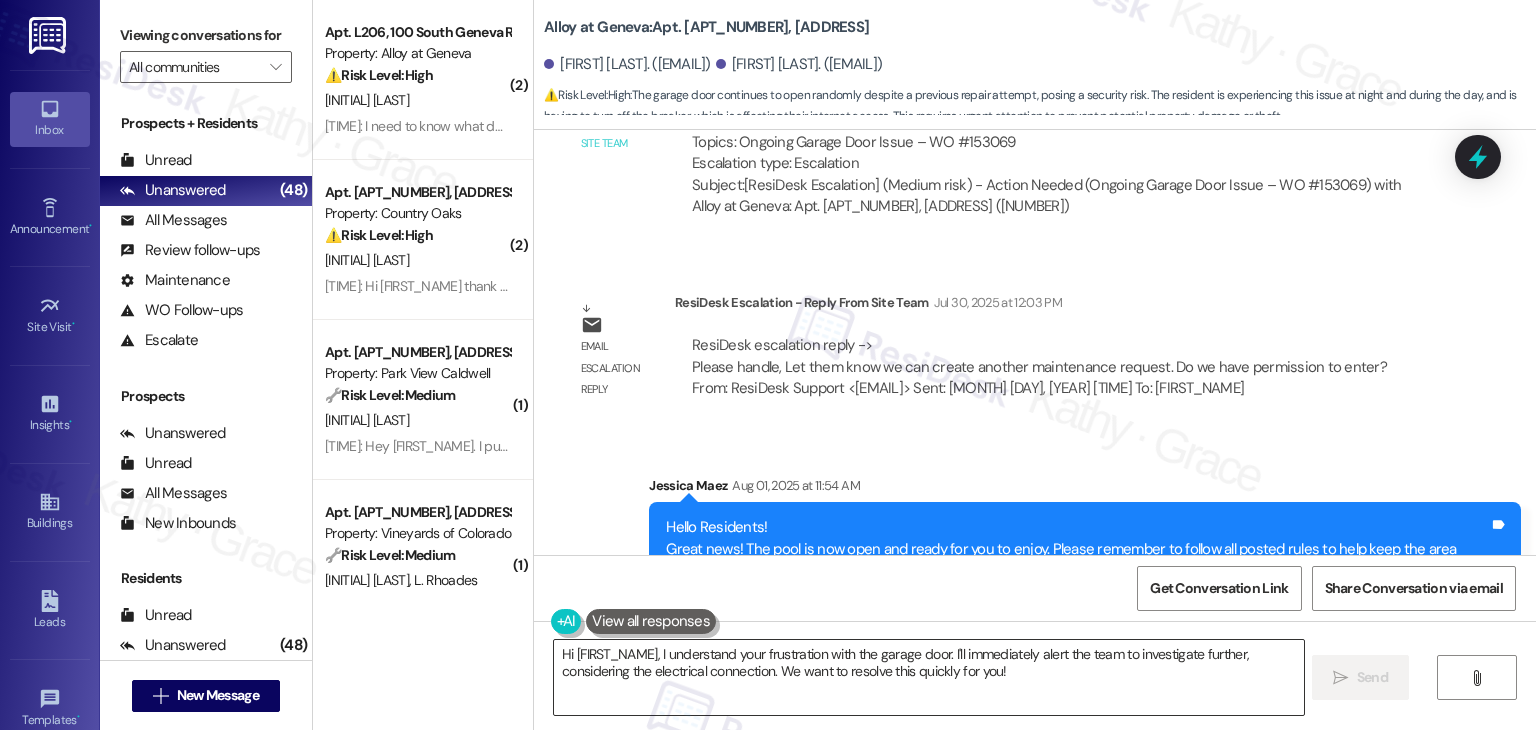 click on "Hi {{first_name}}, I understand your frustration with the garage door. I'll immediately alert the team to investigate further, considering the electrical connection. We want to resolve this quickly for you!" at bounding box center (928, 677) 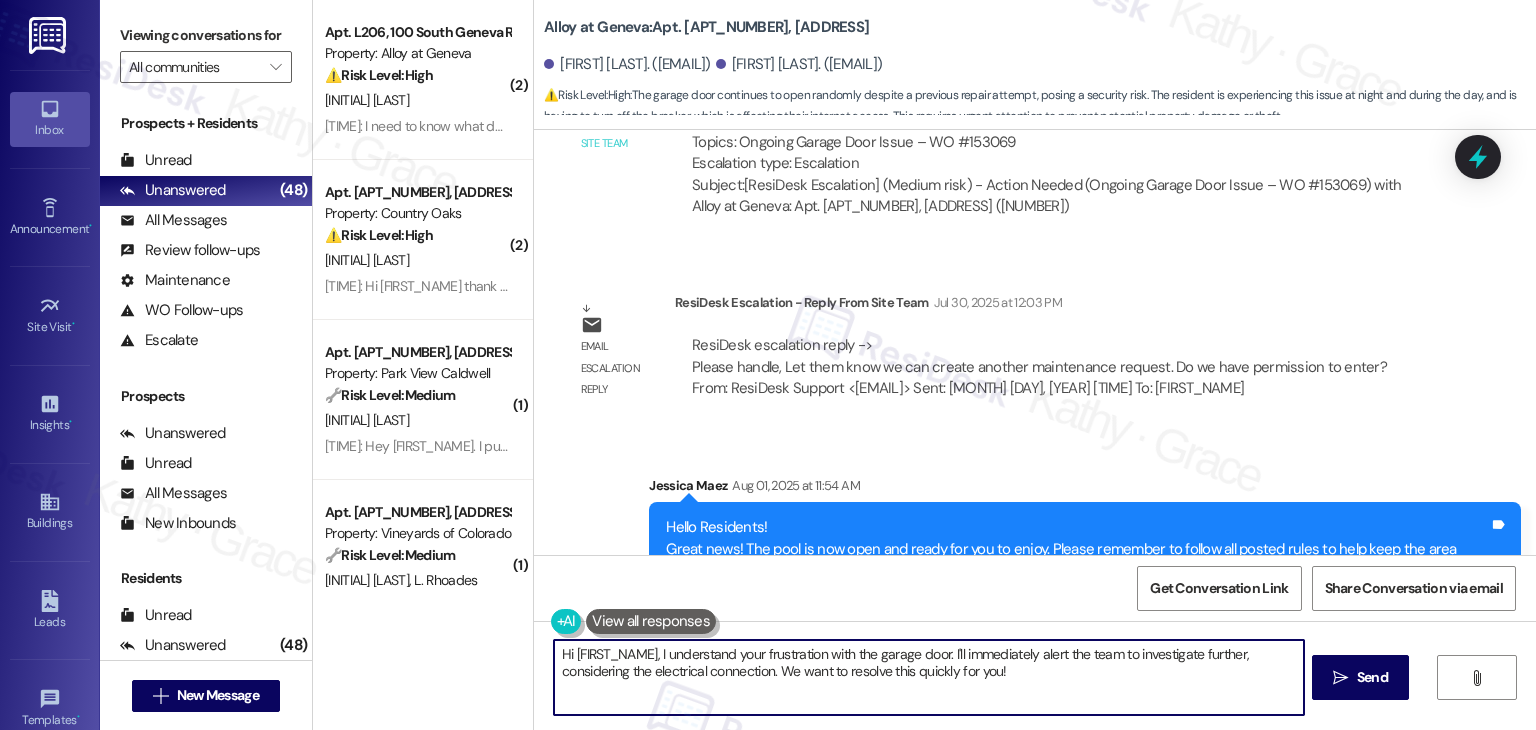 click on "Hi {{first_name}}, I understand your frustration with the garage door. I'll immediately alert the team to investigate further, considering the electrical connection. We want to resolve this quickly for you!" at bounding box center [928, 677] 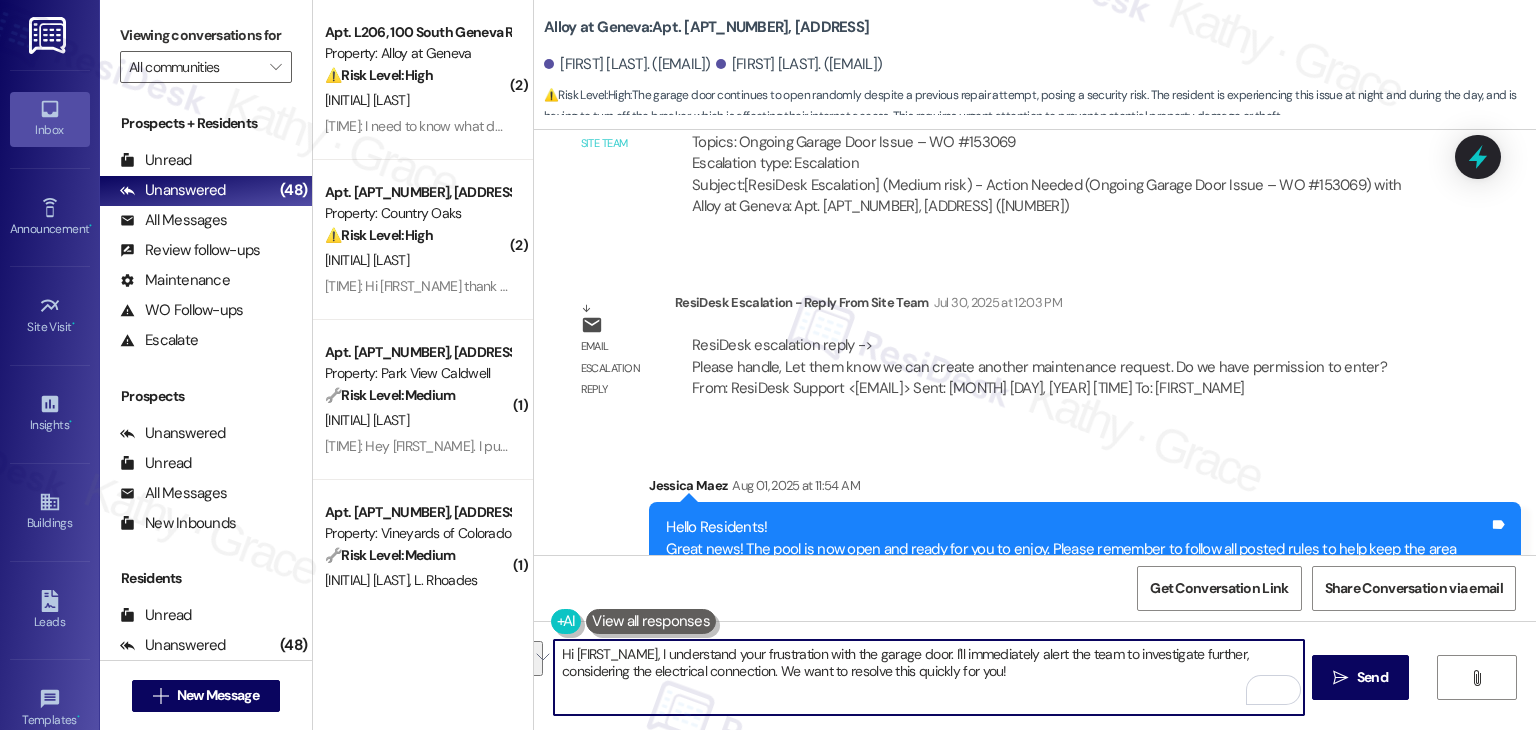 paste on "Roger, I hope you're doing well. I'm reaching out to see if you’re still experiencing issues with your garage door. I’ve escalated your concern to the site team, and they recommend that you submit a work order so the maintenance team can assess and address the problem. Thank you for your patience, and let me know if there's anything else I can assist you with" 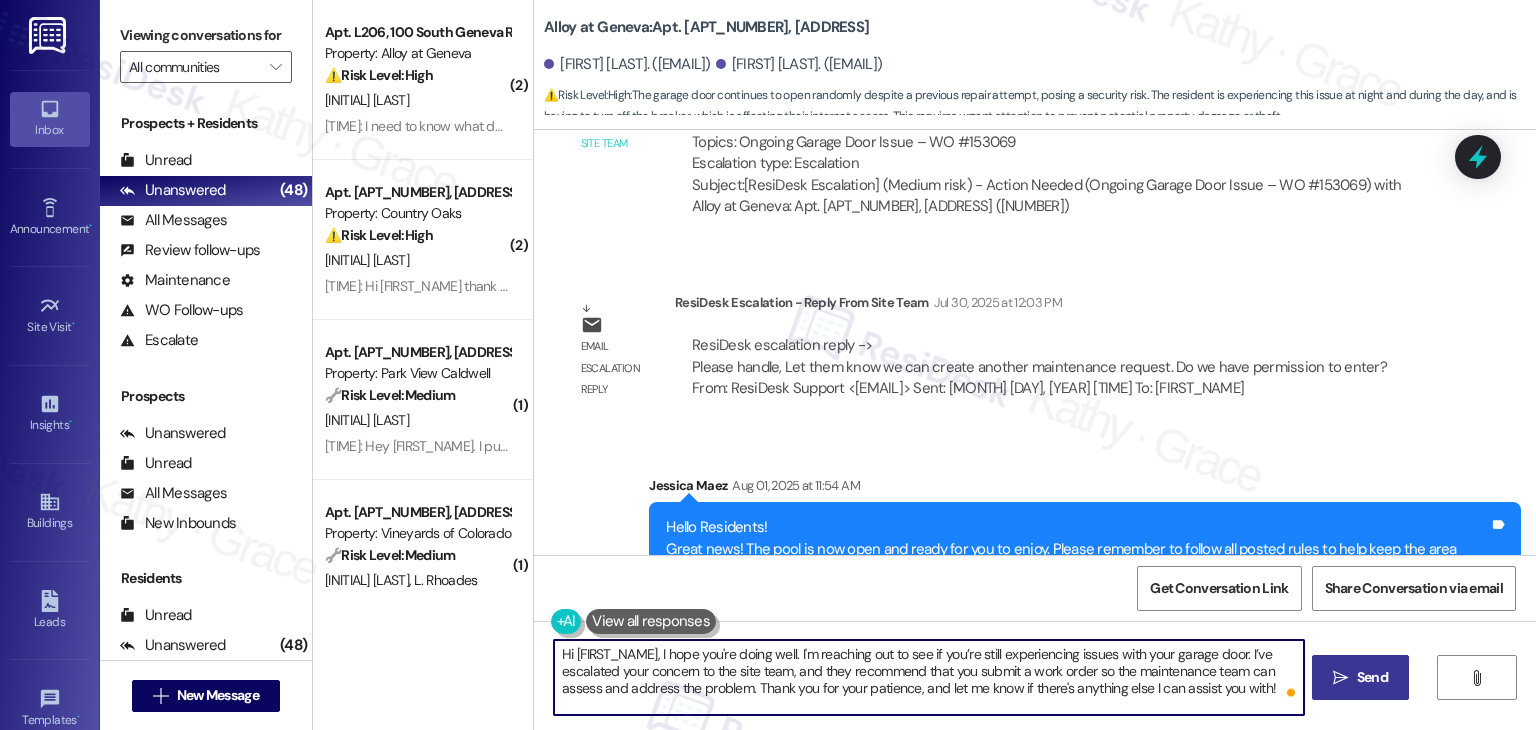 type on "Hi Roger, I hope you're doing well. I'm reaching out to see if you’re still experiencing issues with your garage door. I’ve escalated your concern to the site team, and they recommend that you submit a work order so the maintenance team can assess and address the problem. Thank you for your patience, and let me know if there's anything else I can assist you with!" 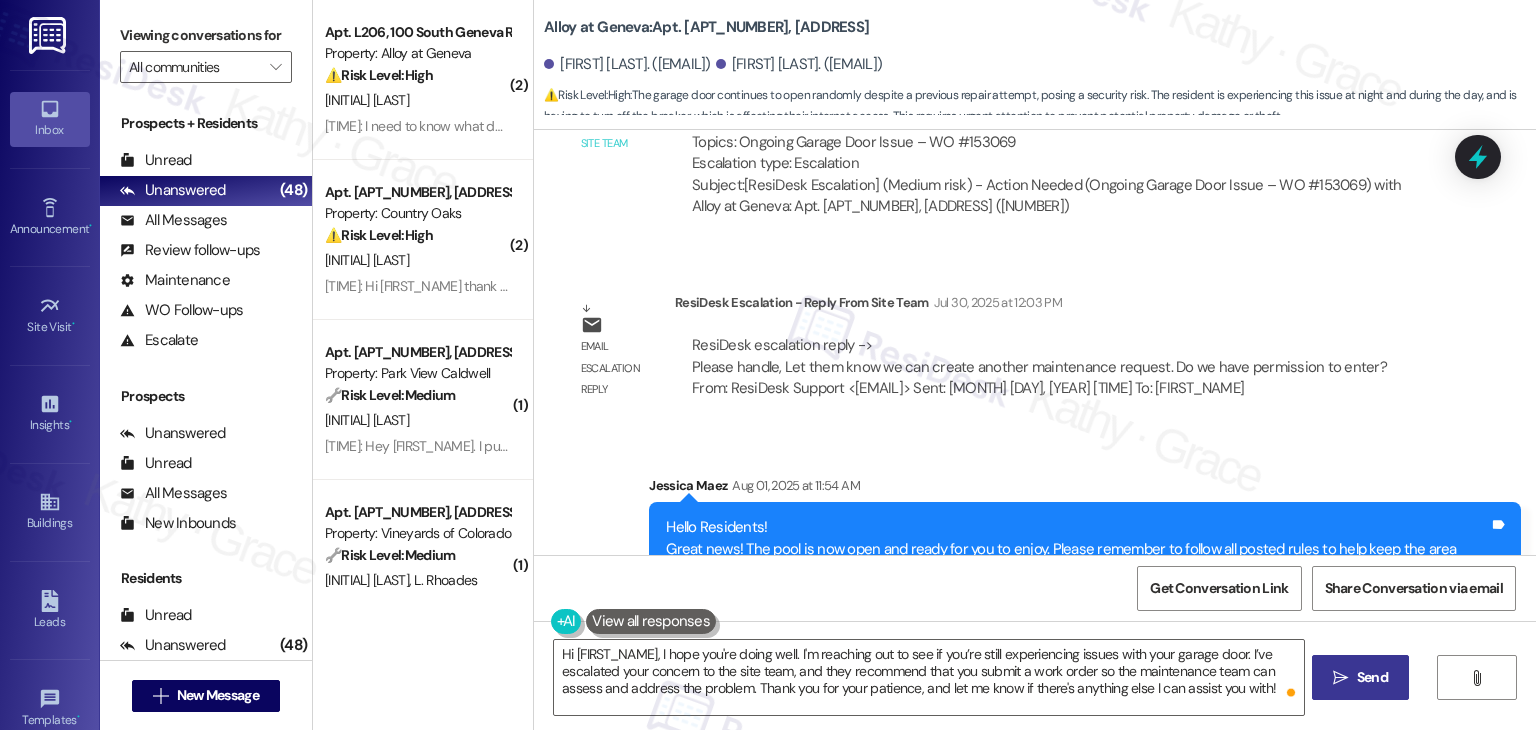 click on "Send" at bounding box center [1372, 677] 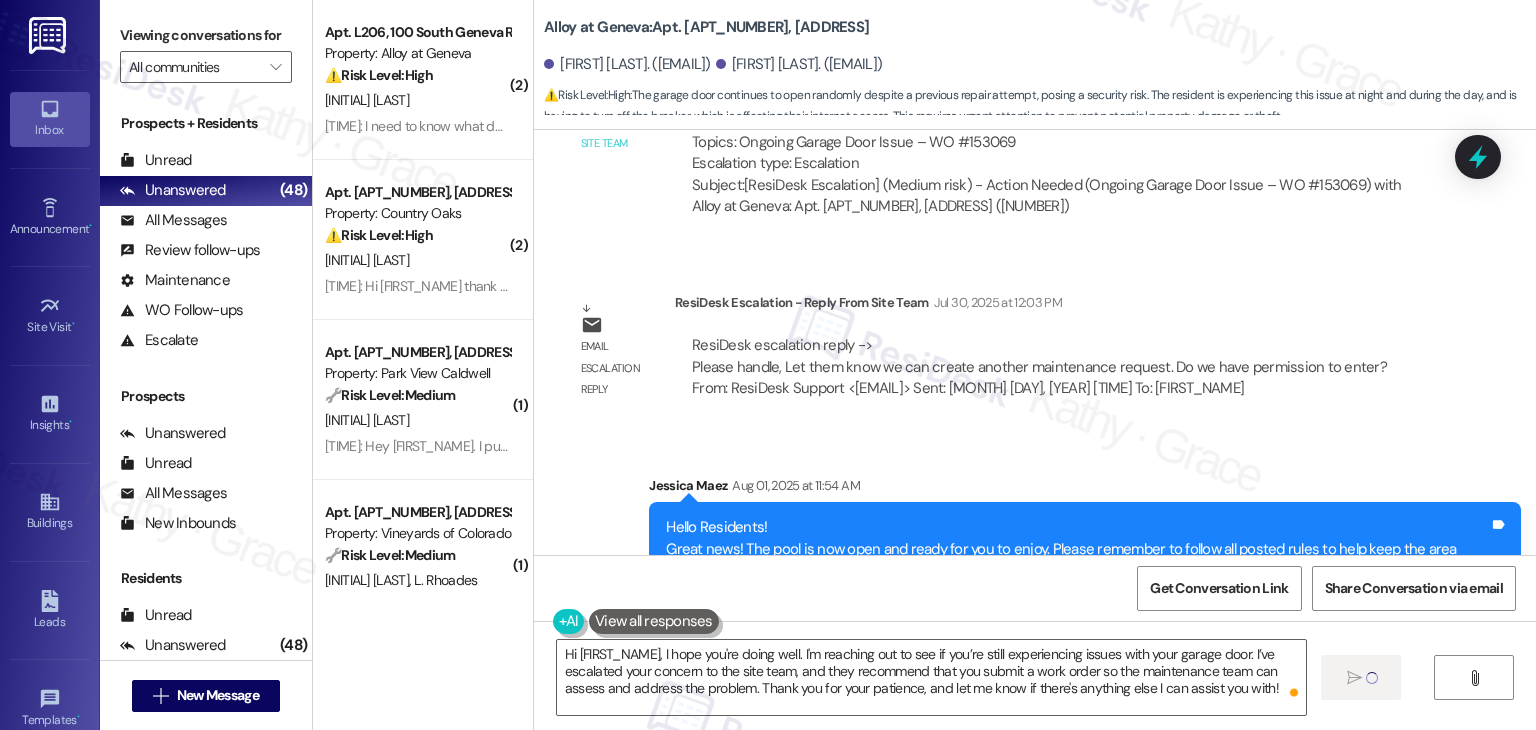 type 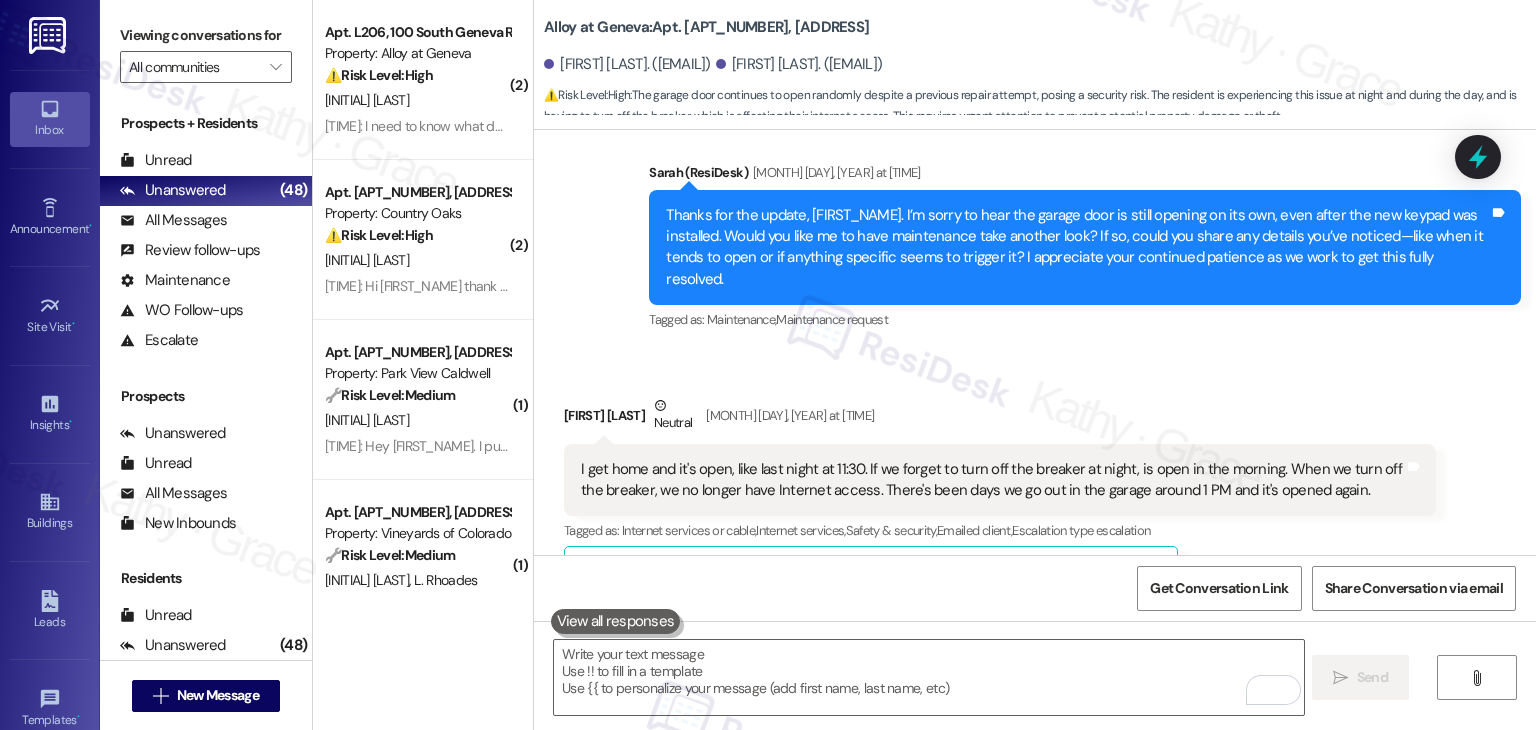 scroll, scrollTop: 3569, scrollLeft: 0, axis: vertical 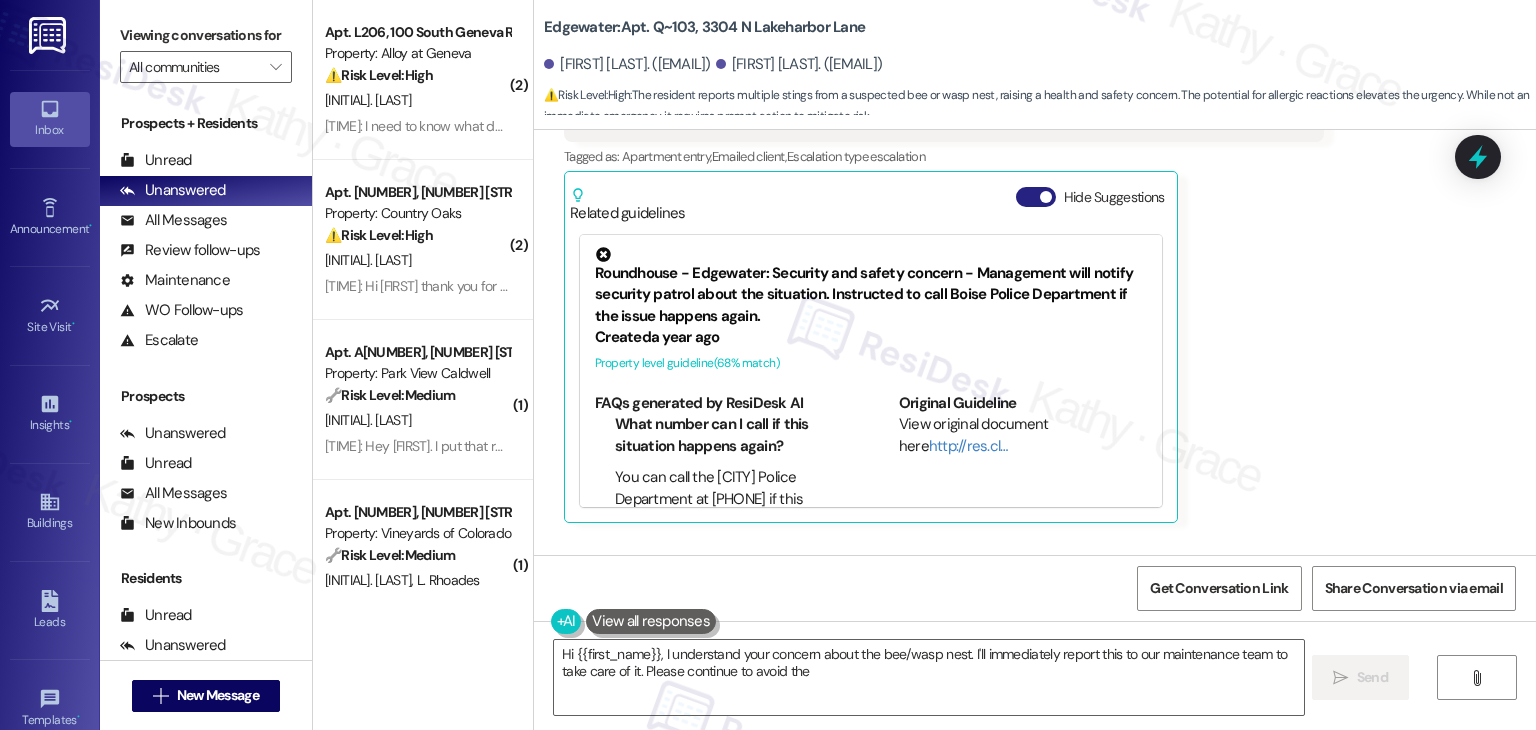 click on "Hide Suggestions" at bounding box center [1036, 197] 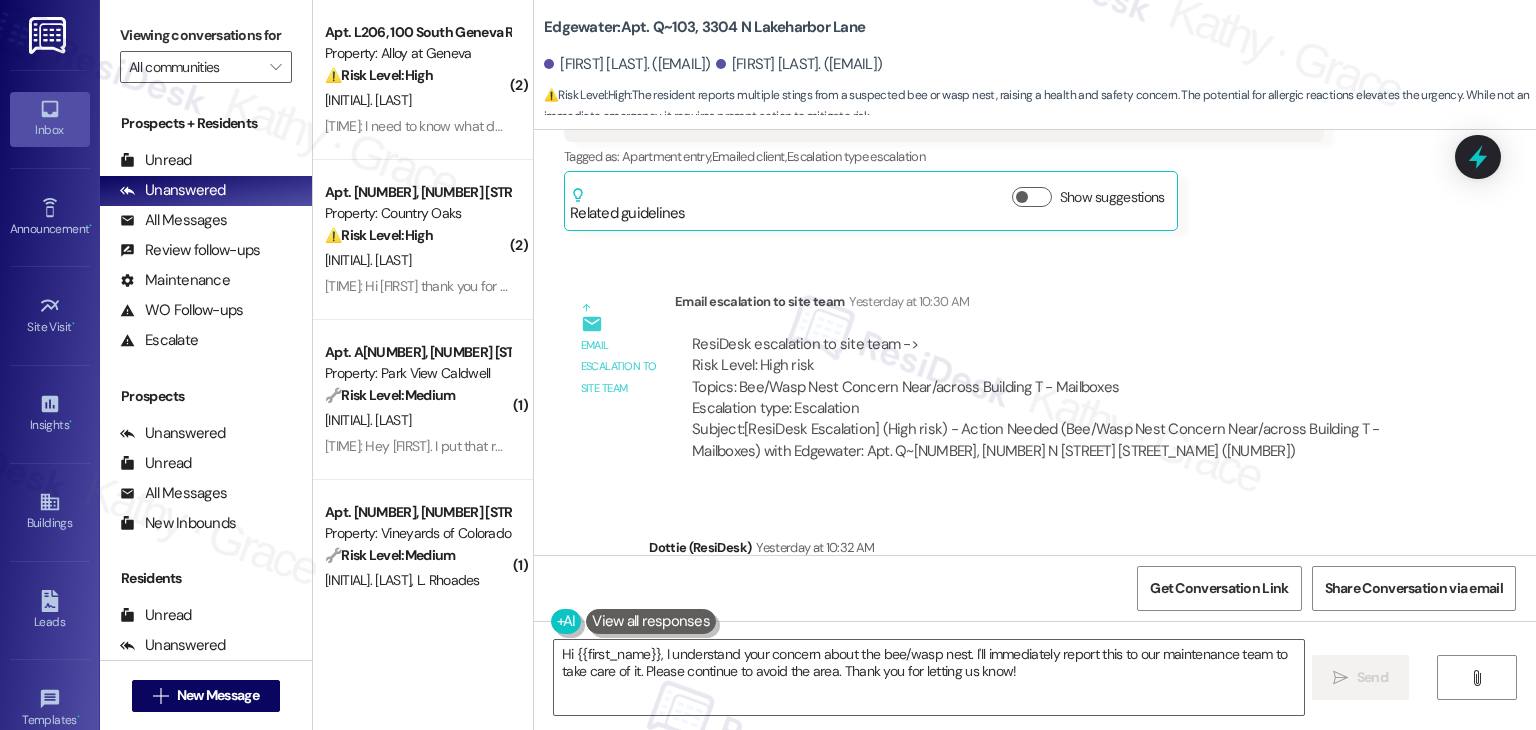 click on "Email escalation to site team Yesterday at 10:30 AM" at bounding box center (1055, 305) 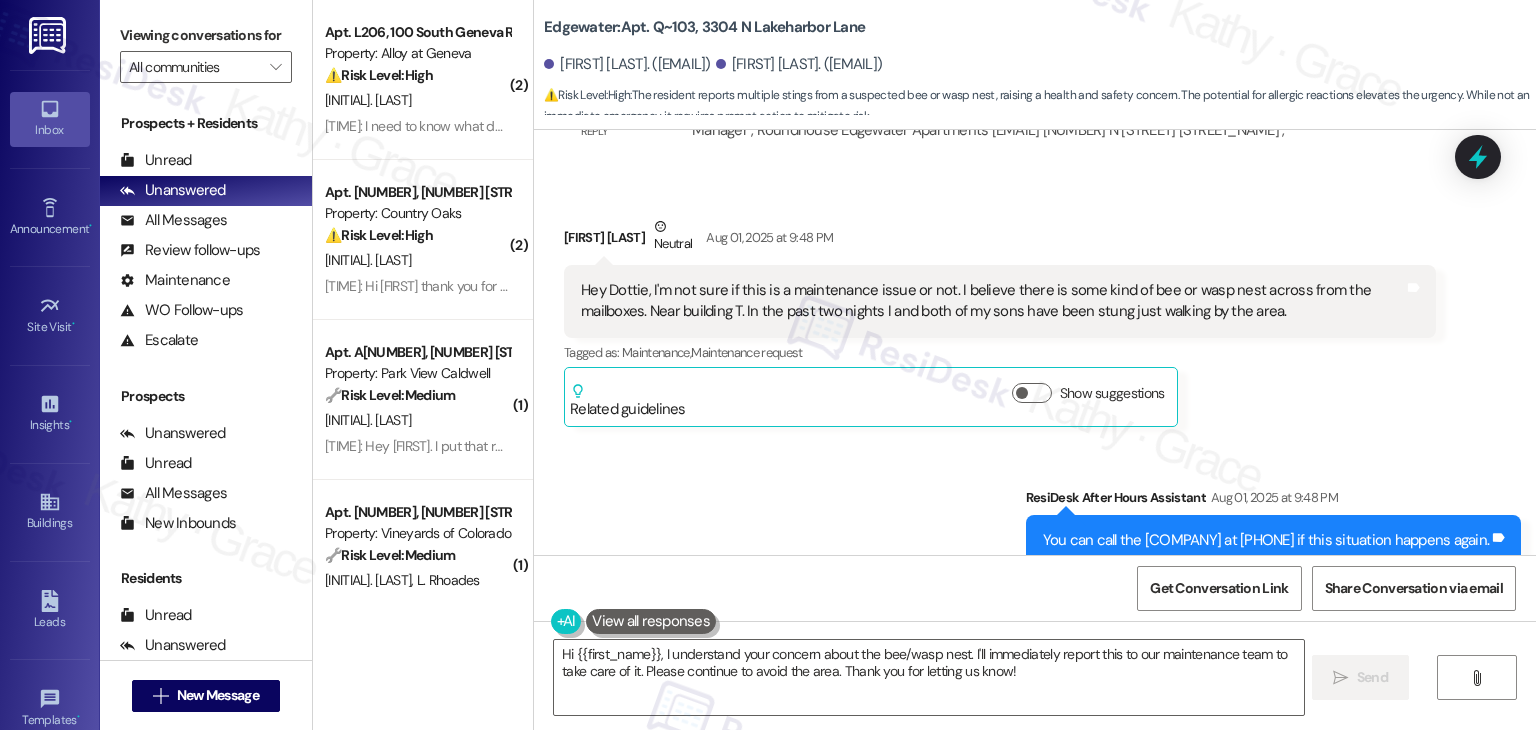 scroll, scrollTop: 11088, scrollLeft: 0, axis: vertical 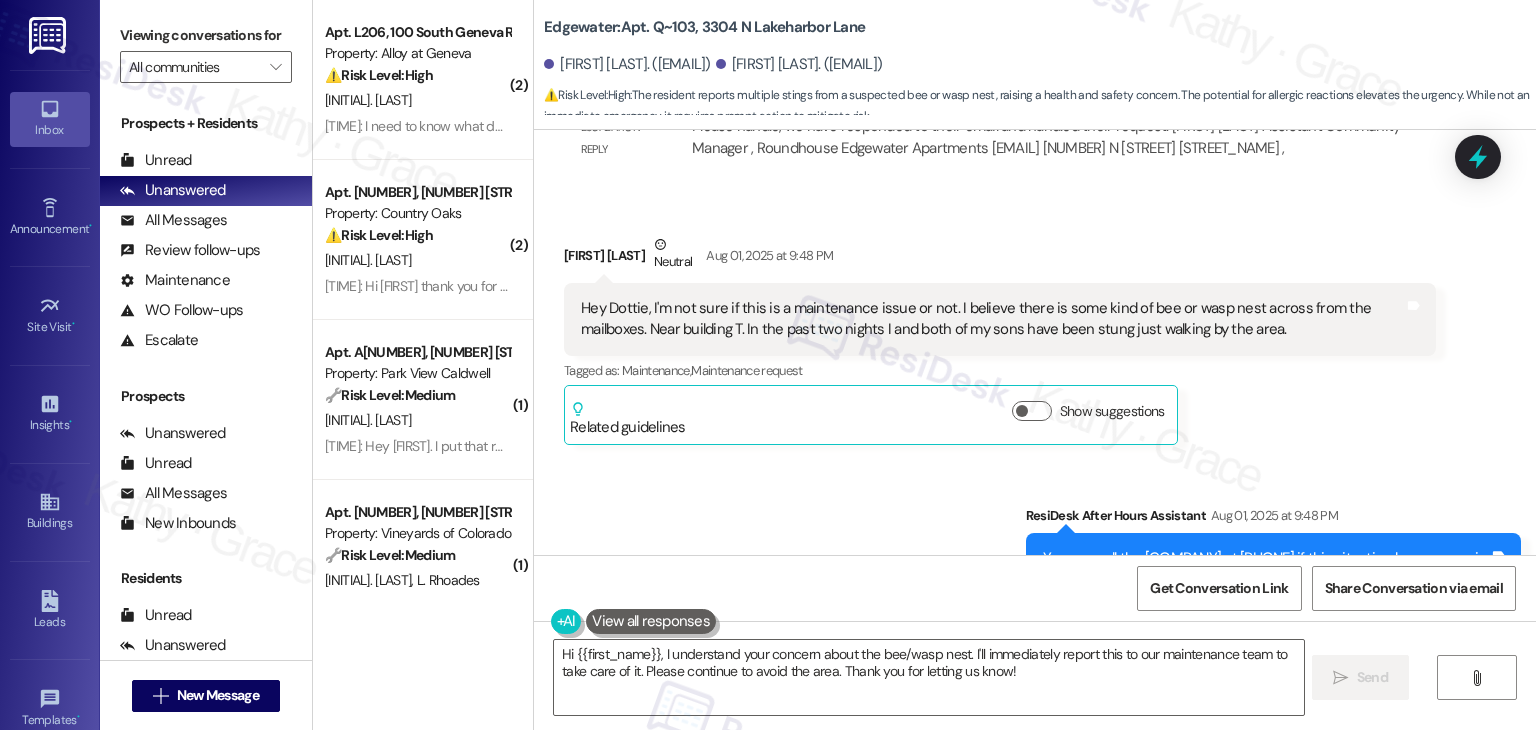 click on "Ami Tain   Neutral Aug 01, 2025 at 9:48 PM Hey Dottie, I'm not sure if this is a maintenance issue or not. I believe there is some kind of bee or wasp nest across from the mailboxes. Near building T. In the past two nights I and both of my sons have been stung just walking by the area.  Tags and notes Tagged as:   Maintenance ,  Click to highlight conversations about Maintenance Maintenance request Click to highlight conversations about Maintenance request  Related guidelines Show suggestions" at bounding box center (1000, 339) 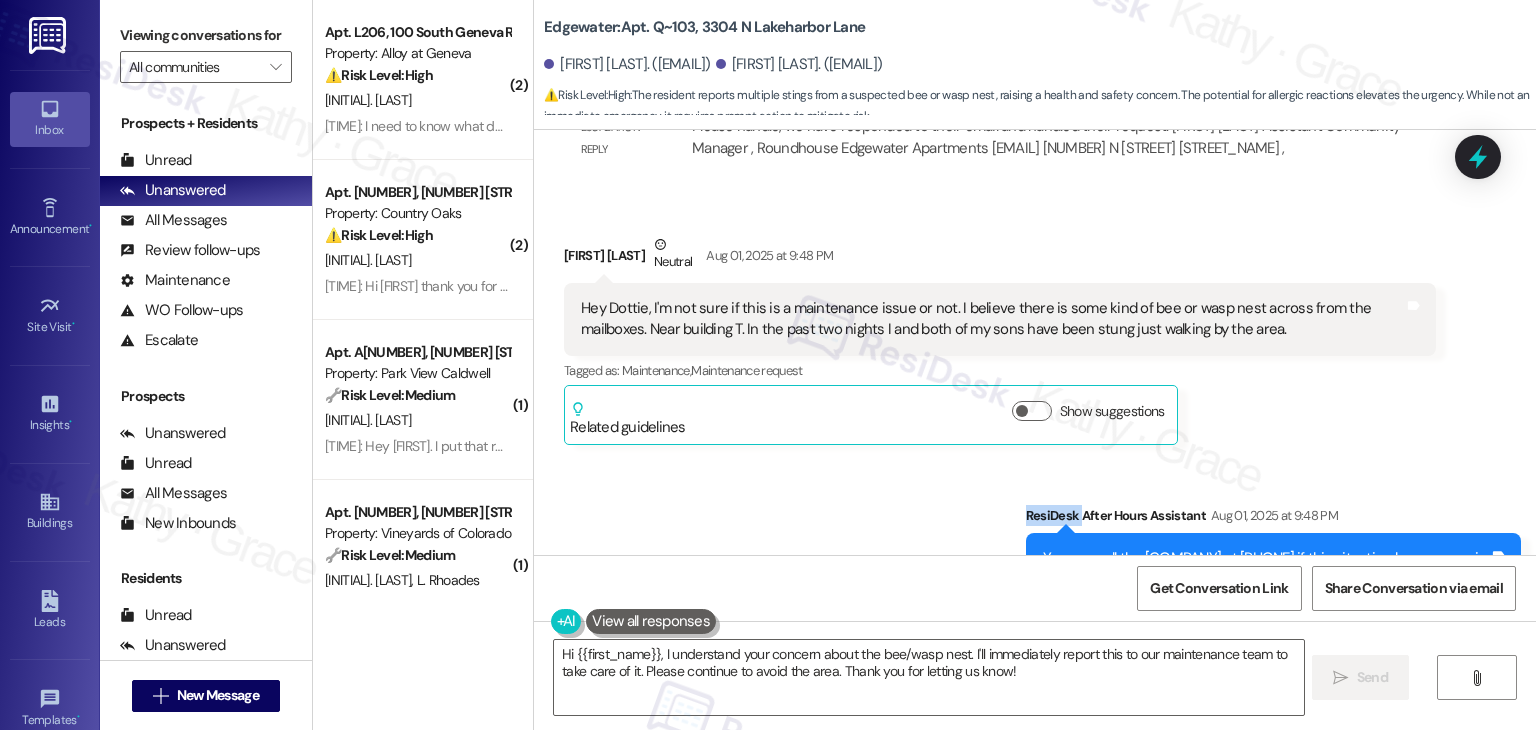 click on "Ami Tain   Neutral Aug 01, 2025 at 9:48 PM Hey Dottie, I'm not sure if this is a maintenance issue or not. I believe there is some kind of bee or wasp nest across from the mailboxes. Near building T. In the past two nights I and both of my sons have been stung just walking by the area.  Tags and notes Tagged as:   Maintenance ,  Click to highlight conversations about Maintenance Maintenance request Click to highlight conversations about Maintenance request  Related guidelines Show suggestions" at bounding box center [1000, 339] 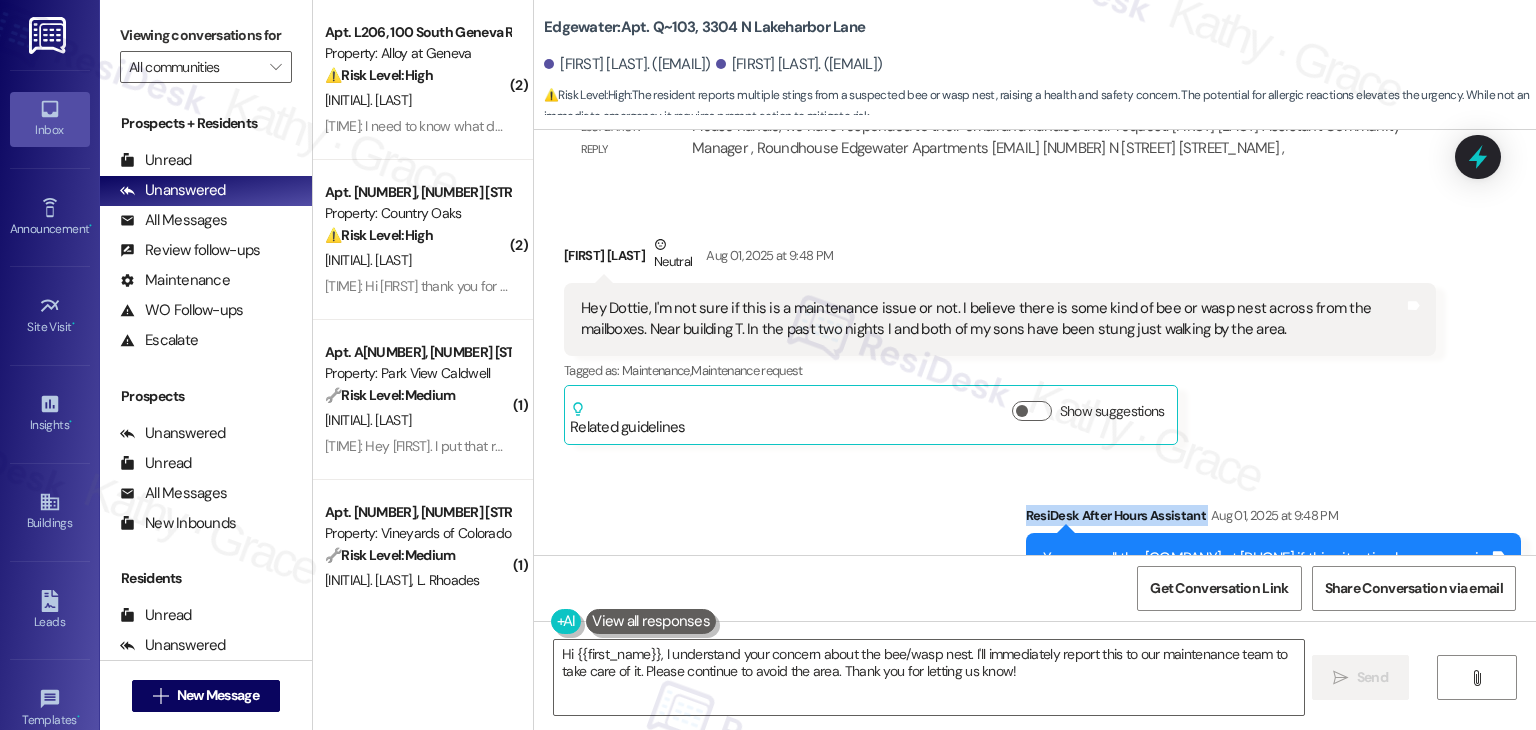 click on "Ami Tain   Neutral Aug 01, 2025 at 9:48 PM Hey Dottie, I'm not sure if this is a maintenance issue or not. I believe there is some kind of bee or wasp nest across from the mailboxes. Near building T. In the past two nights I and both of my sons have been stung just walking by the area.  Tags and notes Tagged as:   Maintenance ,  Click to highlight conversations about Maintenance Maintenance request Click to highlight conversations about Maintenance request  Related guidelines Show suggestions" at bounding box center [1000, 339] 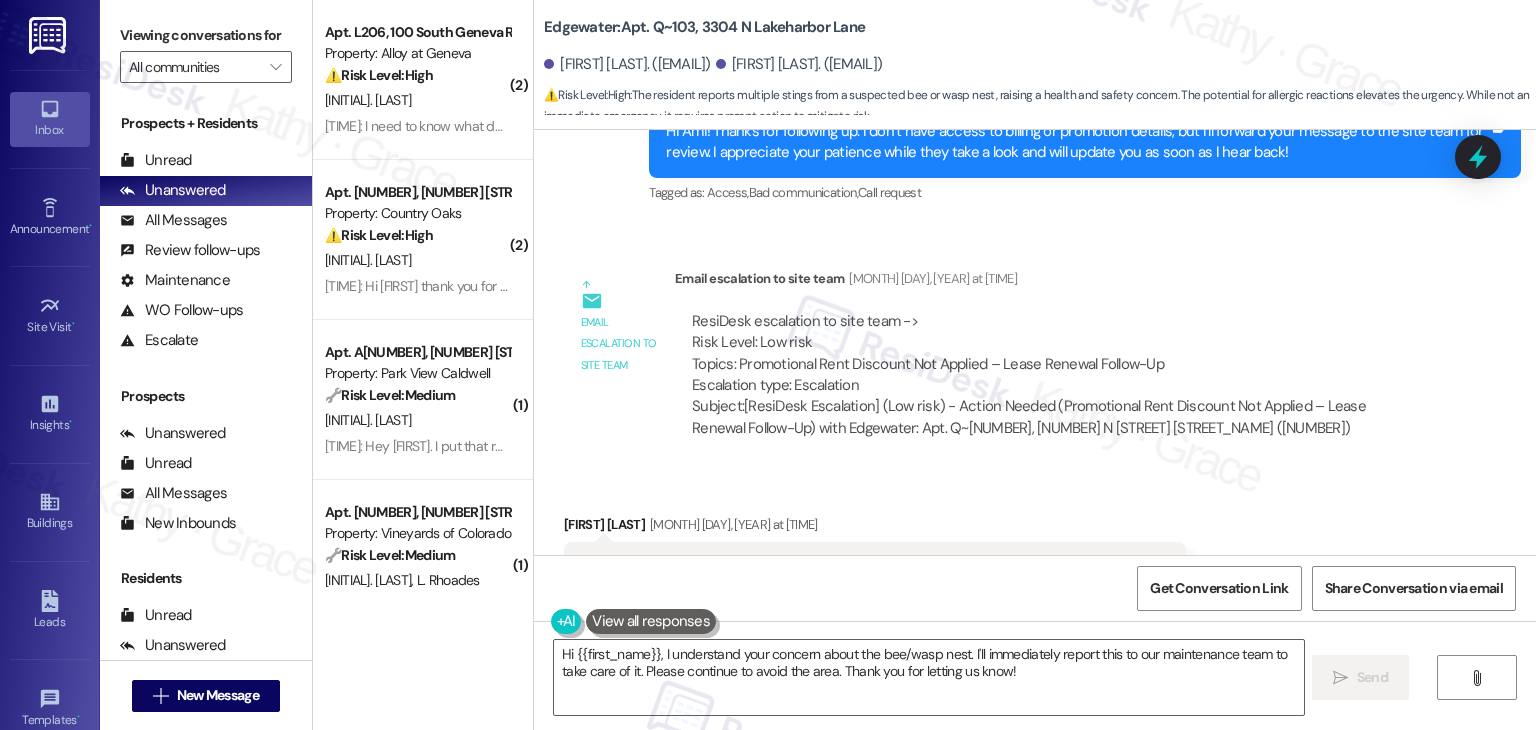 scroll, scrollTop: 10188, scrollLeft: 0, axis: vertical 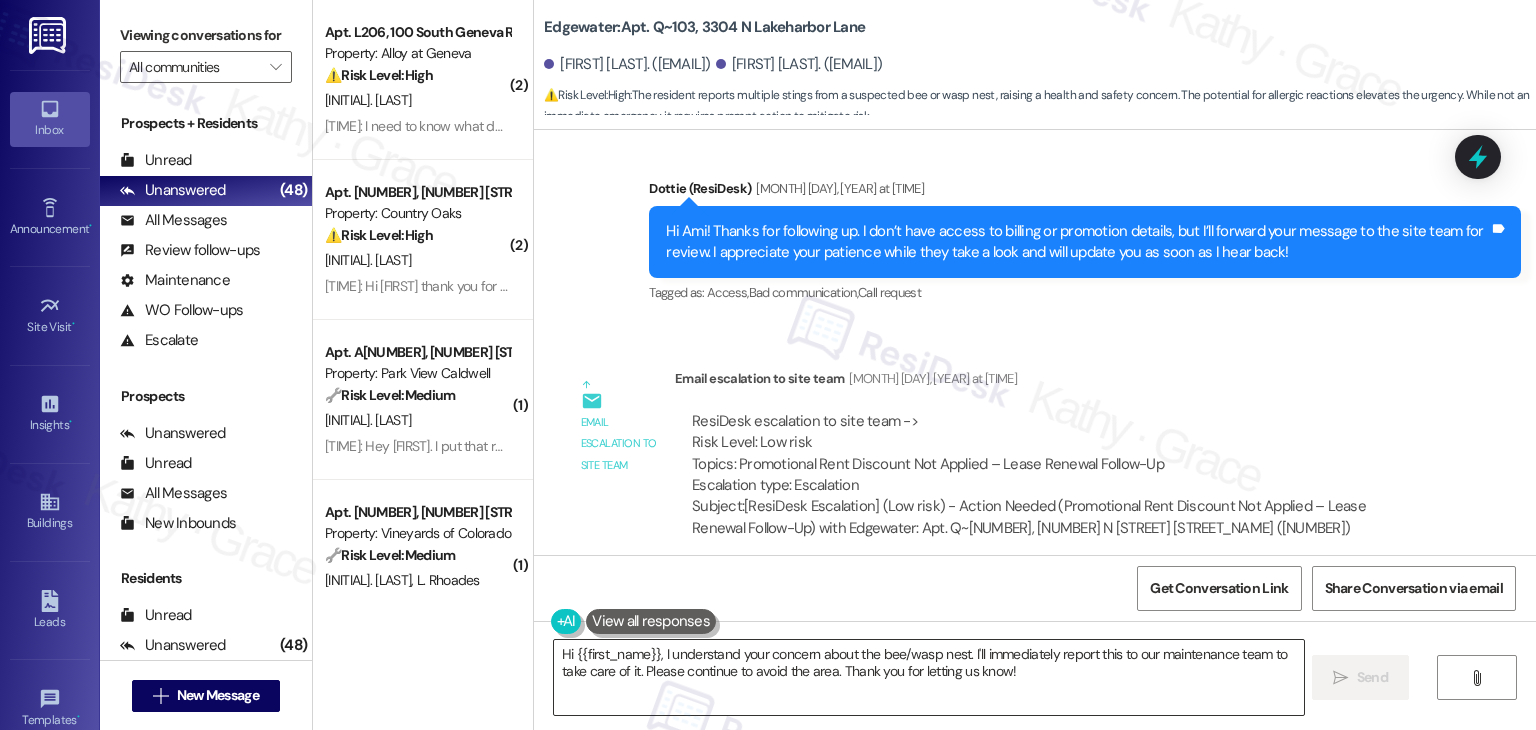 click on "Hi {{first_name}}, I understand your concern about the bee/wasp nest. I'll immediately report this to our maintenance team to take care of it. Please continue to avoid the area. Thank you for letting us know!" at bounding box center (928, 677) 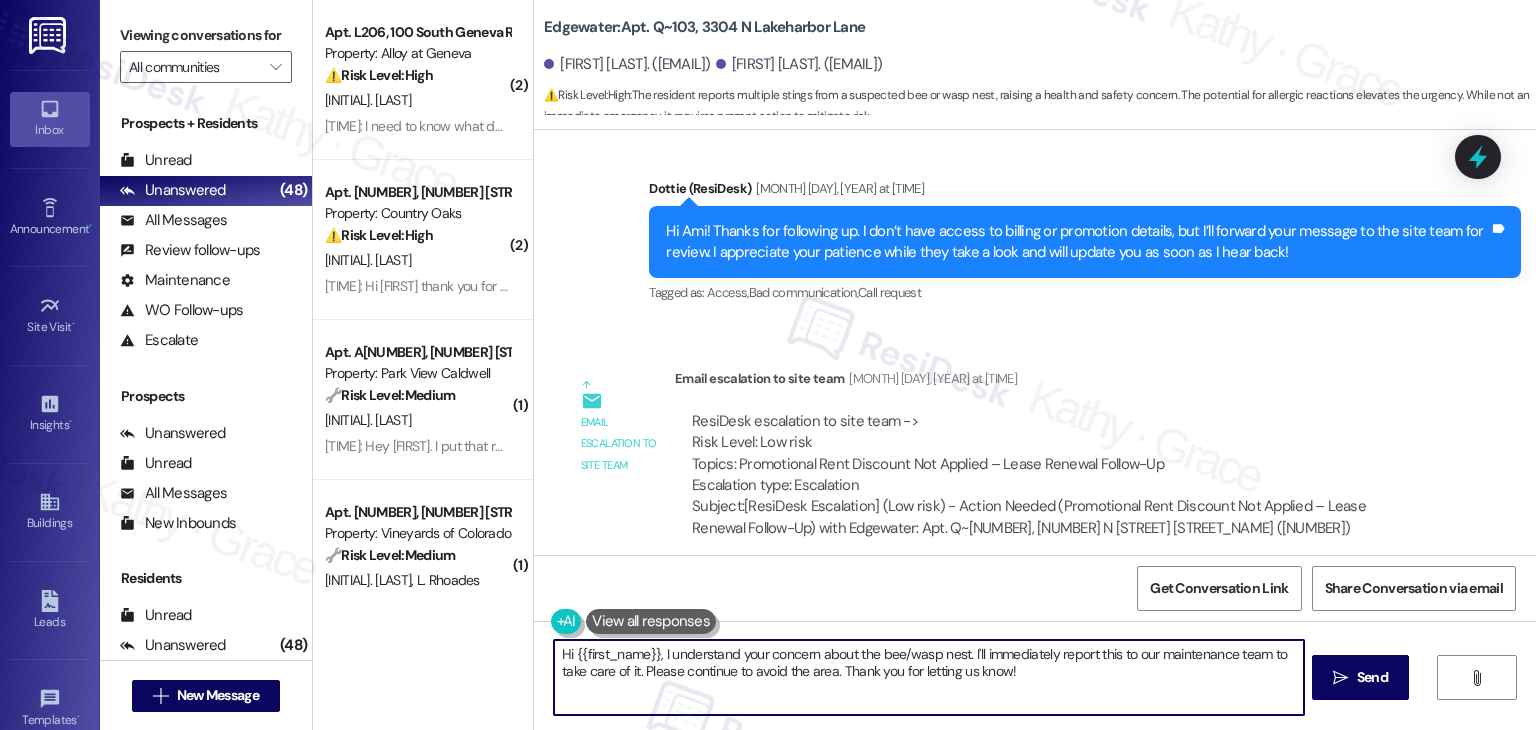 click on "Hi {{first_name}}, I understand your concern about the bee/wasp nest. I'll immediately report this to our maintenance team to take care of it. Please continue to avoid the area. Thank you for letting us know!" at bounding box center [928, 677] 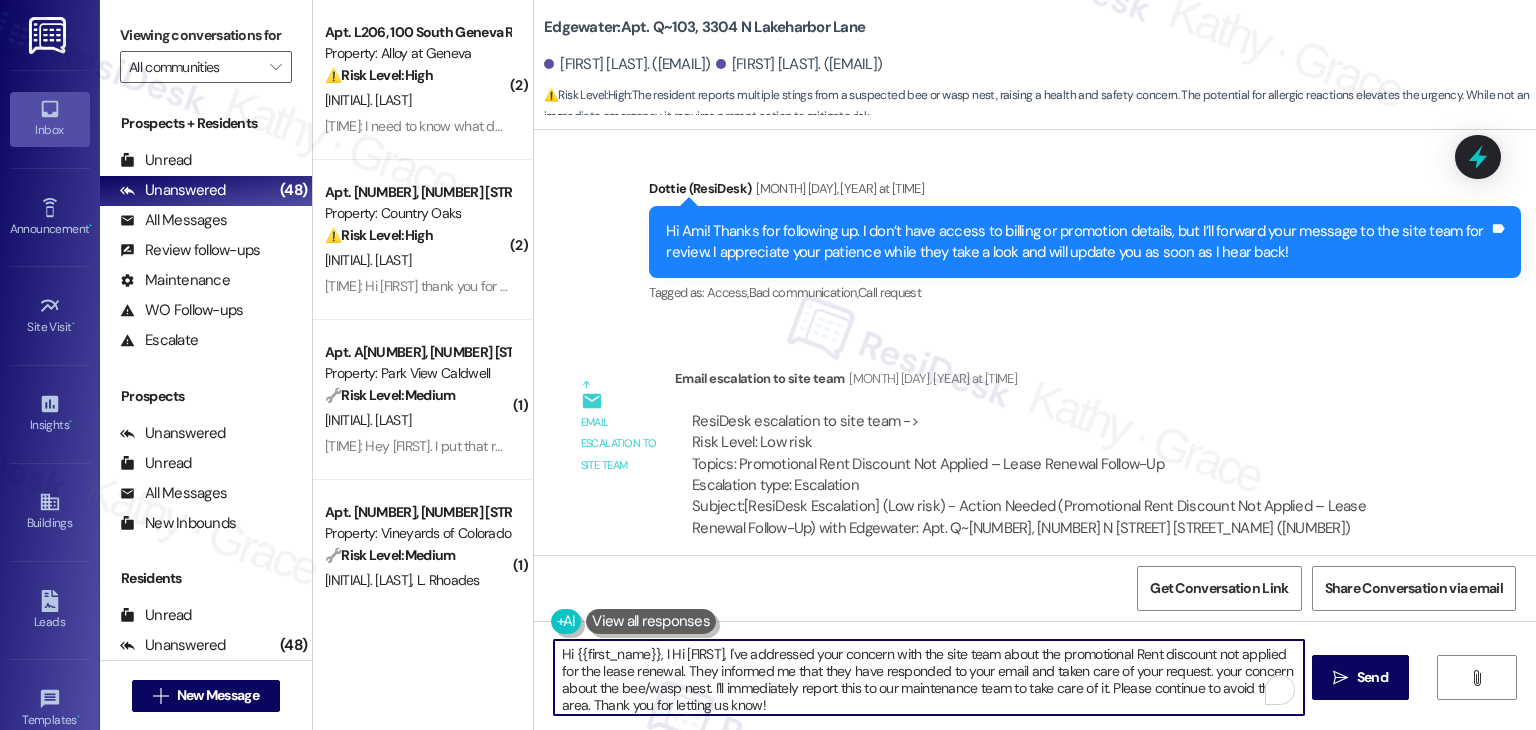 click on "Hi {{first_name}}, I Hi Ami, I've addressed your concern with the site team about the promotional Rent discount not applied for the lease renewal. They informed me that they have responded to your email and taken care of your request. your concern about the bee/wasp nest. I'll immediately report this to our maintenance team to take care of it. Please continue to avoid the area. Thank you for letting us know!" at bounding box center (928, 677) 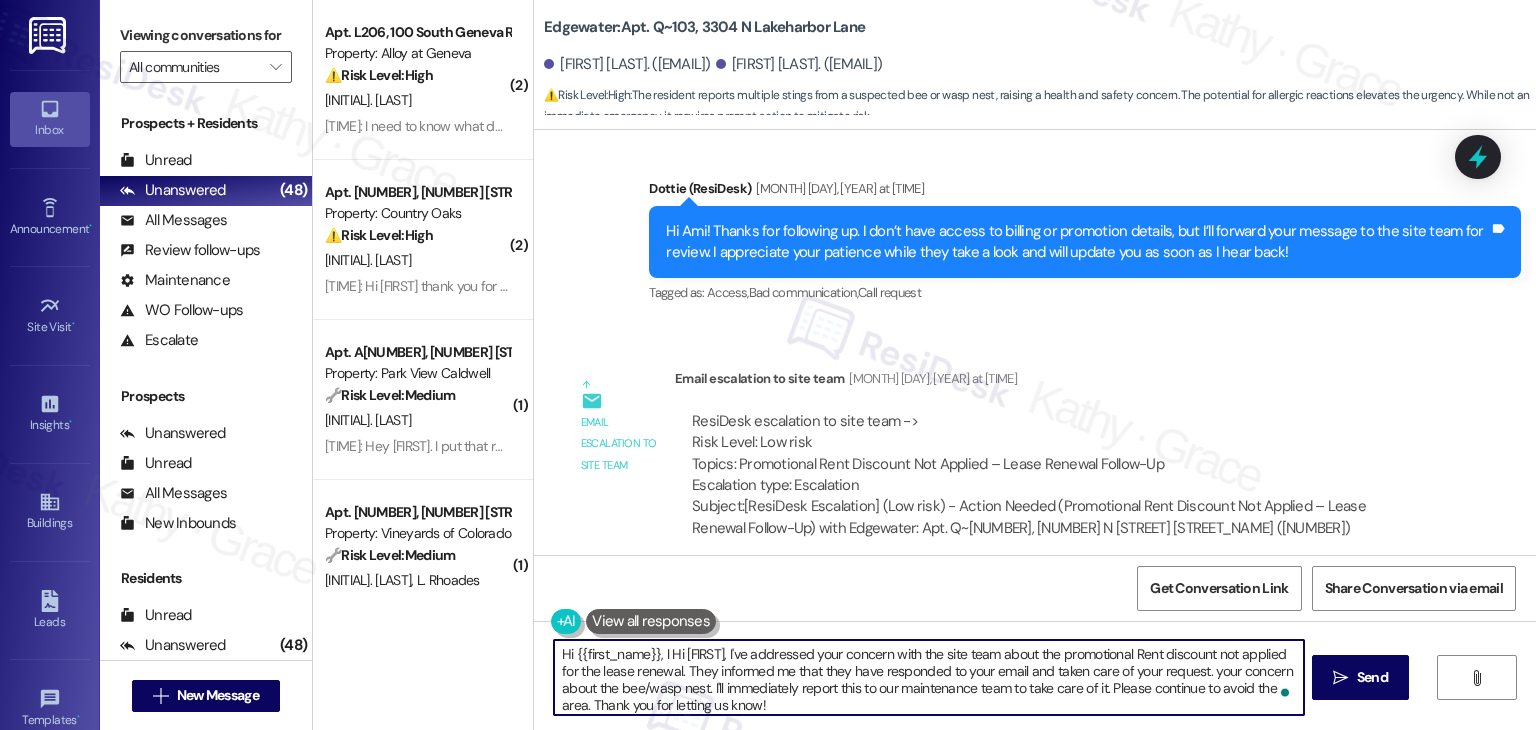 click on "Hi {{first_name}}, I Hi Ami, I've addressed your concern with the site team about the promotional Rent discount not applied for the lease renewal. They informed me that they have responded to your email and taken care of your request. your concern about the bee/wasp nest. I'll immediately report this to our maintenance team to take care of it. Please continue to avoid the area. Thank you for letting us know!" at bounding box center (928, 677) 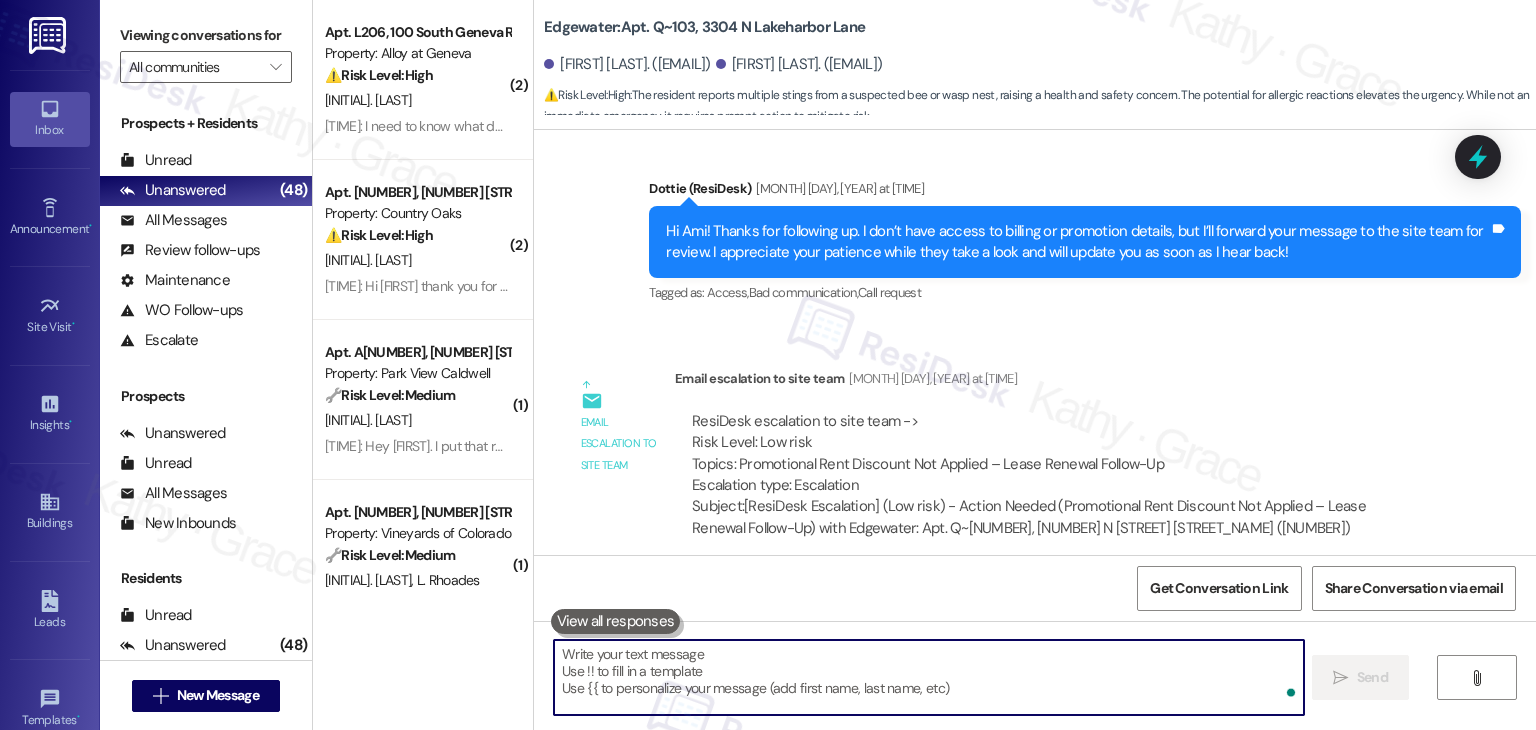 paste on "Hi Ami, I've addressed your concern with the site team about the promotional Rent discount not applied for the lease renewal. They informed me that they have responded to your email and taken care of your request." 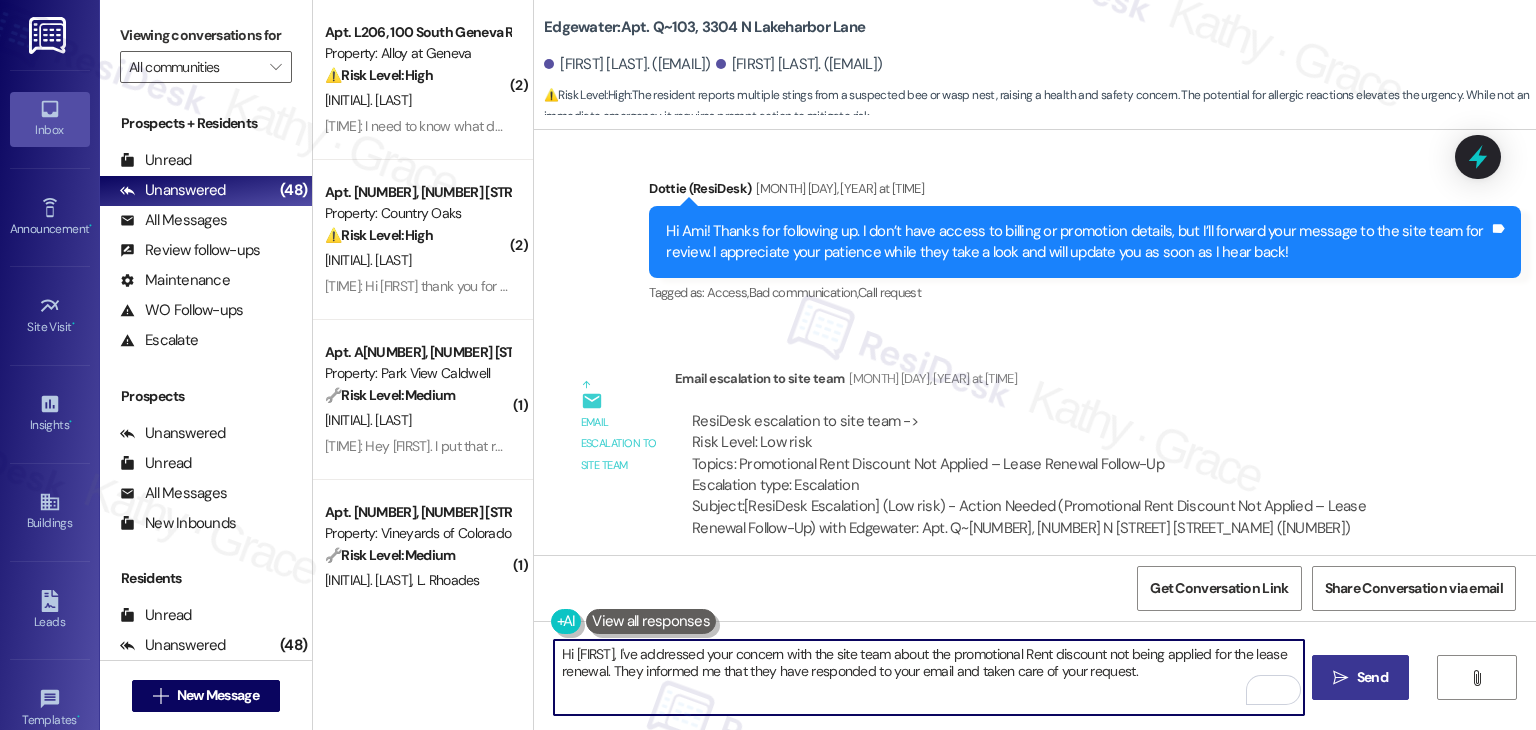 type on "Hi Ami, I've addressed your concern with the site team about the promotional Rent discount not being applied for the lease renewal. They informed me that they have responded to your email and taken care of your request." 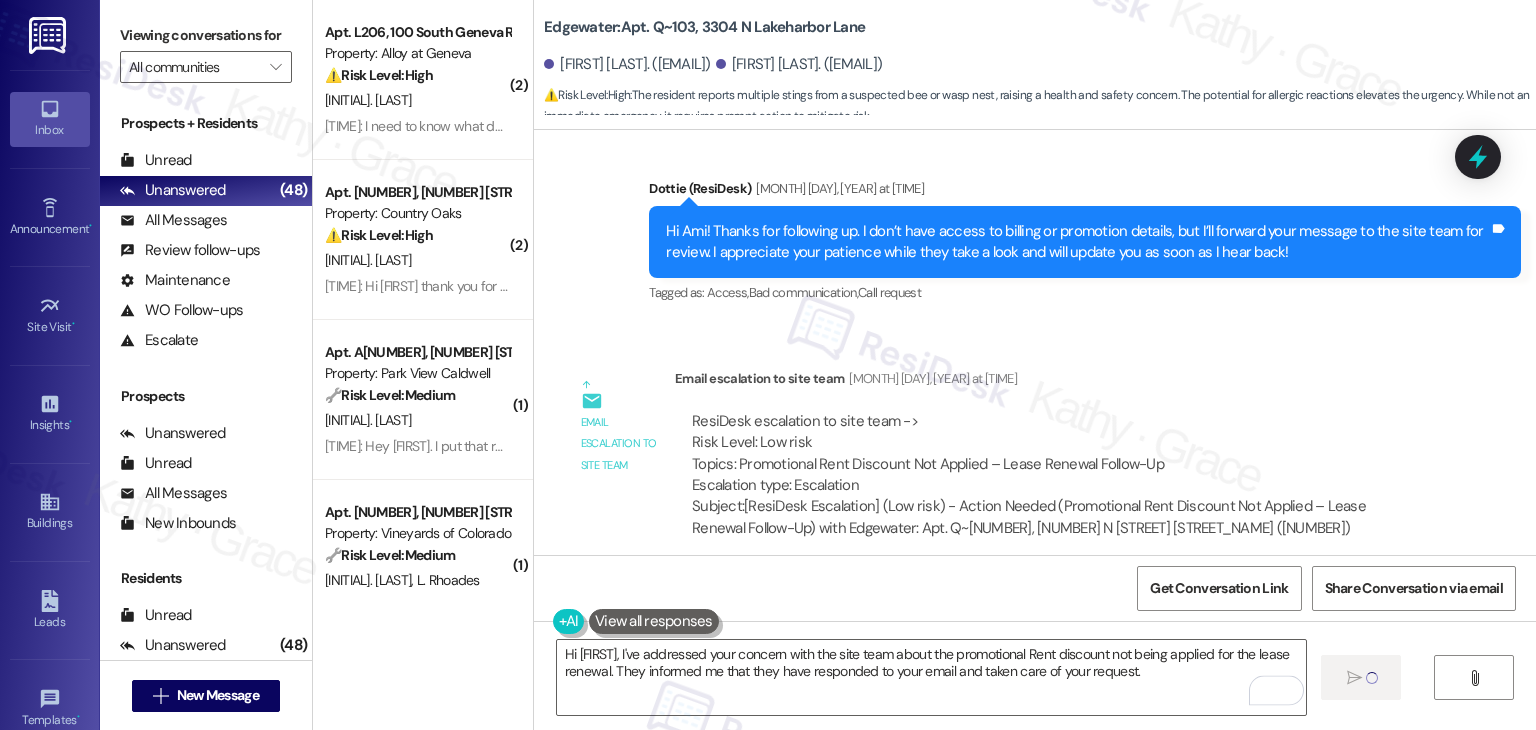 type 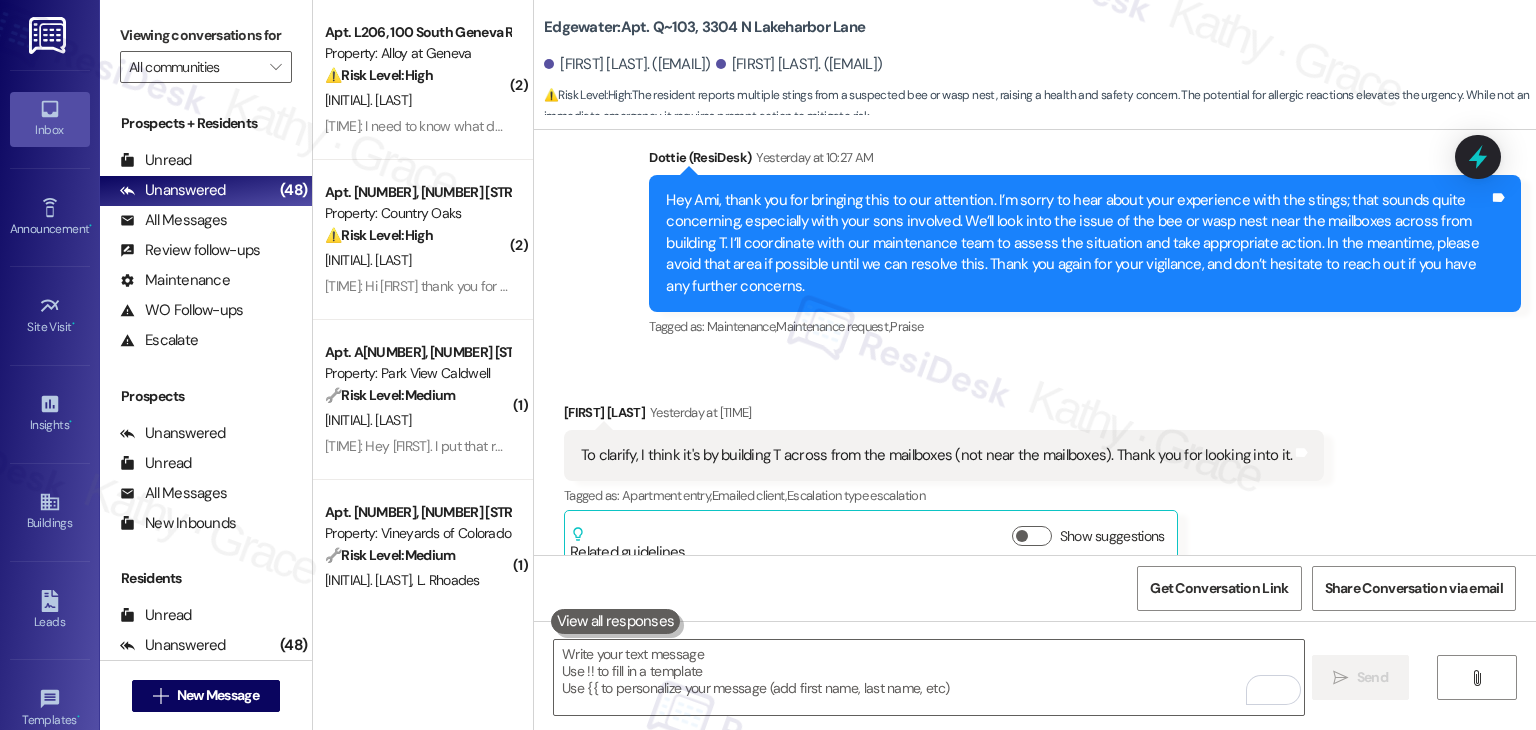 scroll, scrollTop: 11851, scrollLeft: 0, axis: vertical 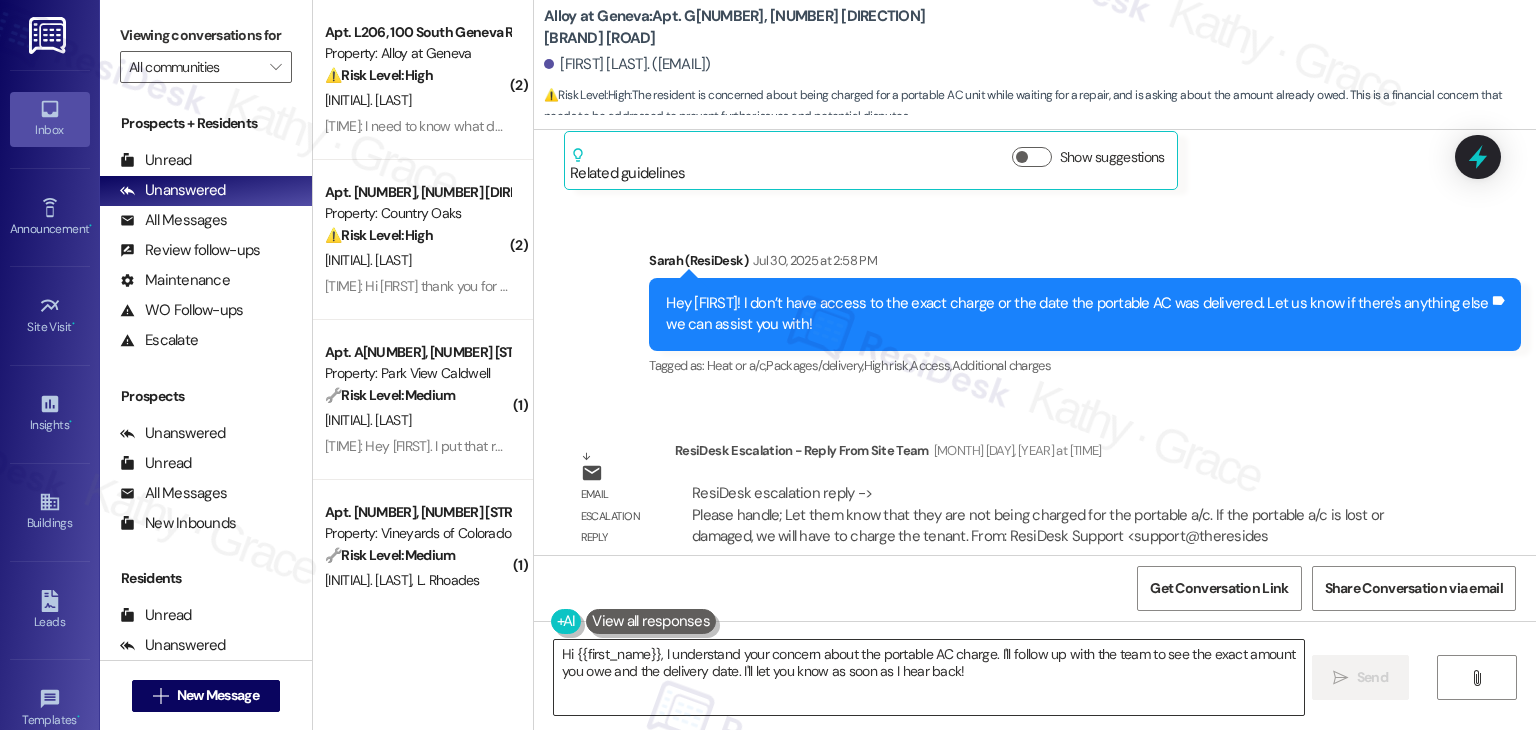 click on "Hi {{first_name}}, I understand your concern about the portable AC charge. I'll follow up with the team to see the exact amount you owe and the delivery date. I'll let you know as soon as I hear back!" at bounding box center [928, 677] 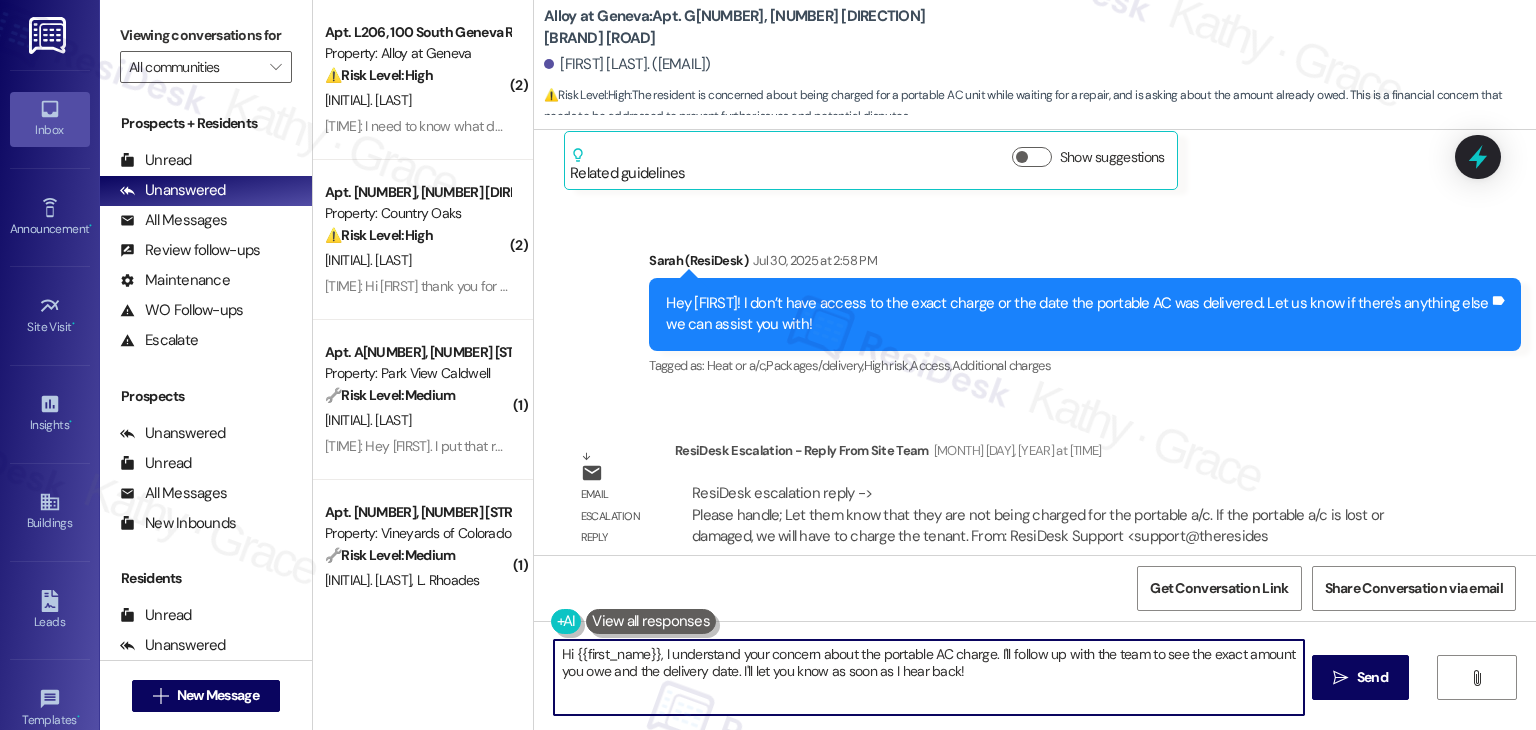 click on "Hi {{first_name}}, I understand your concern about the portable AC charge. I'll follow up with the team to see the exact amount you owe and the delivery date. I'll let you know as soon as I hear back!" at bounding box center [928, 677] 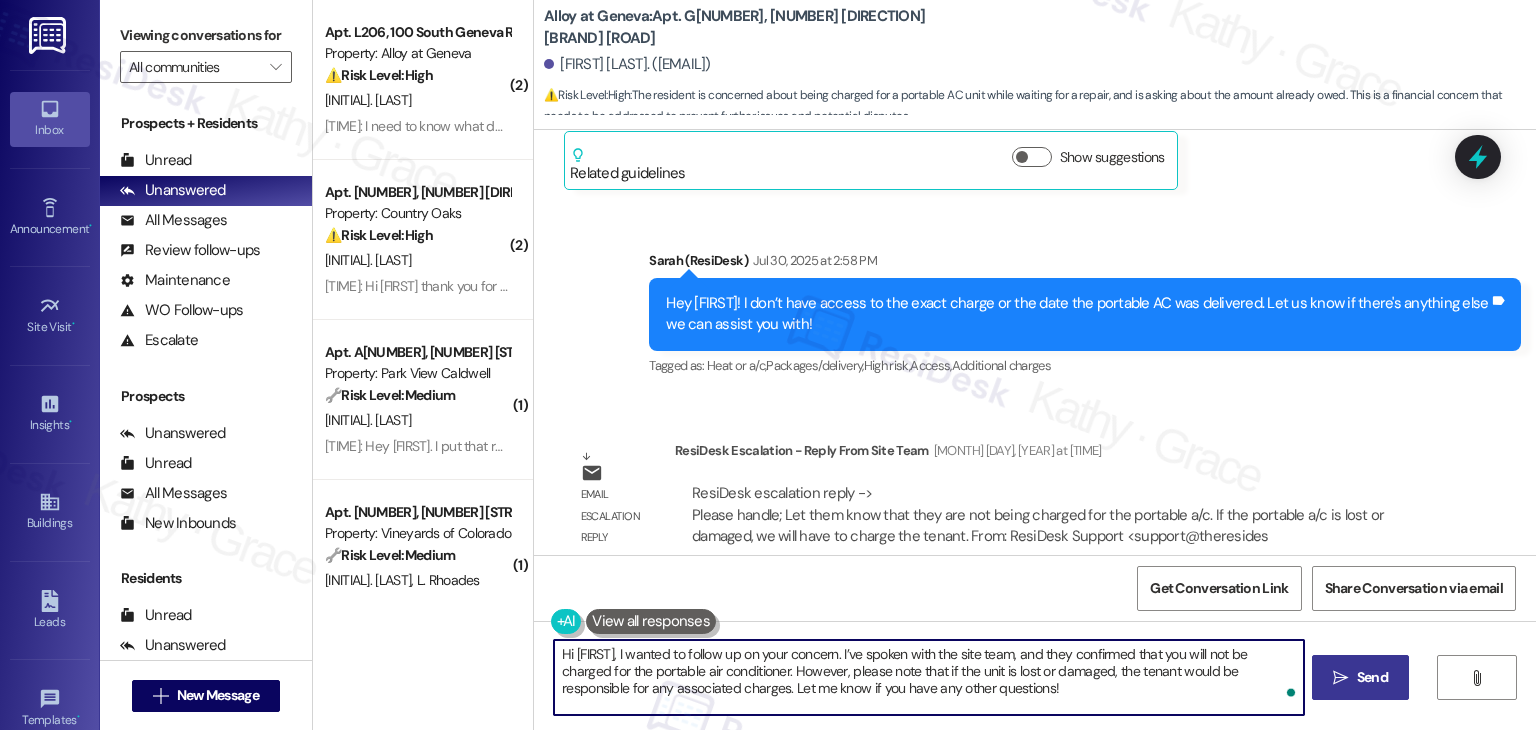 type on "Hi Adam, I wanted to follow up on your concern. I’ve spoken with the site team, and they confirmed that you will not be charged for the portable air conditioner. However, please note that if the unit is lost or damaged, the tenant would be responsible for any associated charges. Let me know if you have any other questions!" 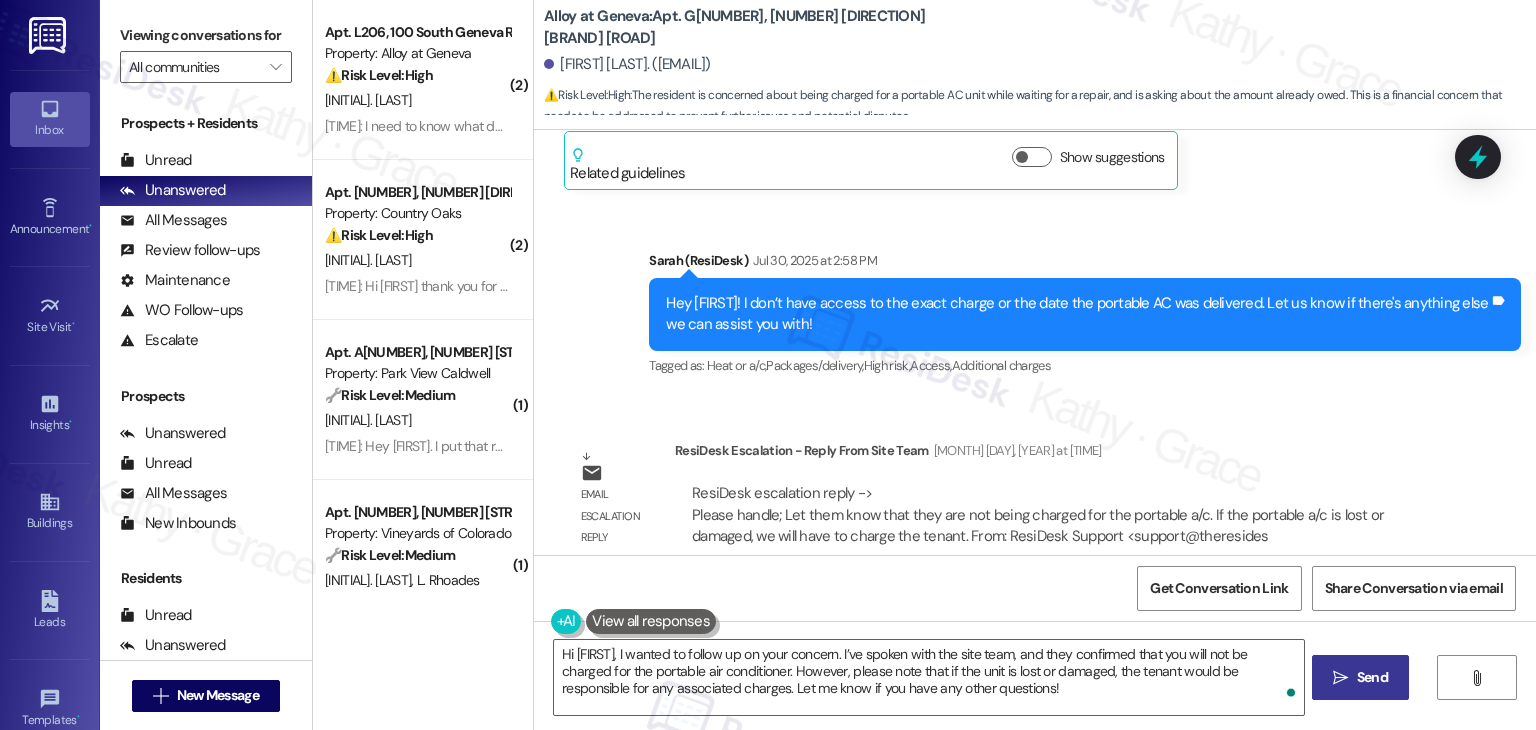 click on " Send" at bounding box center [1360, 677] 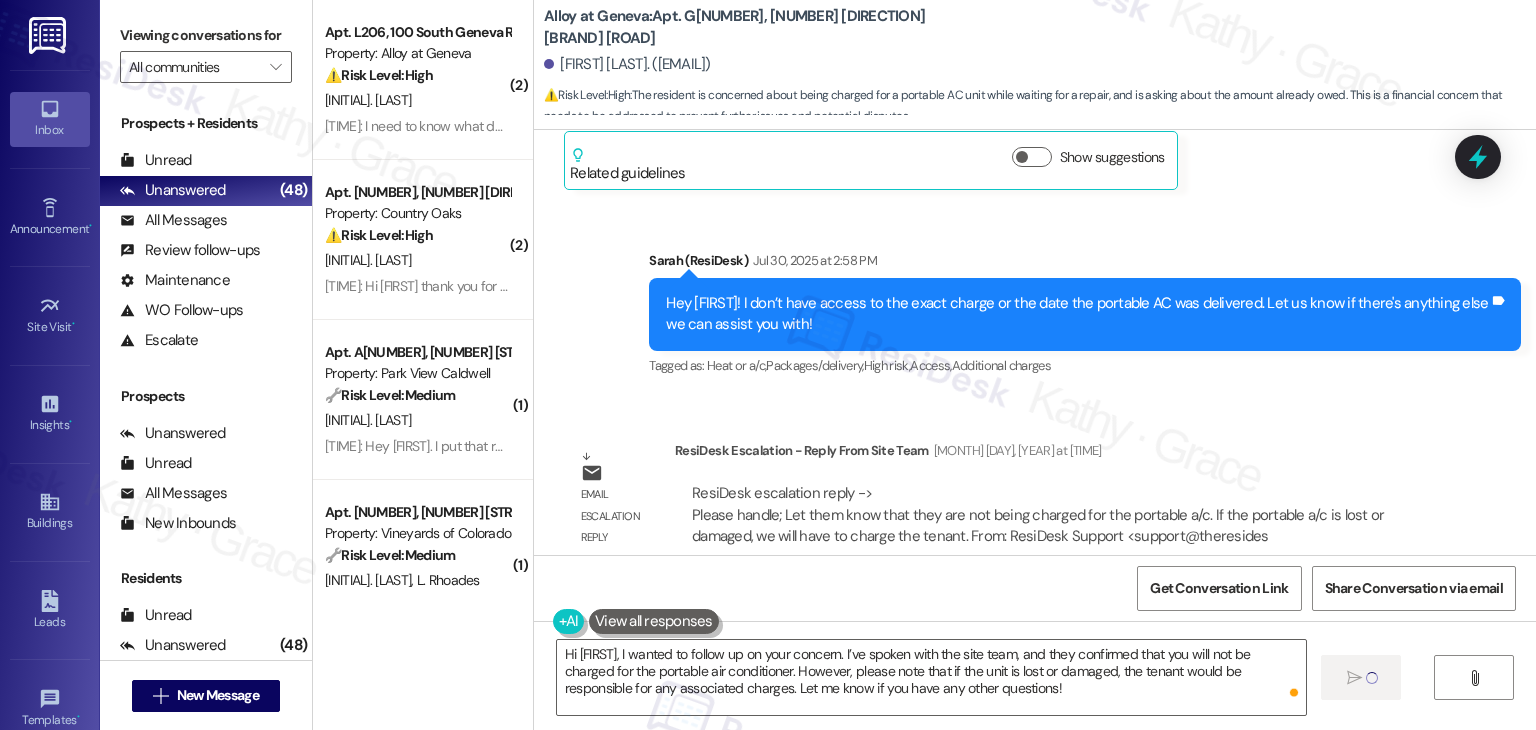 type 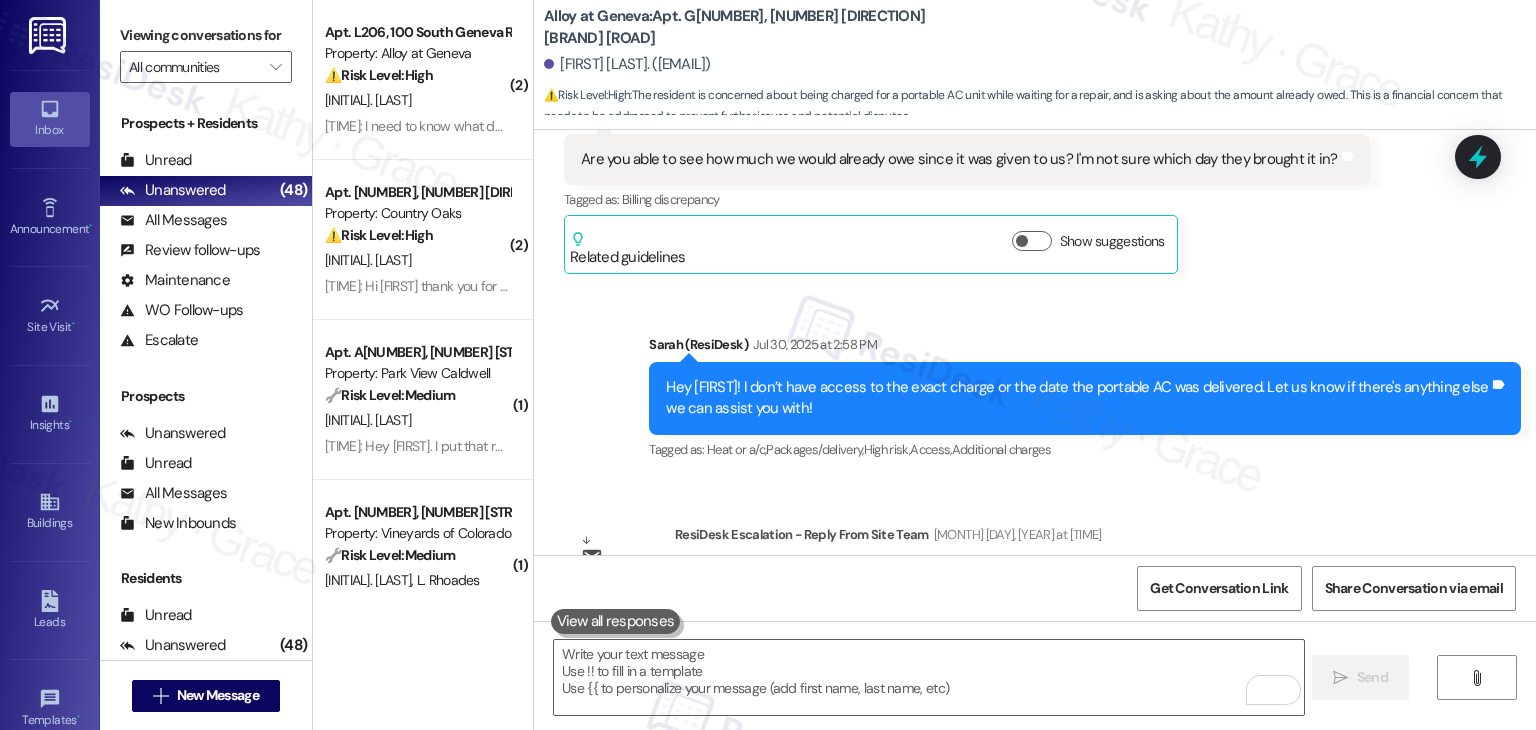 scroll, scrollTop: 4305, scrollLeft: 0, axis: vertical 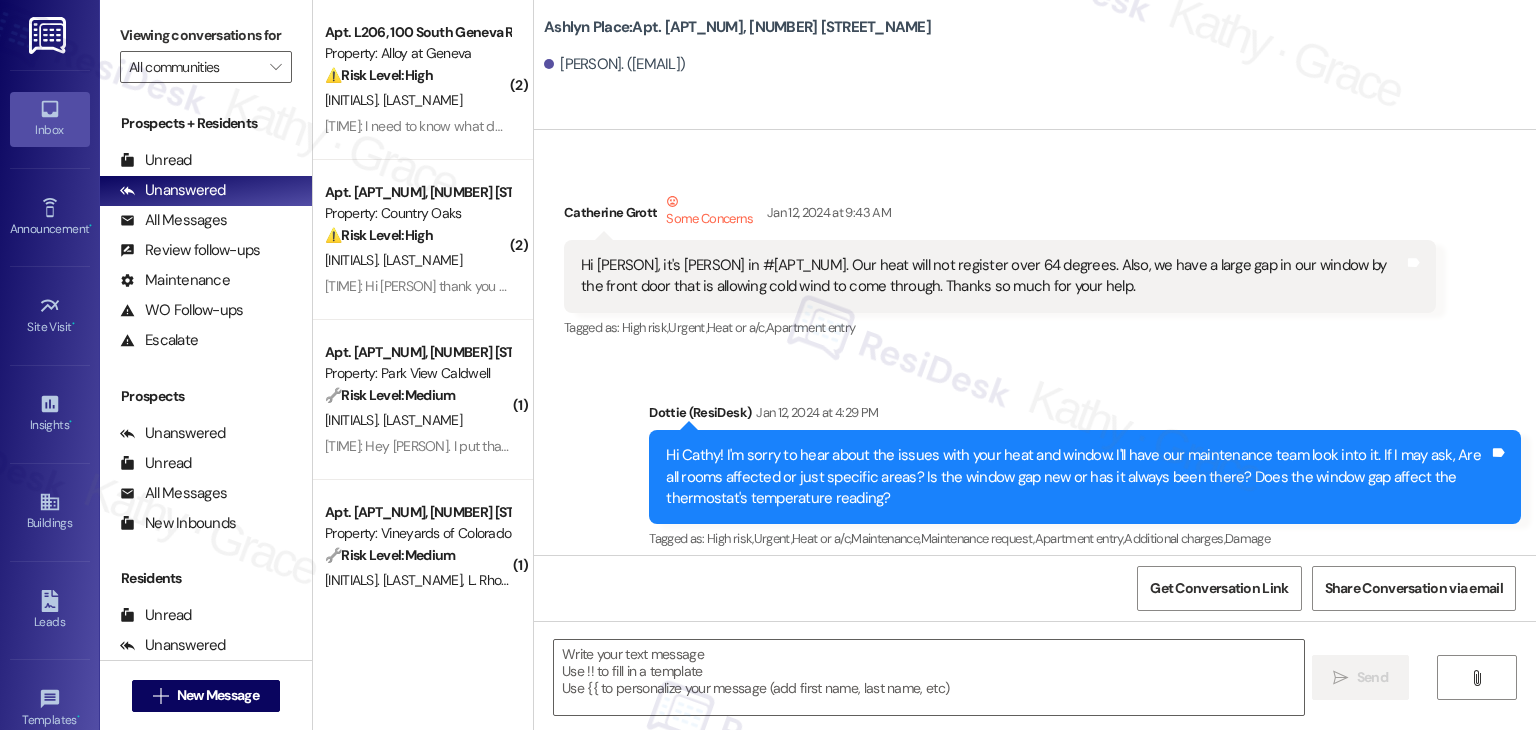 type on "Fetching suggested responses. Please feel free to read through the conversation in the meantime." 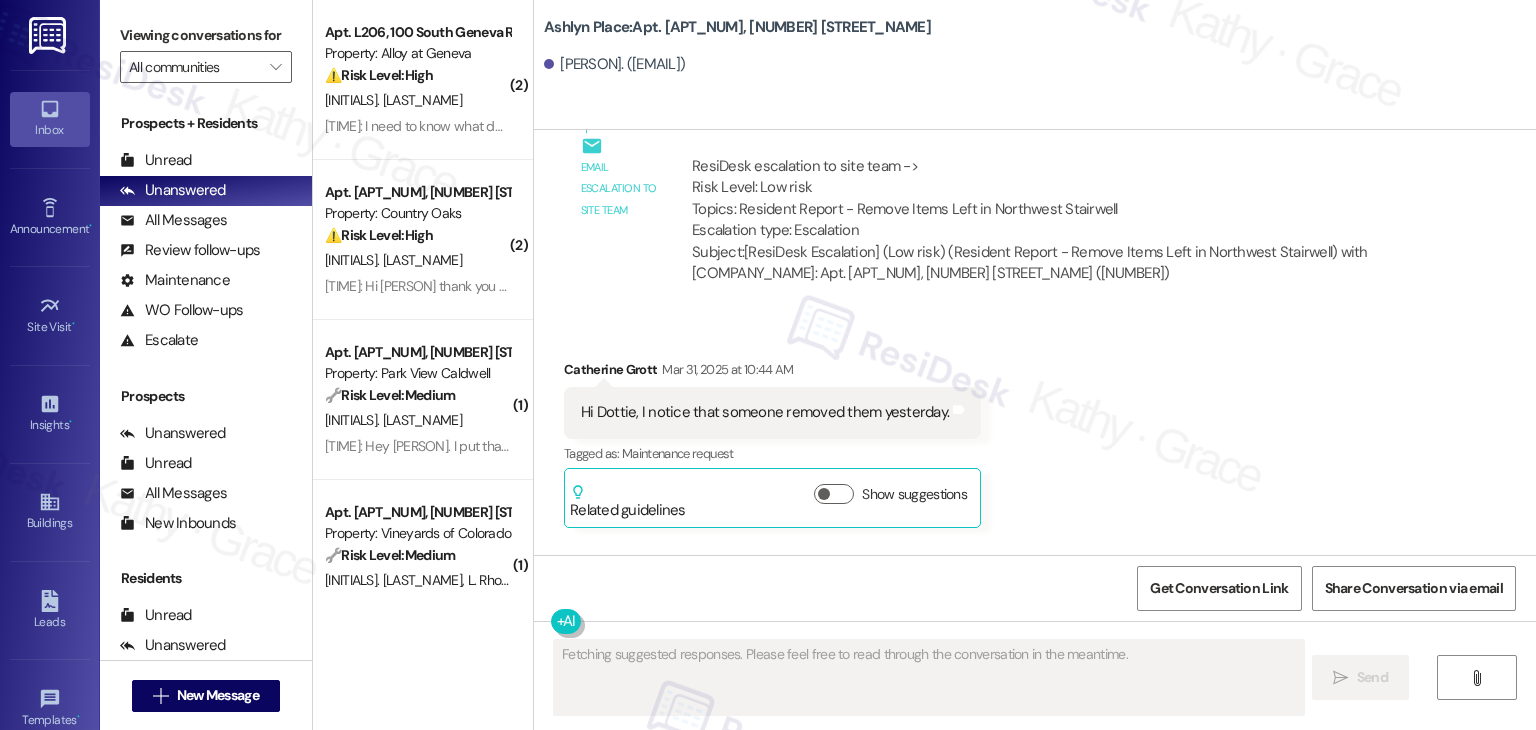 type 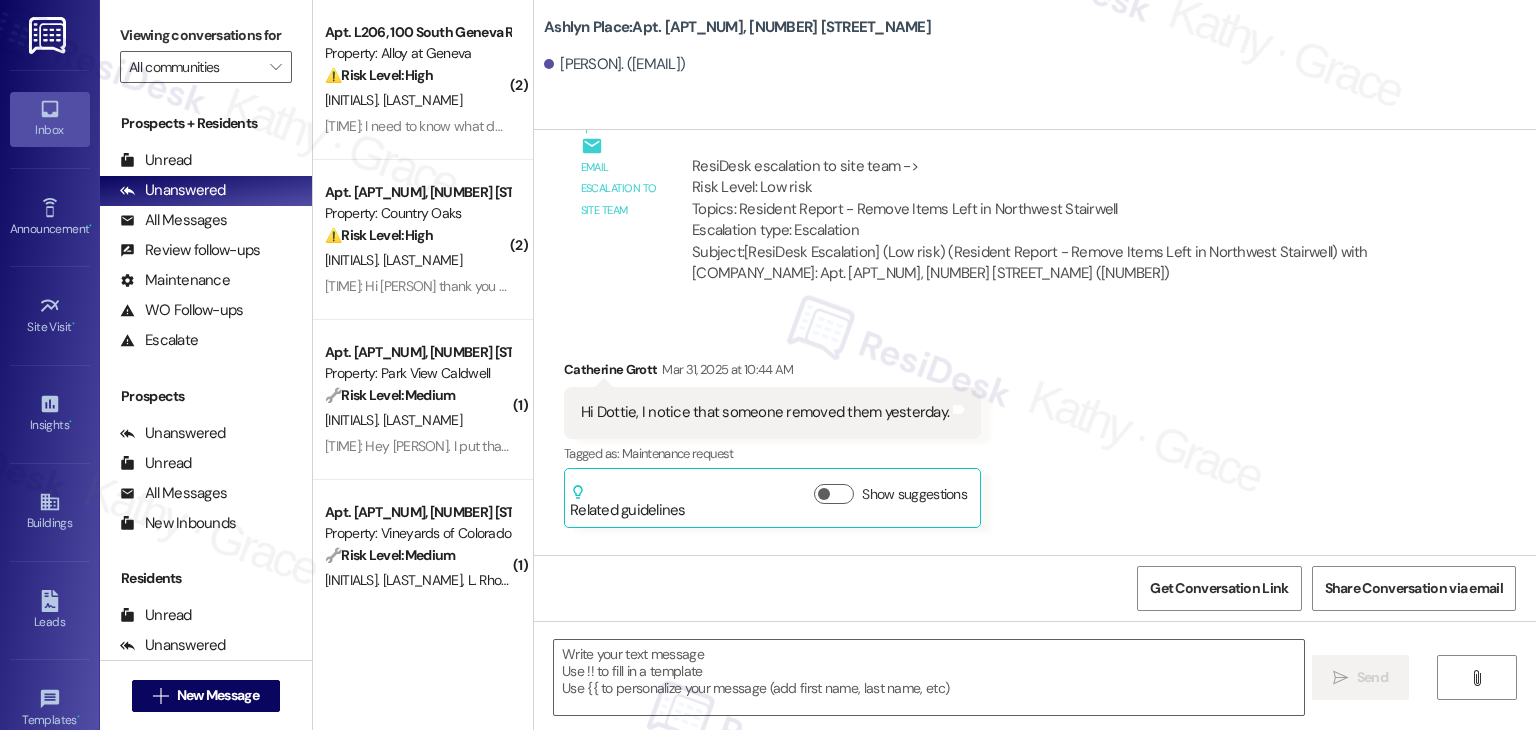 scroll, scrollTop: 9124, scrollLeft: 0, axis: vertical 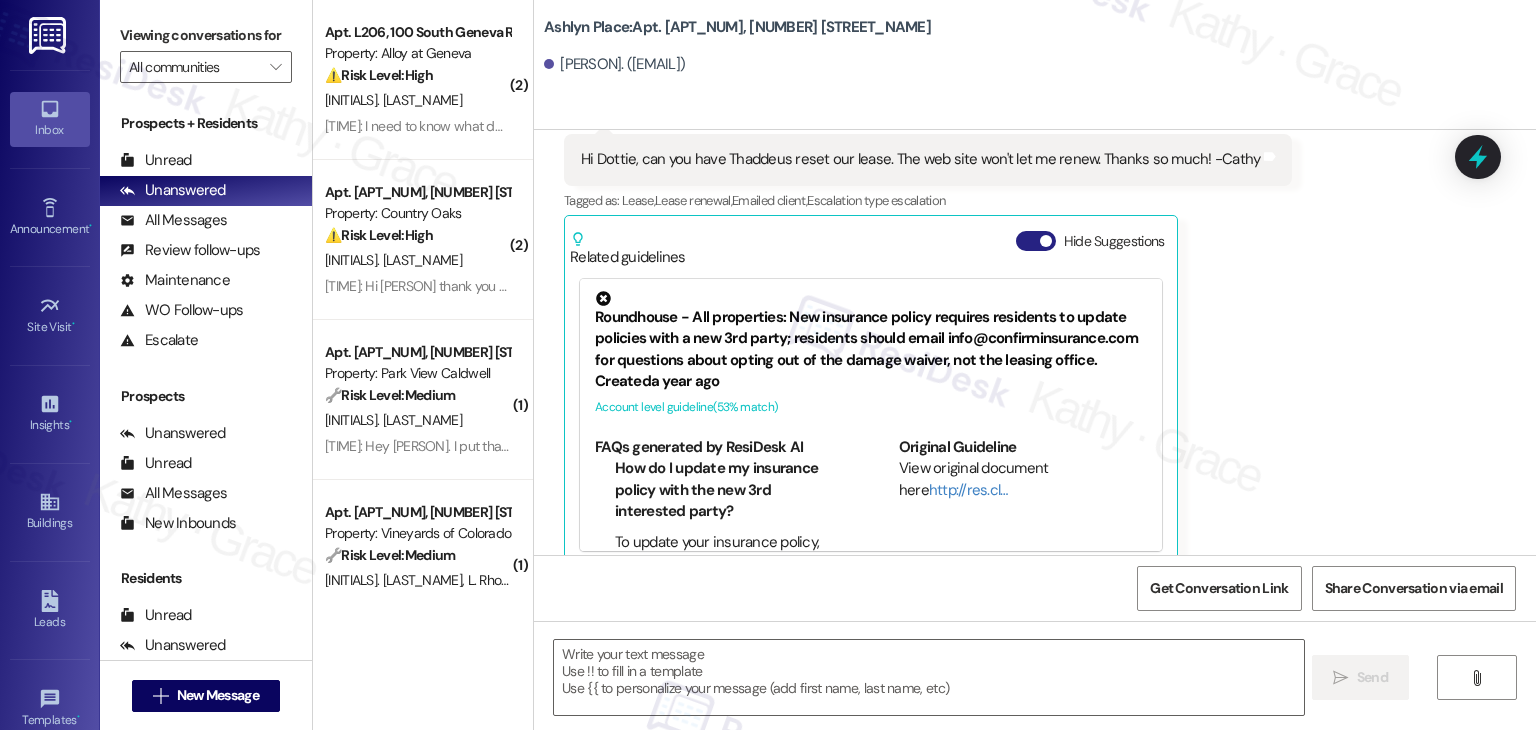 click on "Hide Suggestions" at bounding box center [1036, 241] 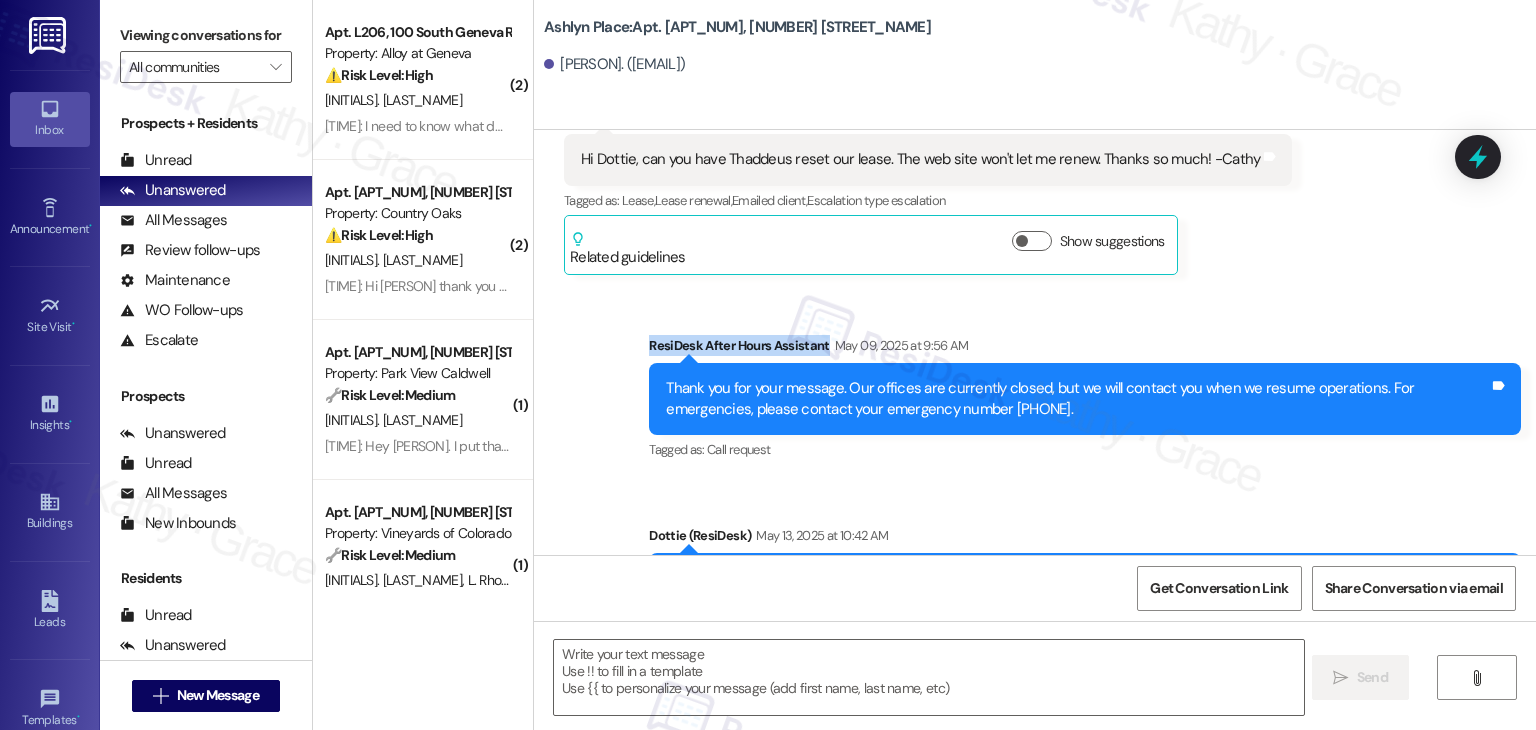 click on "Received via SMS Catherine Grott   Some Concerns Jan 12, 2024 at 9:43 AM Hi Pete, it's Cathy Grott in #411. Our heat will not register over 64 degrees. Also, we have a large gap in our window by the front door that is allowing cold wind to come through. Thanks so much for your help. Tags and notes Tagged as:   High risk ,  Click to highlight conversations about High risk Urgent ,  Click to highlight conversations about Urgent Heat or a/c ,  Click to highlight conversations about Heat or a/c Apartment entry Click to highlight conversations about Apartment entry Sent via SMS Dottie  (ResiDesk) Jan 12, 2024 at 4:29 PM Hi Cathy! I'm sorry to hear about the issues with your heat and window. I'll have our maintenance team look into it. If I may ask, Are all rooms affected or just specific areas? Is the window gap new or has it always been there? Does the window gap affect the thermostat's temperature reading? Tags and notes Tagged as:   High risk ,  Click to highlight conversations about High risk Urgent ,  ,  ," at bounding box center (1035, 342) 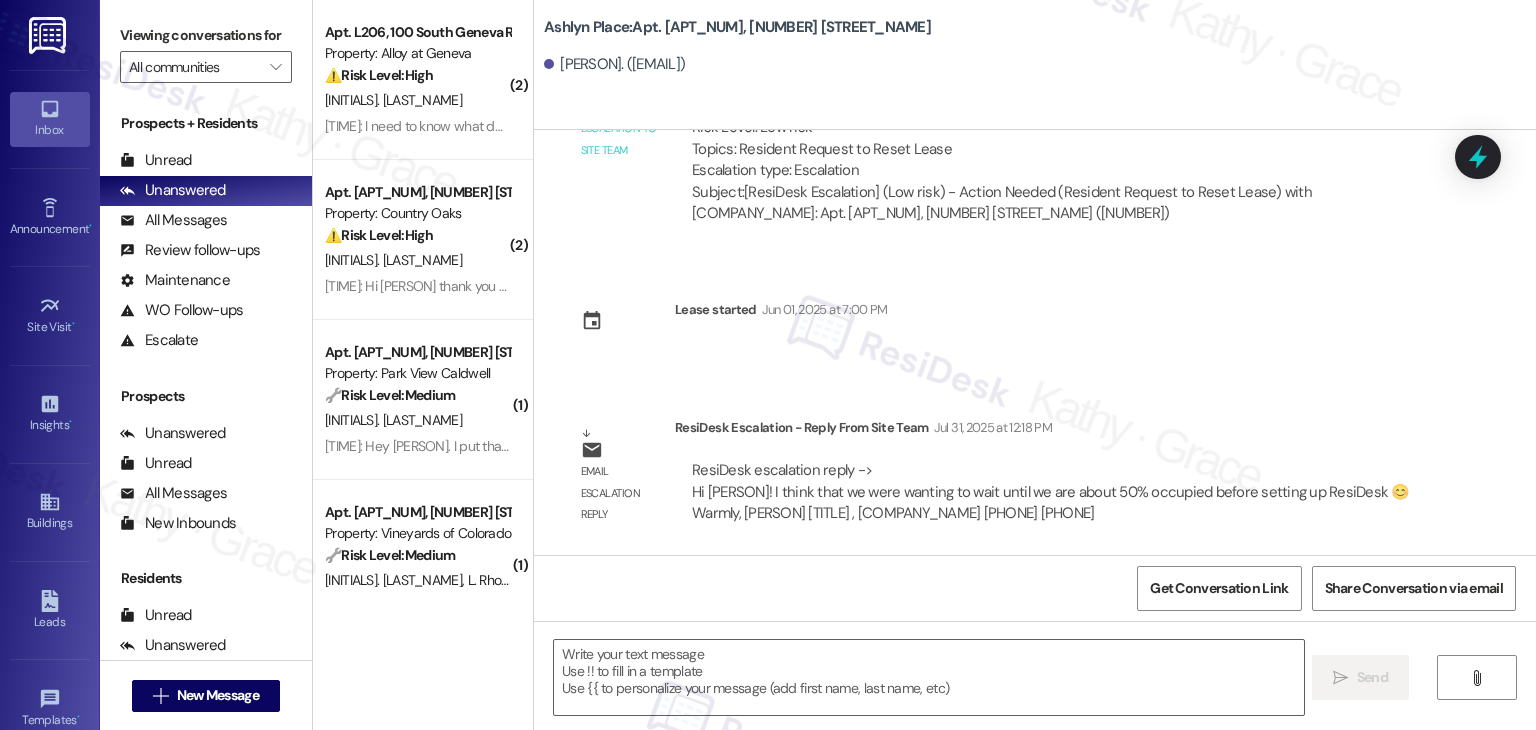 scroll, scrollTop: 9942, scrollLeft: 0, axis: vertical 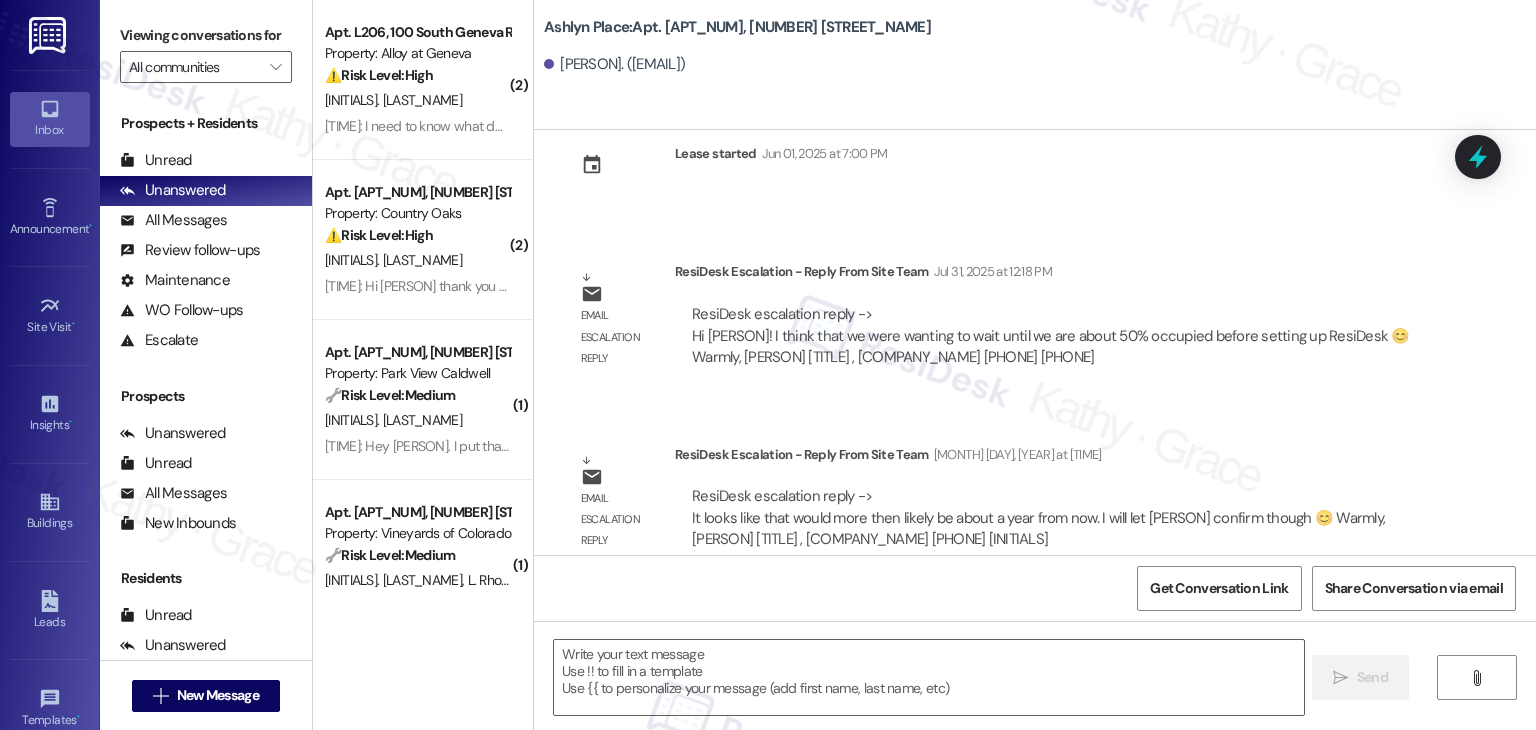 click on "Catherine Grott. (cjgrott@gmail.com)" at bounding box center [614, 64] 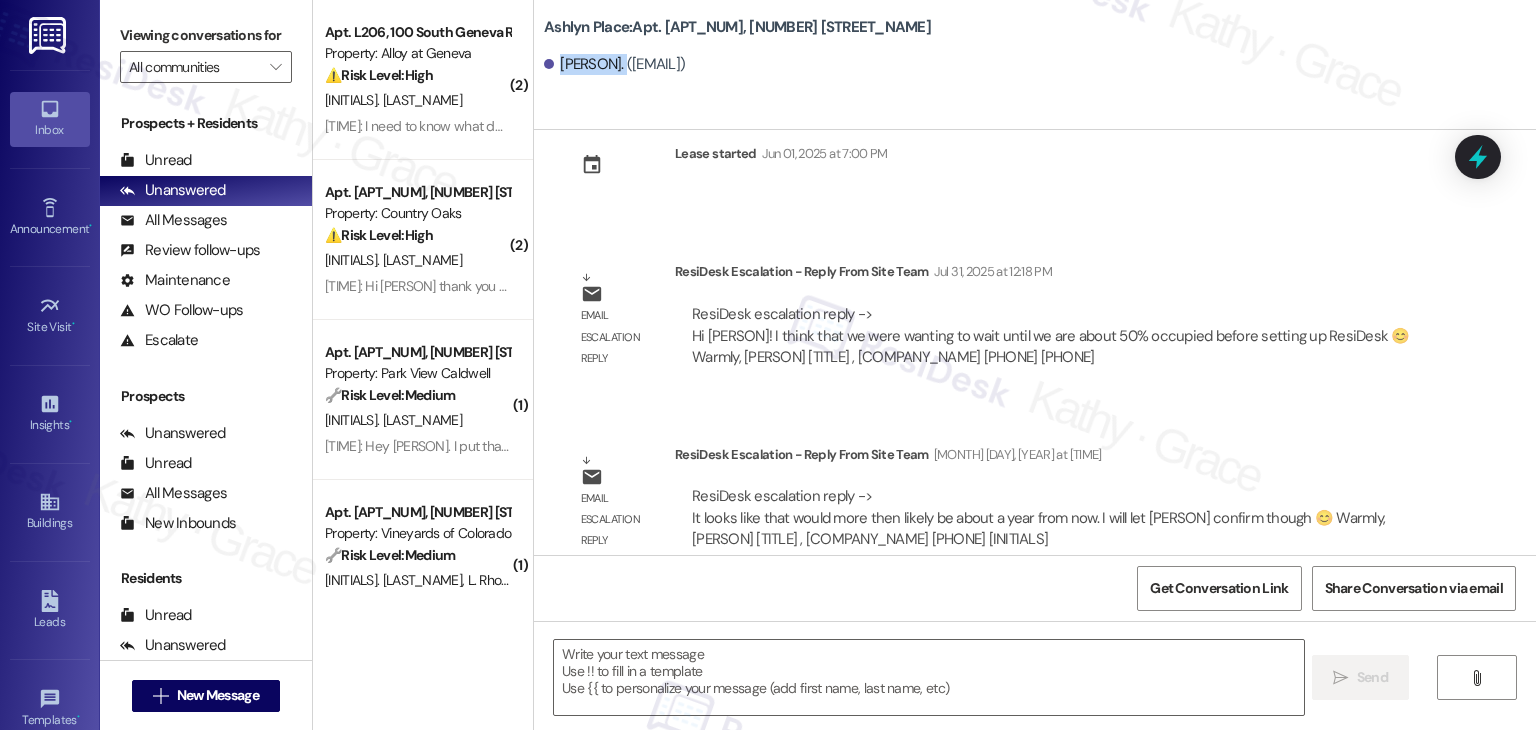 click on "Catherine Grott. (cjgrott@gmail.com)" at bounding box center [614, 64] 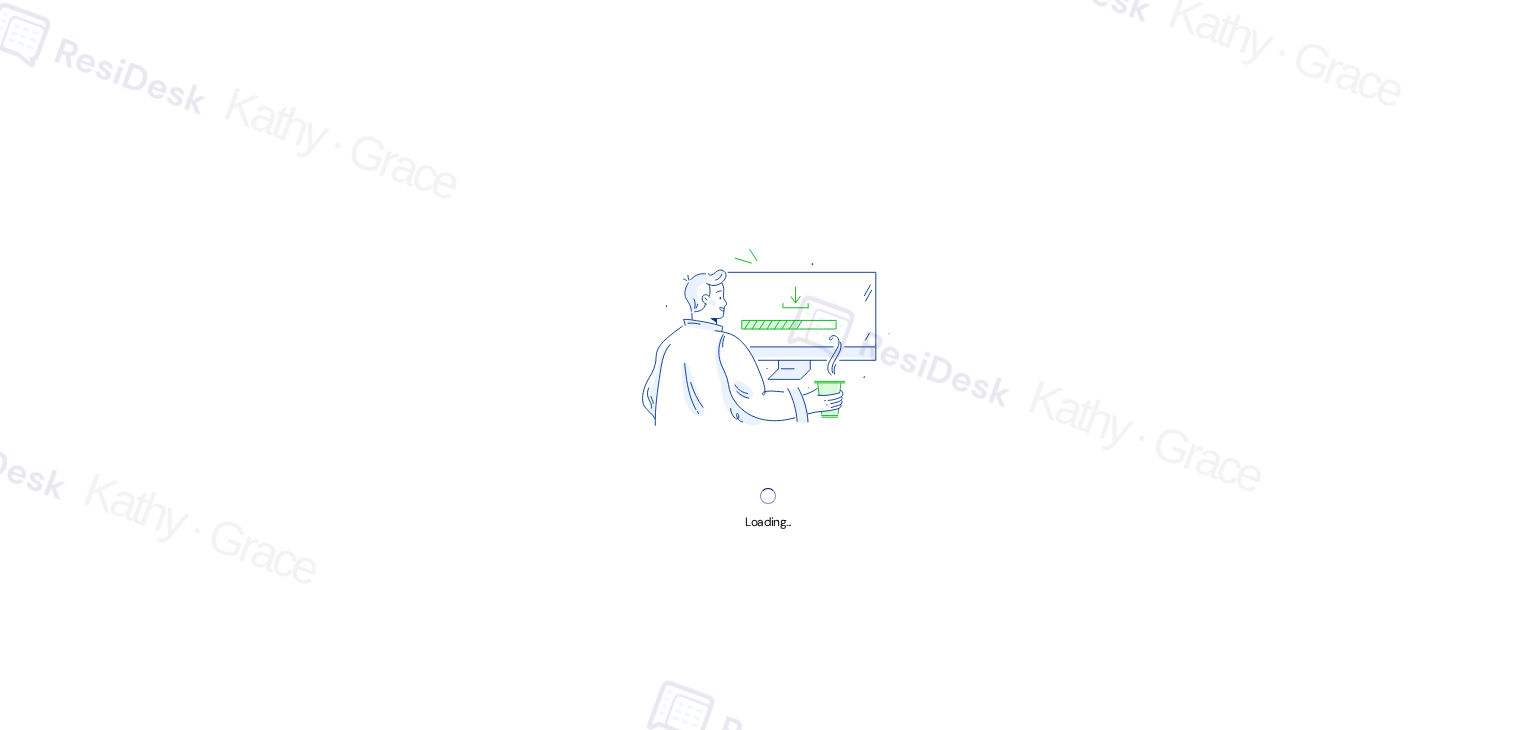 scroll, scrollTop: 0, scrollLeft: 0, axis: both 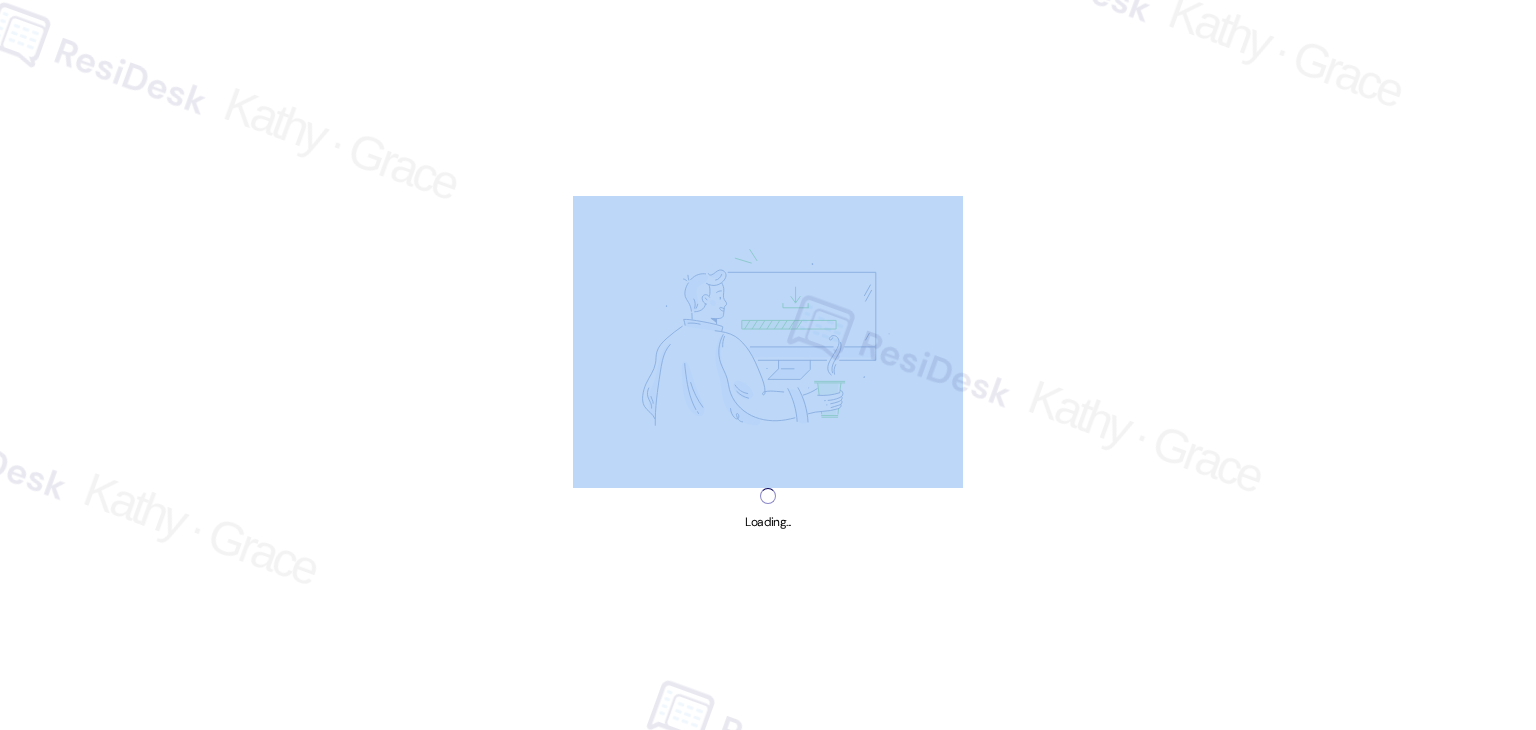 click on "Loading..." at bounding box center (768, 365) 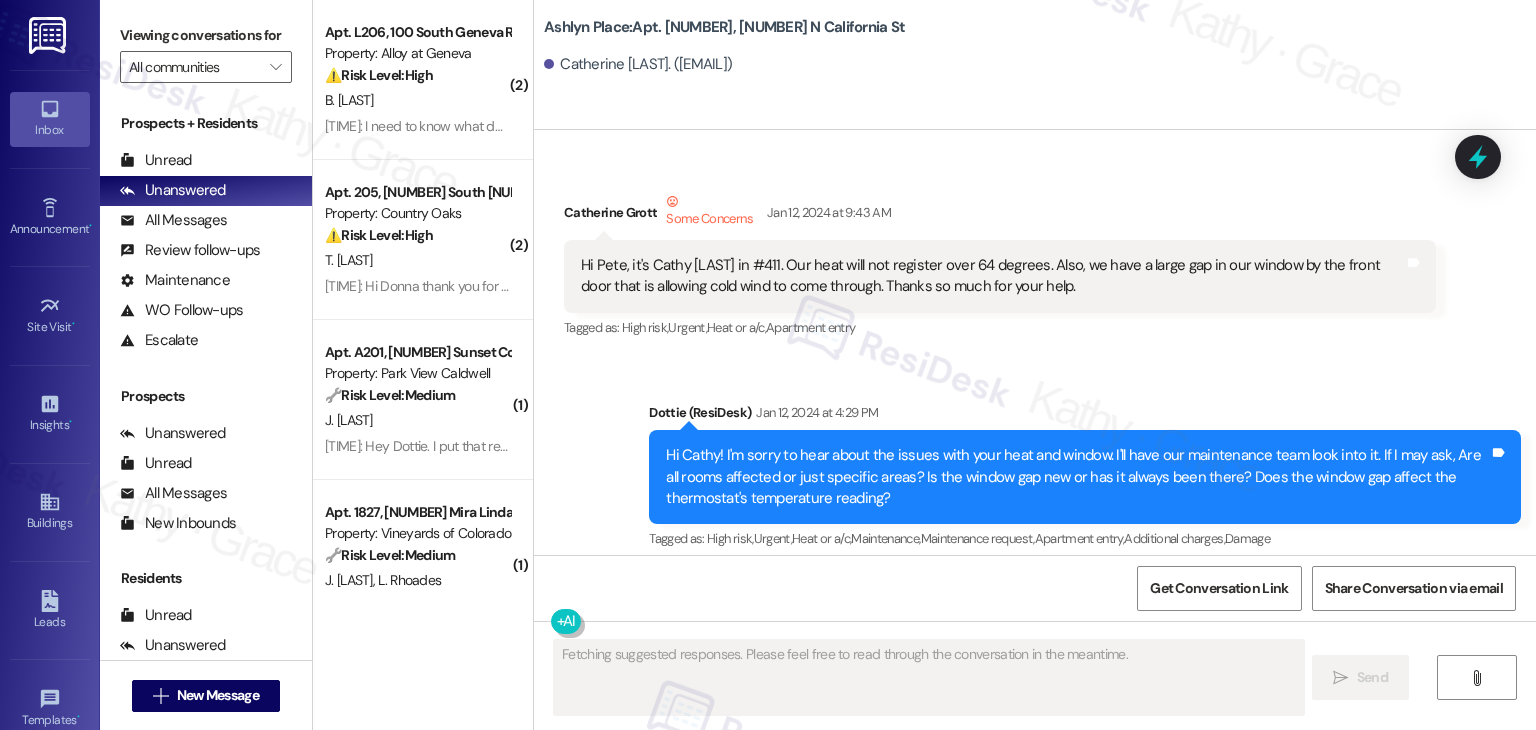 type on "Fetching suggested responses. Please feel free to read through the conversation in the meantime." 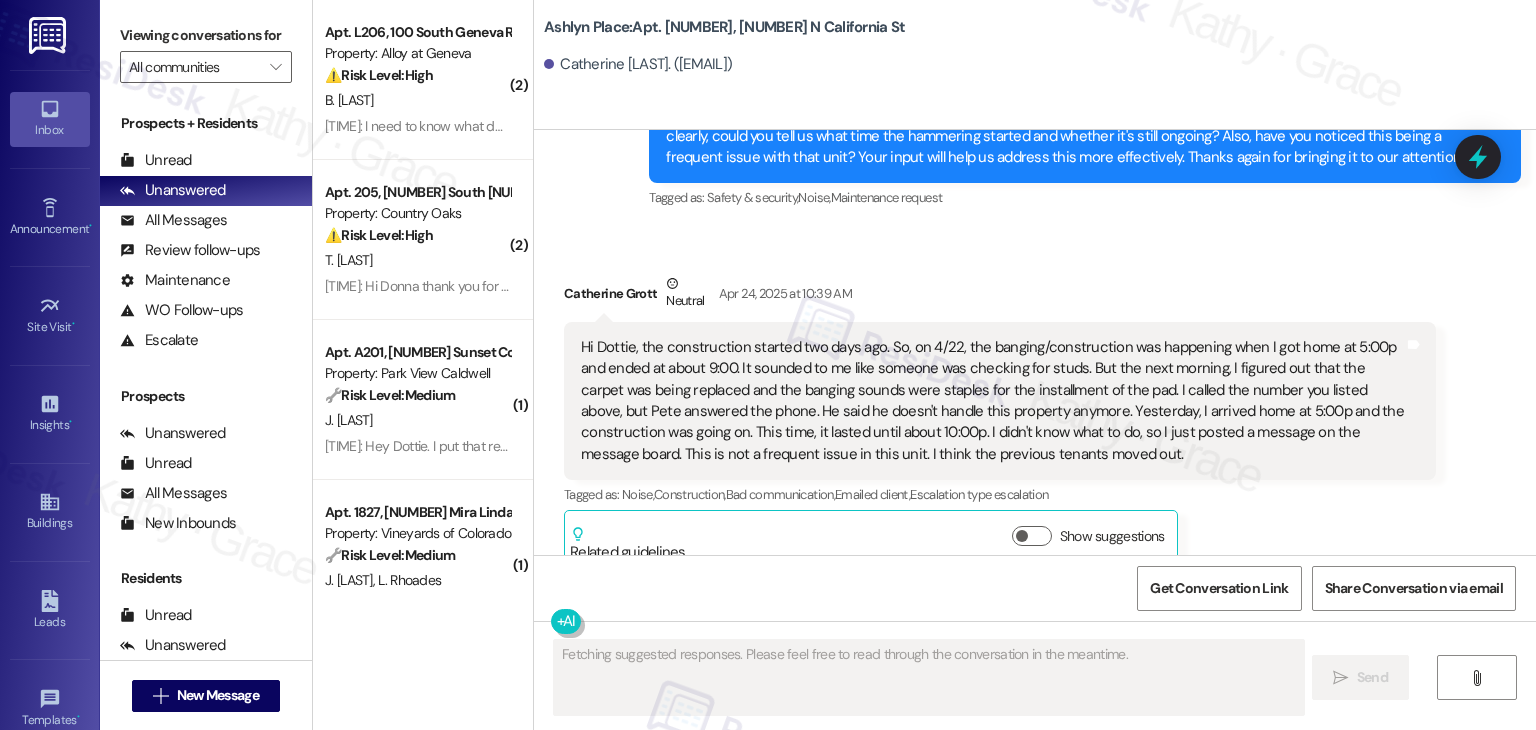 type 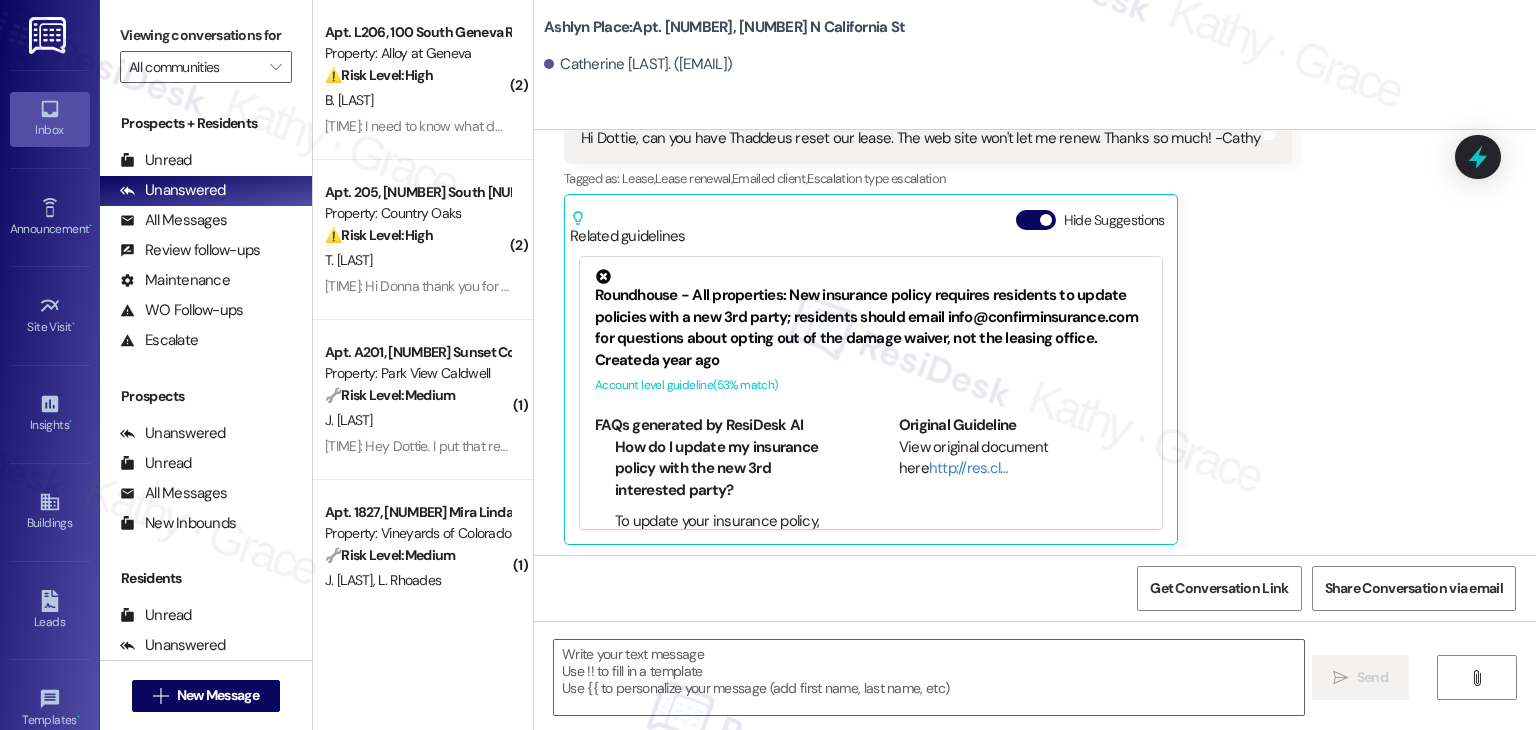 scroll, scrollTop: 8924, scrollLeft: 0, axis: vertical 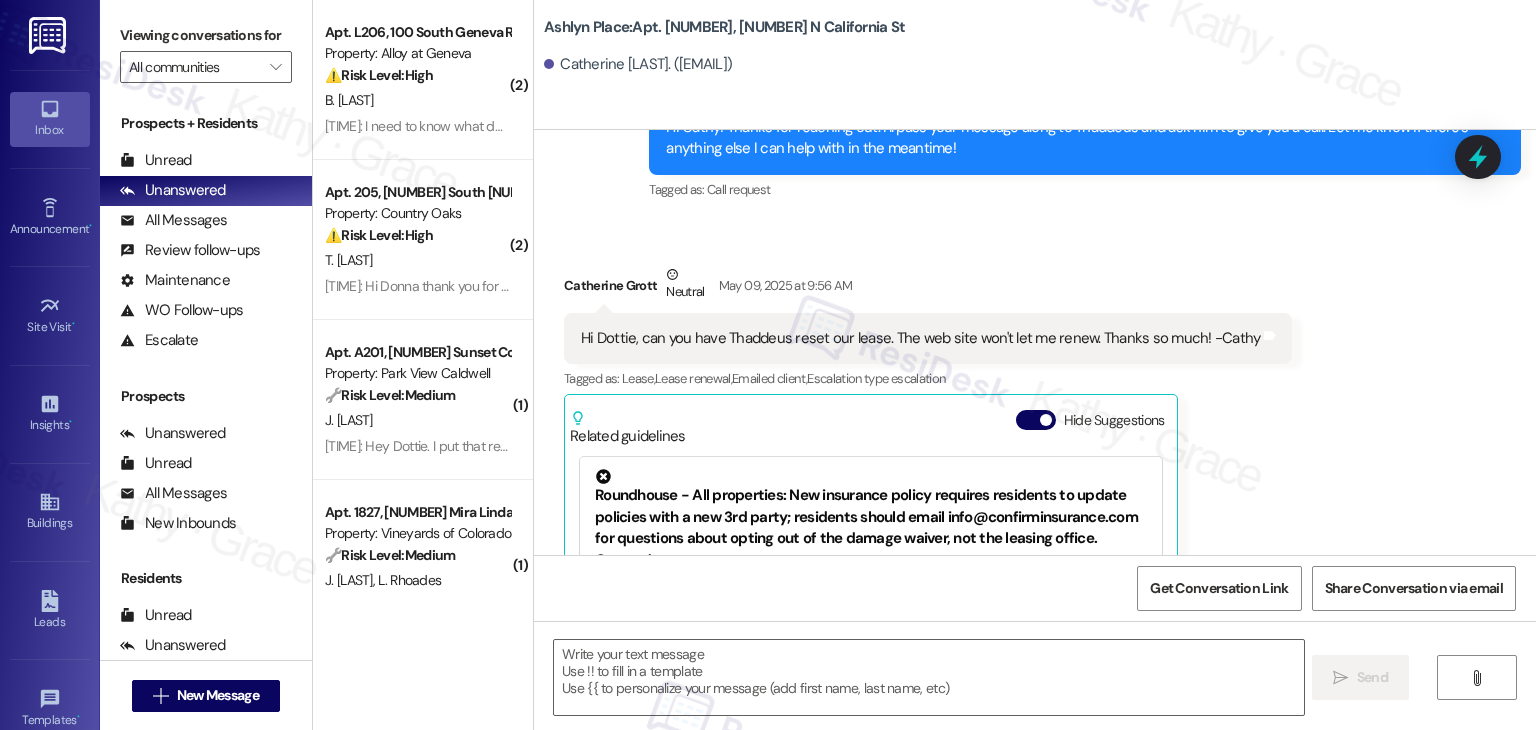 click on "Sent via SMS Dottie  (ResiDesk) [MONTH] [NUMBER], [YEAR] at [TIME] Hi Cathy! Thanks for reaching out. I’ll pass your message along to Thaddeus and ask him to give you a call. Let me know if there’s anything else I can help with in the meantime! Tags and notes Tagged as:   Call request Click to highlight conversations about Call request" at bounding box center [1085, 139] 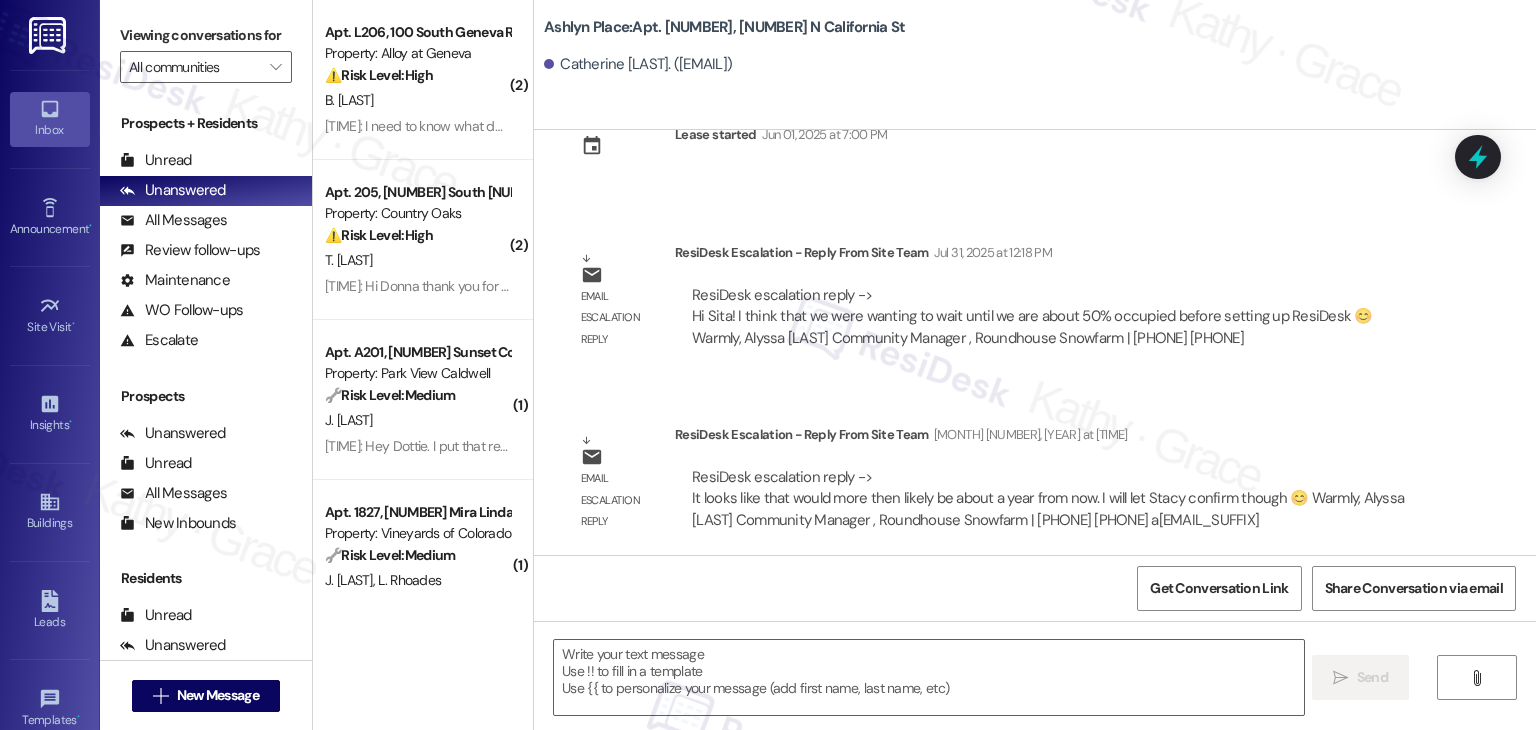 scroll, scrollTop: 10234, scrollLeft: 0, axis: vertical 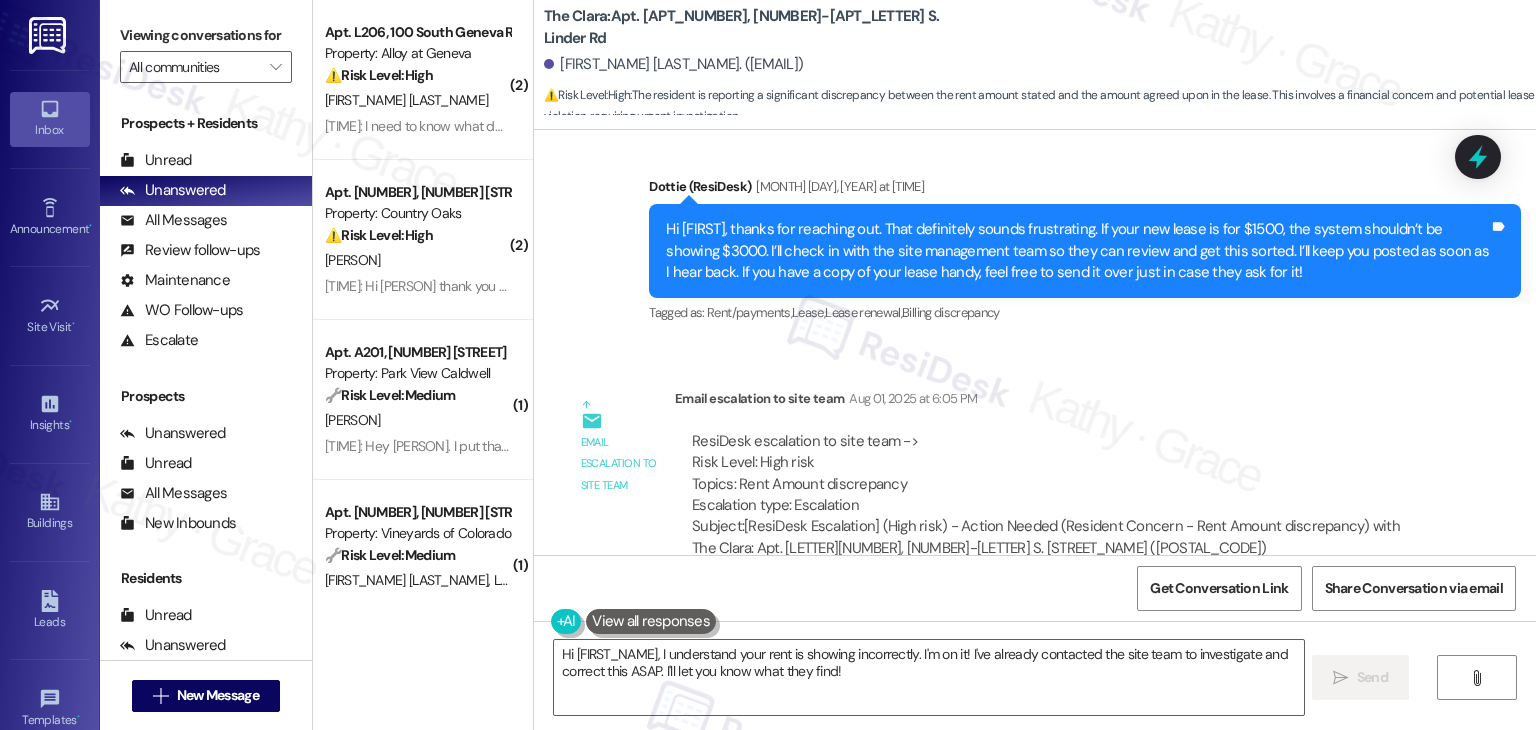 click on "Sabrina Elias. (eliassab23@gmail.com)" at bounding box center (673, 64) 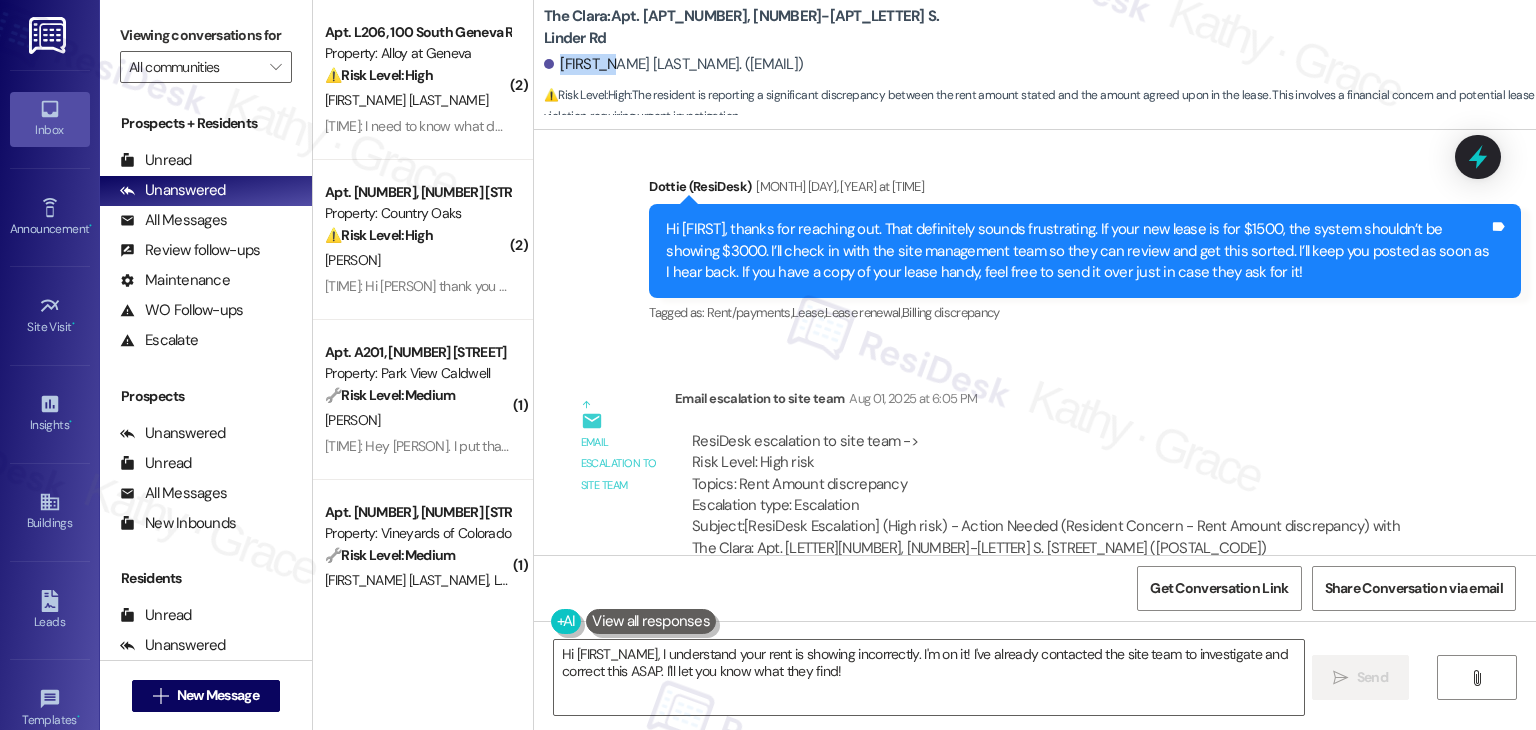 click on "Sabrina Elias. (eliassab23@gmail.com)" at bounding box center [673, 64] 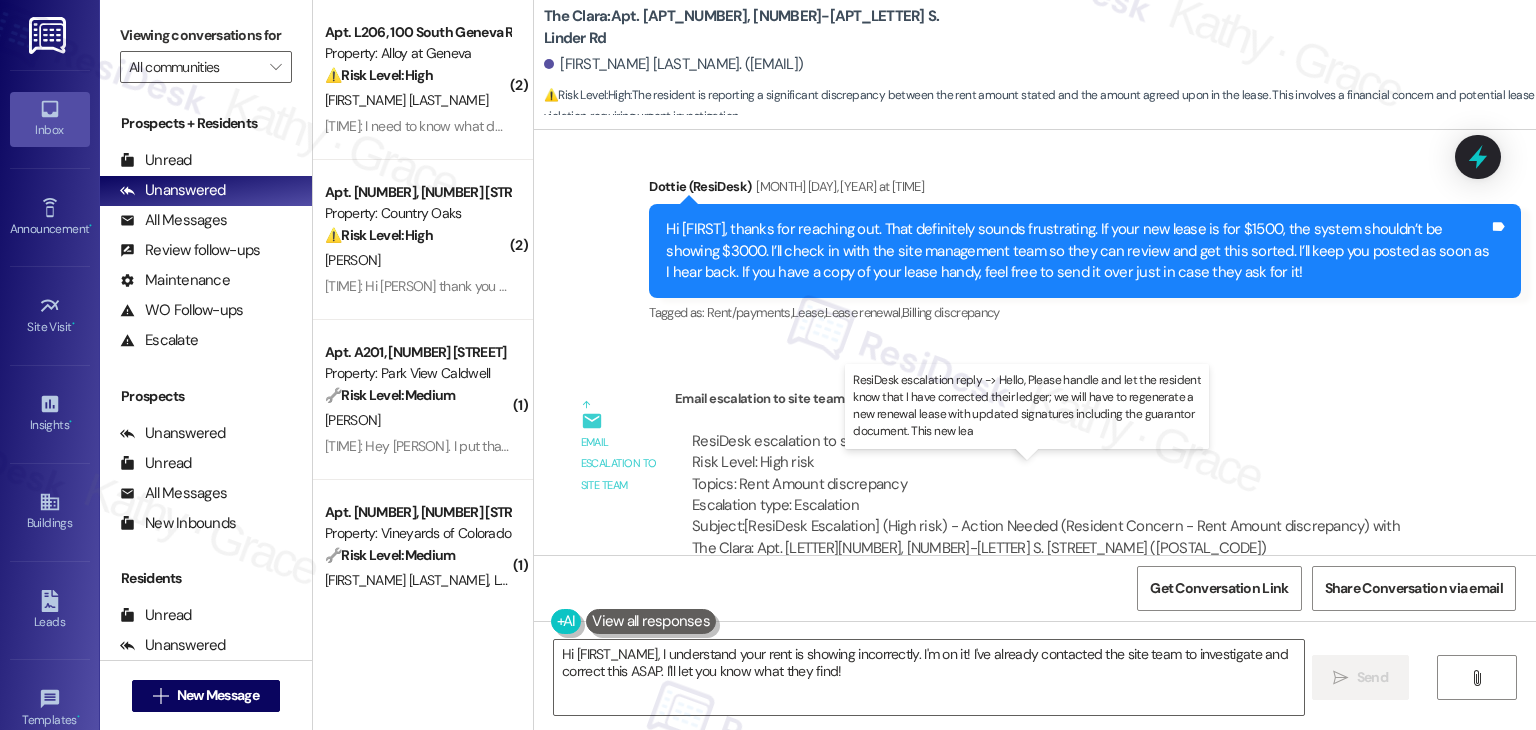 drag, startPoint x: 928, startPoint y: 501, endPoint x: 1073, endPoint y: 517, distance: 145.88008 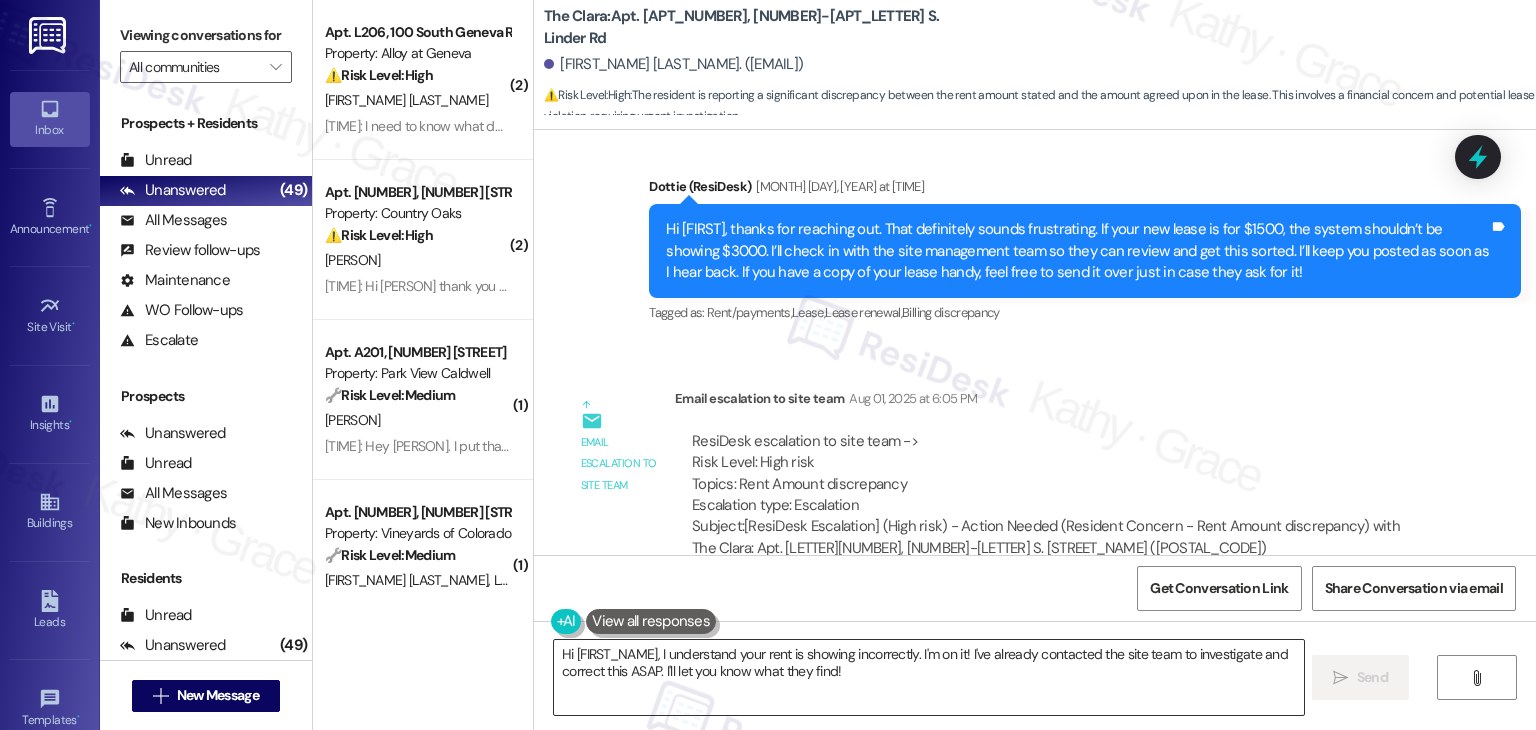click on "Hi Sabrina, I understand your rent is showing incorrectly. I'm on it! I've already contacted the site team to investigate and correct this ASAP. I'll let you know what they find!" at bounding box center (928, 677) 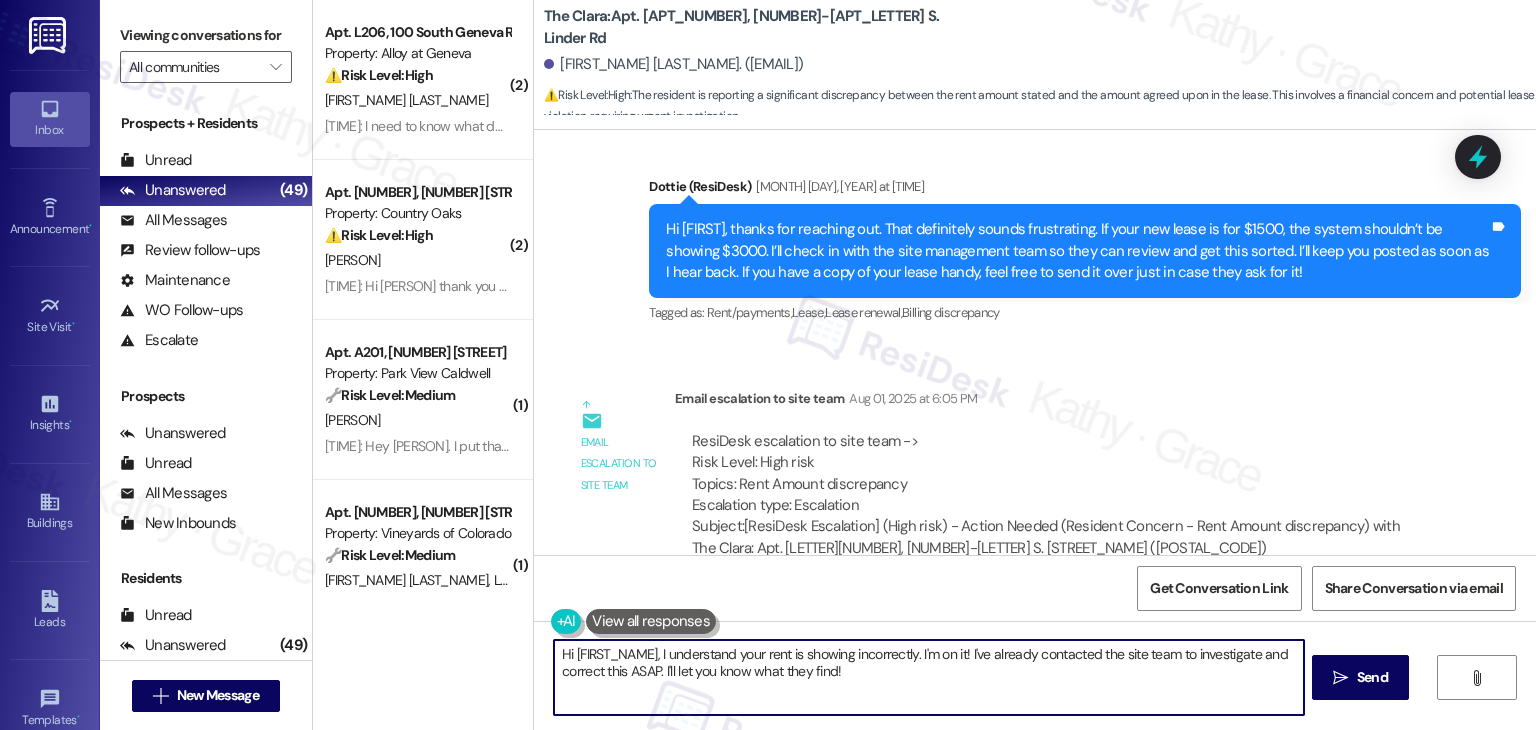 click on "Hi Sabrina, I understand your rent is showing incorrectly. I'm on it! I've already contacted the site team to investigate and correct this ASAP. I'll let you know what they find!" at bounding box center (928, 677) 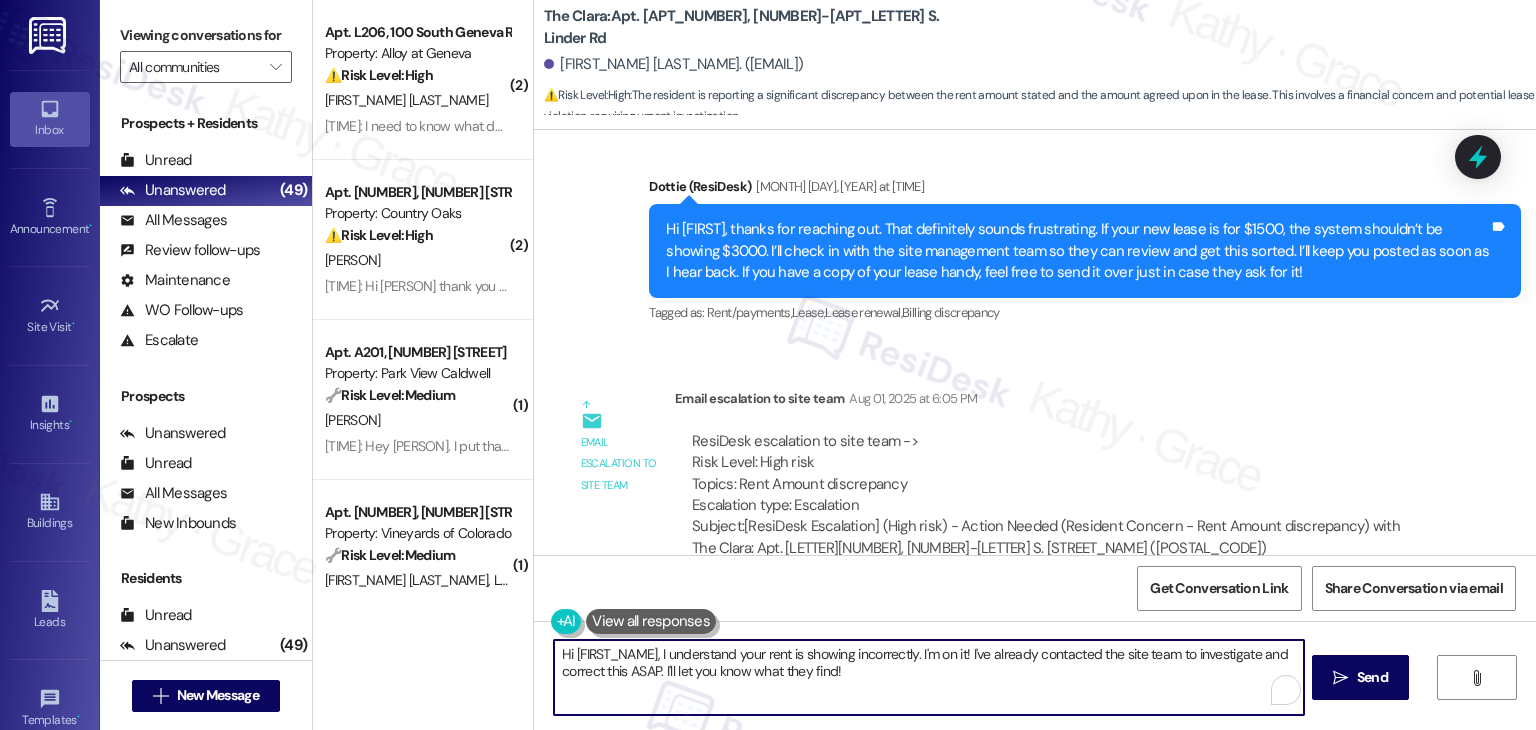 paste on "’ve escalated your concern to the site team. They have corrected your ledger and will be preparing a new renewal lease that includes updated signatures and the guarantor document. You can expect the new lease to be generated on Monday." 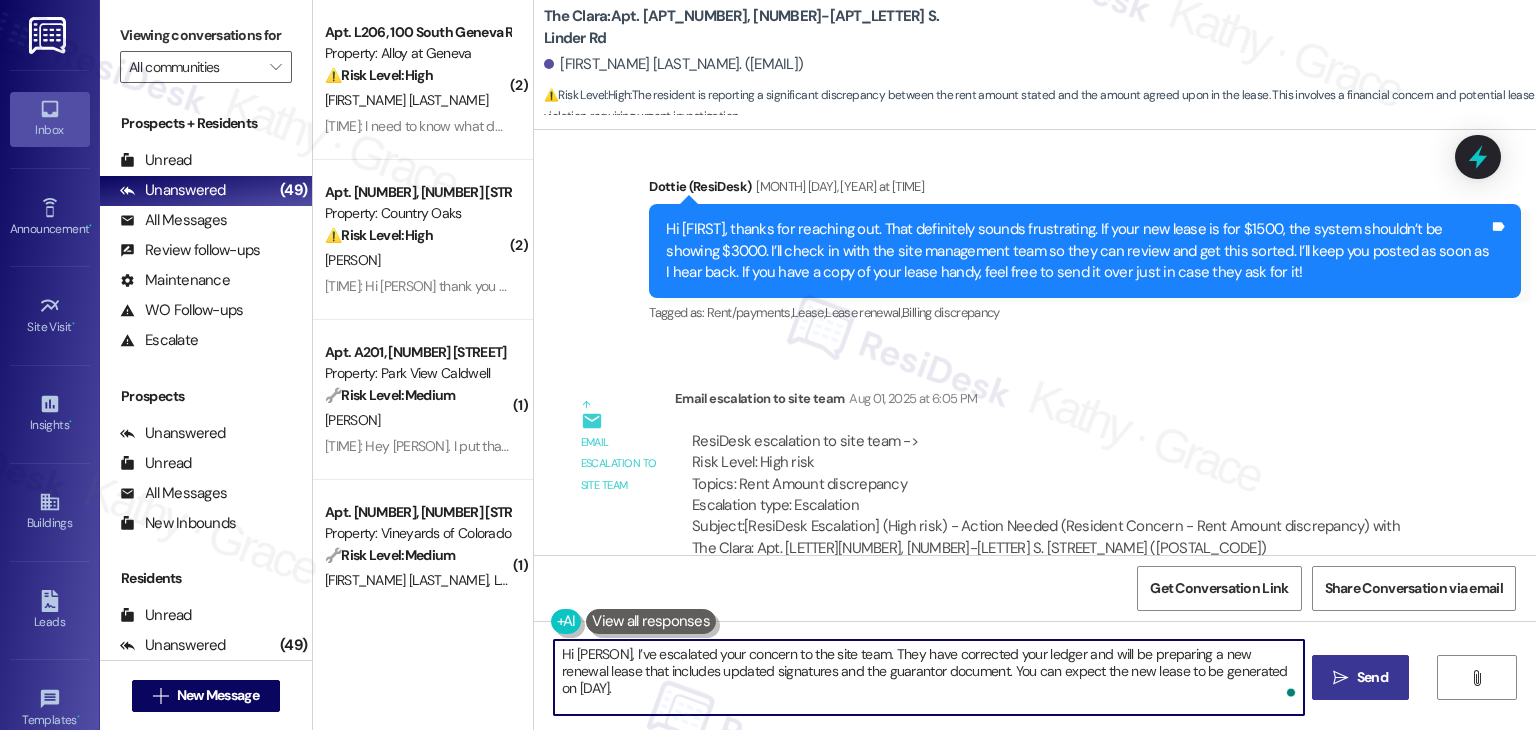 type on "Hi Sabrina, I’ve escalated your concern to the site team. They have corrected your ledger and will be preparing a new renewal lease that includes updated signatures and the guarantor document. You can expect the new lease to be generated on Monday." 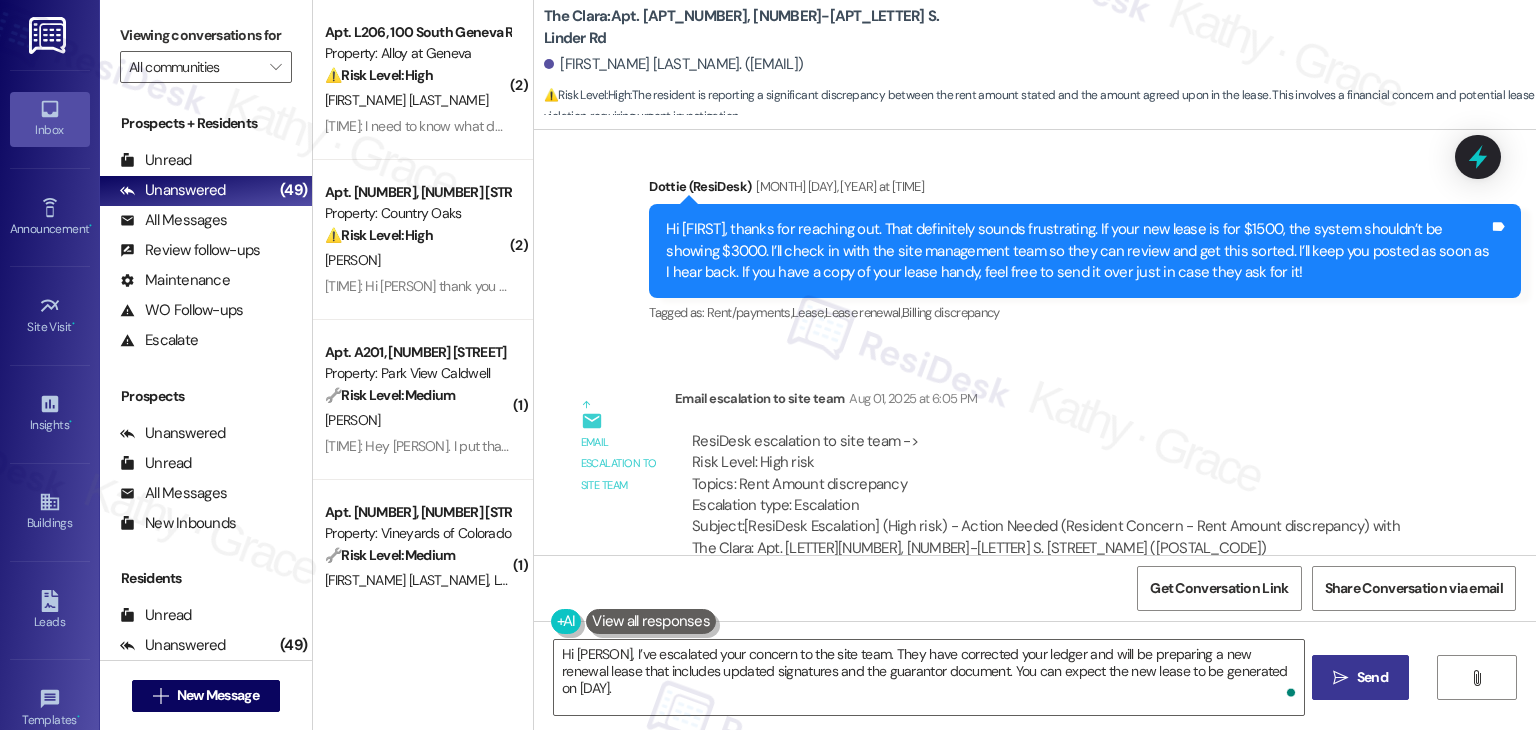 click on "Send" at bounding box center [1372, 677] 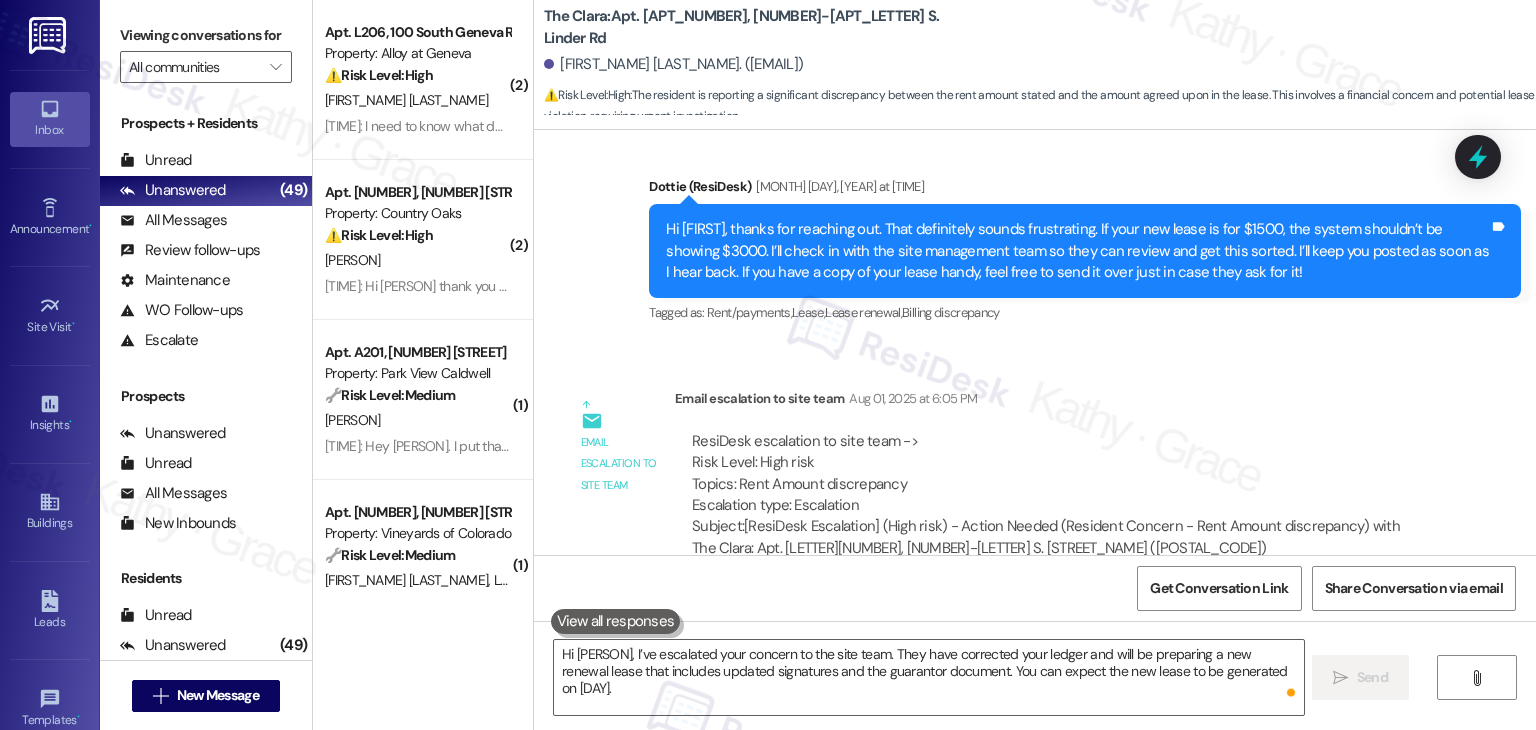 type 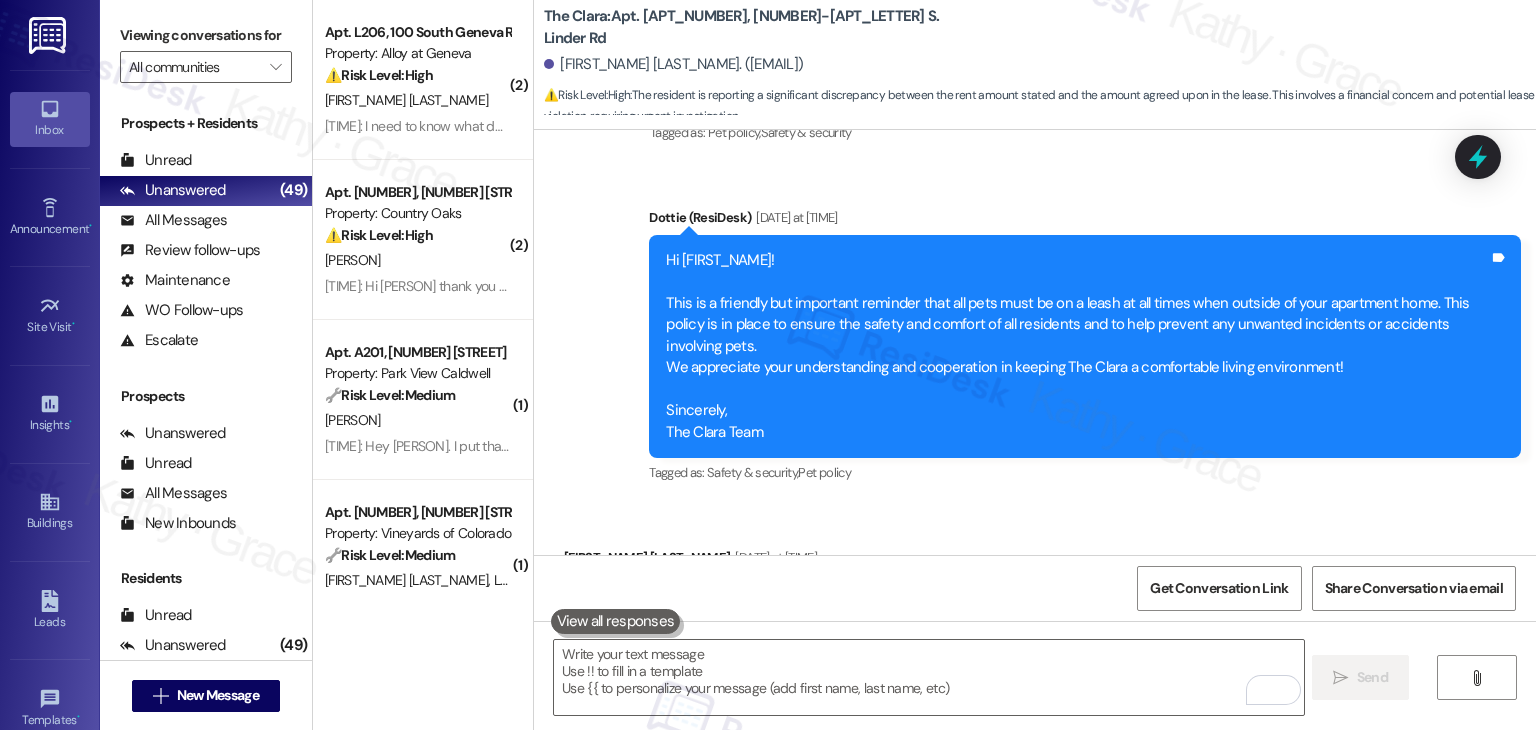 scroll, scrollTop: 50383, scrollLeft: 0, axis: vertical 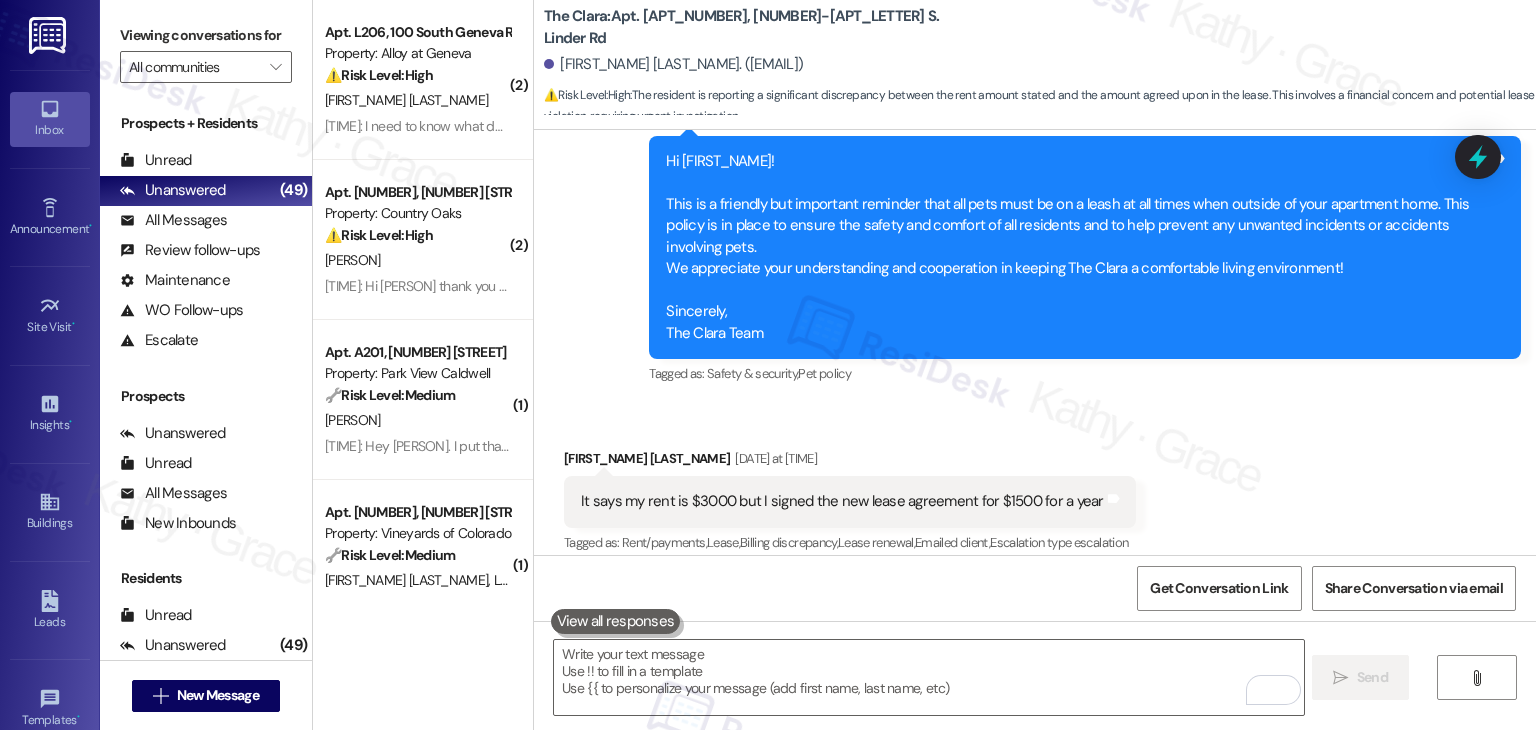 click on "It says my rent is $3000 but I signed the new lease agreement for $1500 for a year" at bounding box center (842, 501) 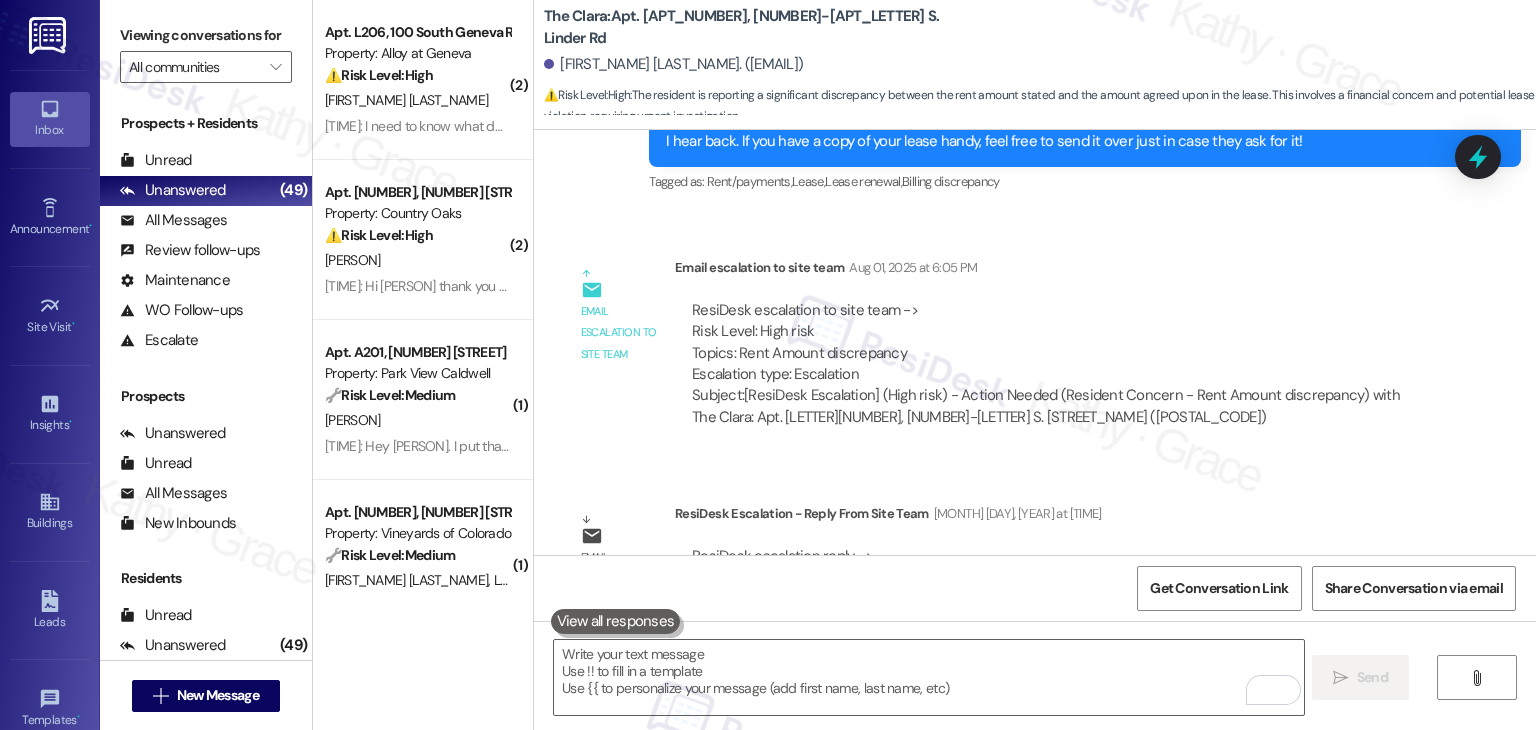 scroll, scrollTop: 50984, scrollLeft: 0, axis: vertical 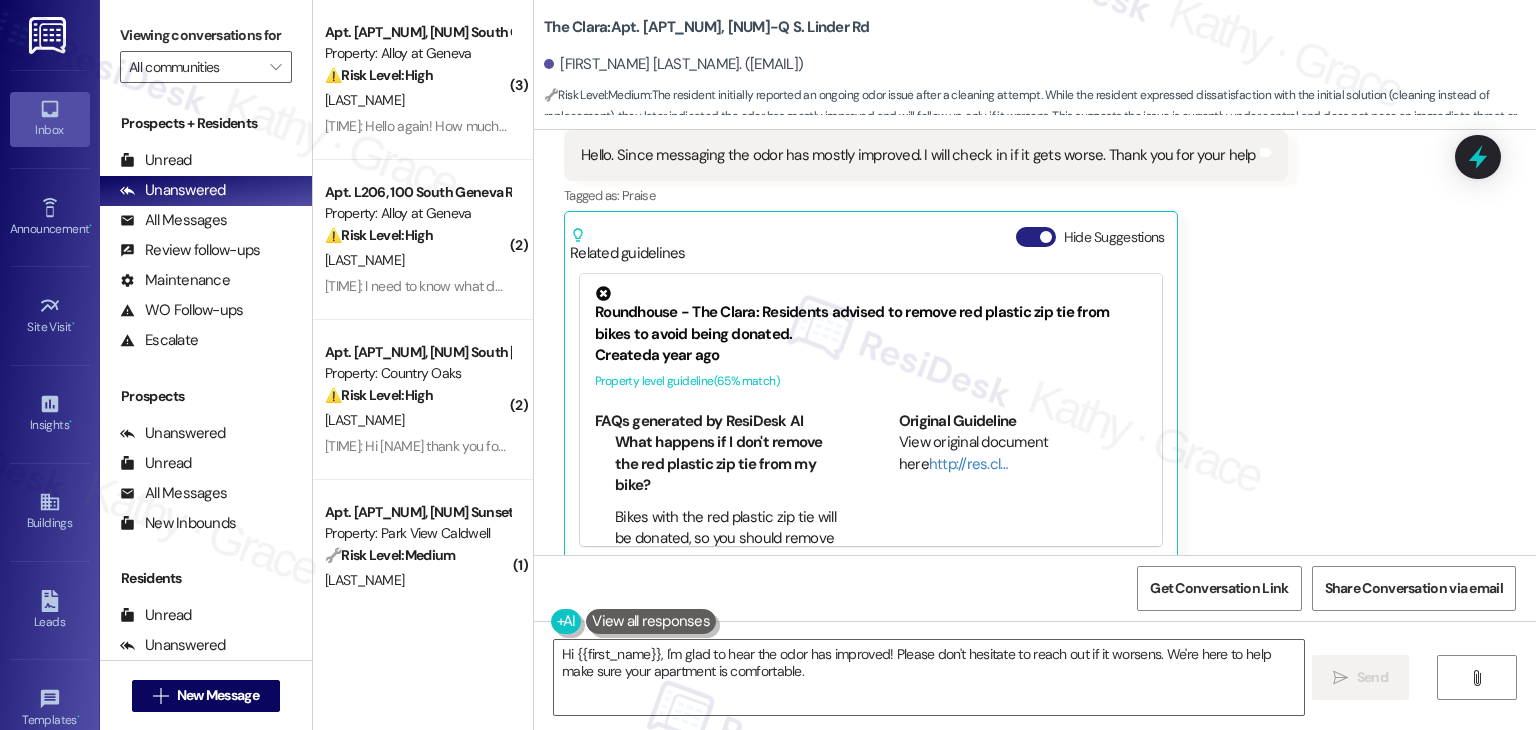 click on "Hide Suggestions" at bounding box center (1036, 237) 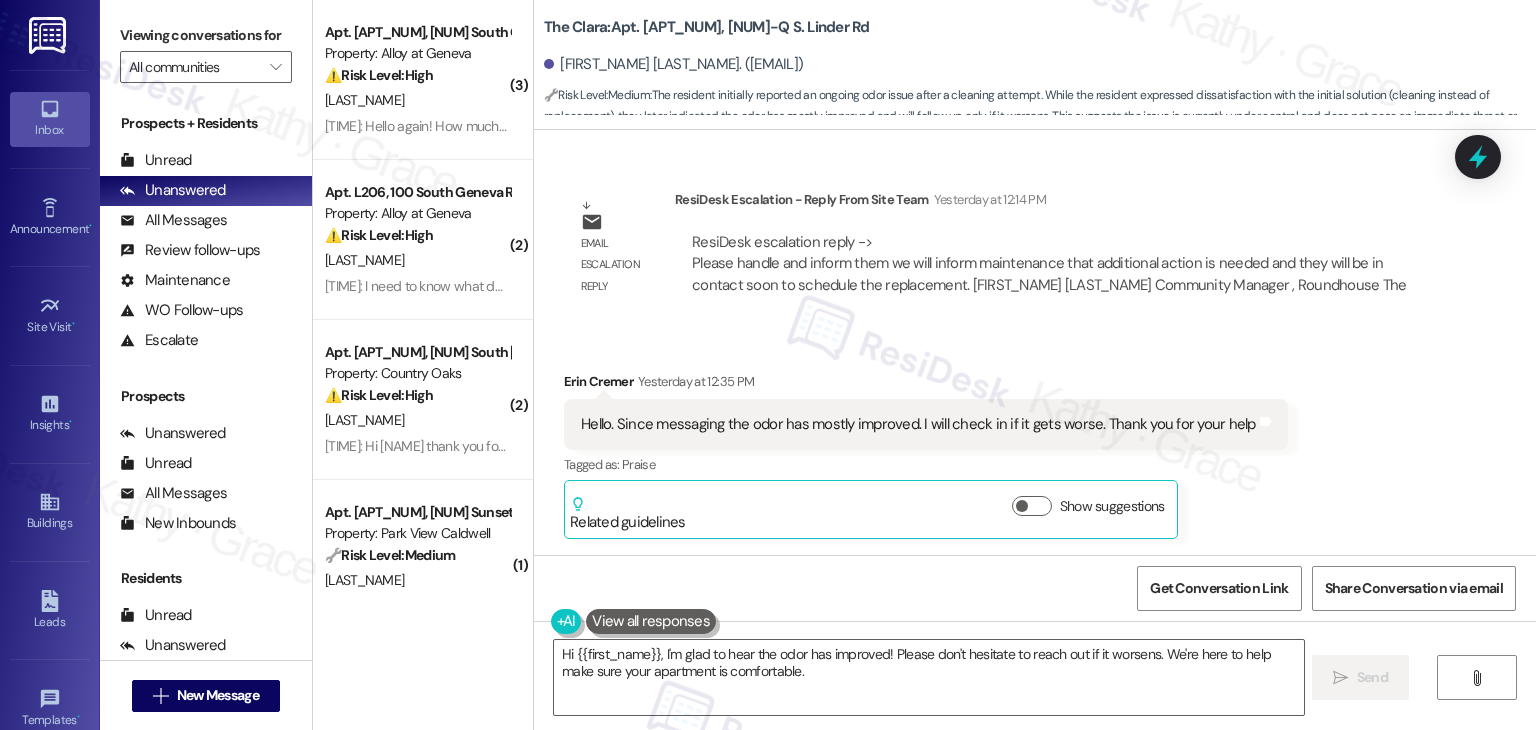 scroll, scrollTop: 6060, scrollLeft: 0, axis: vertical 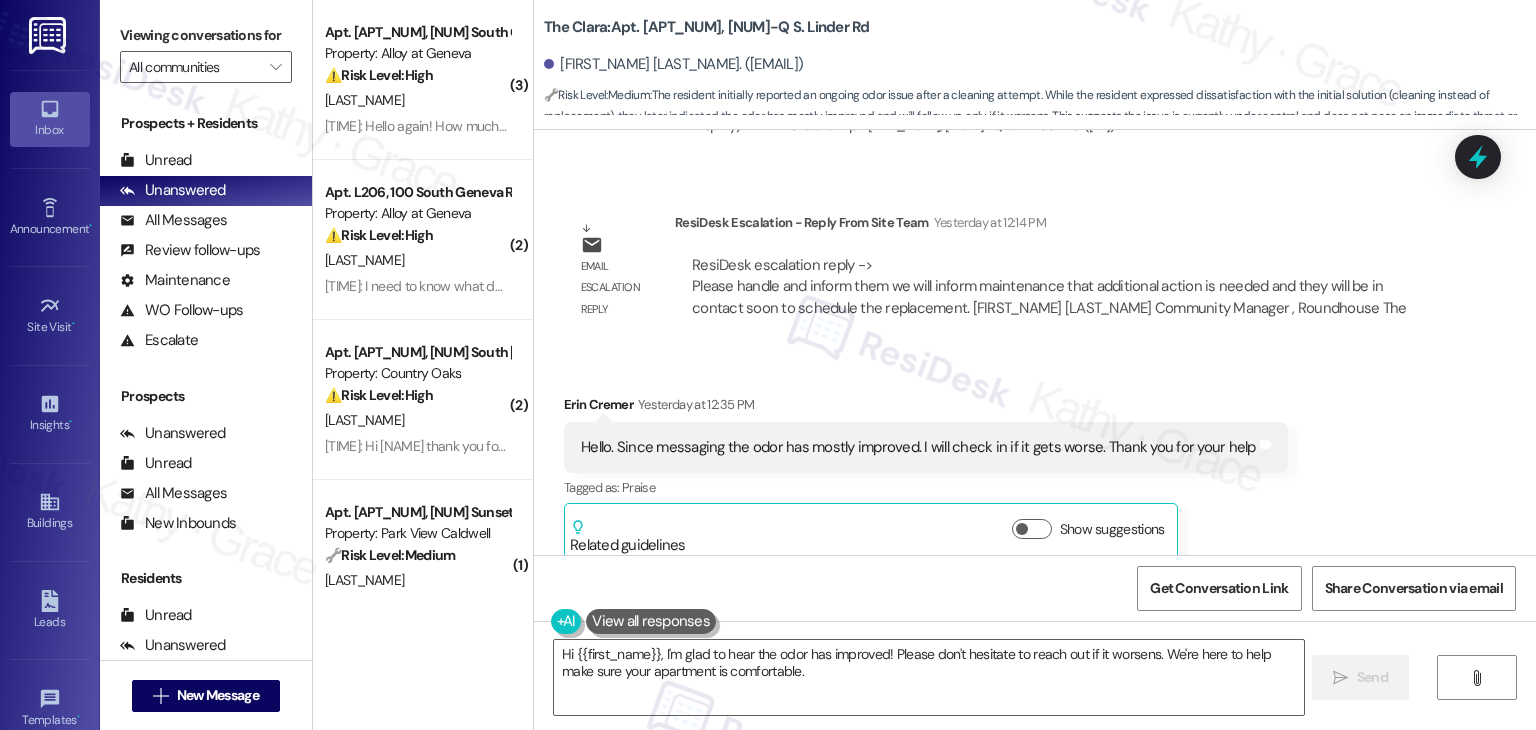 click on "ResiDesk Escalation - Reply From Site Team Yesterday at 12:14 PM" at bounding box center [1055, 226] 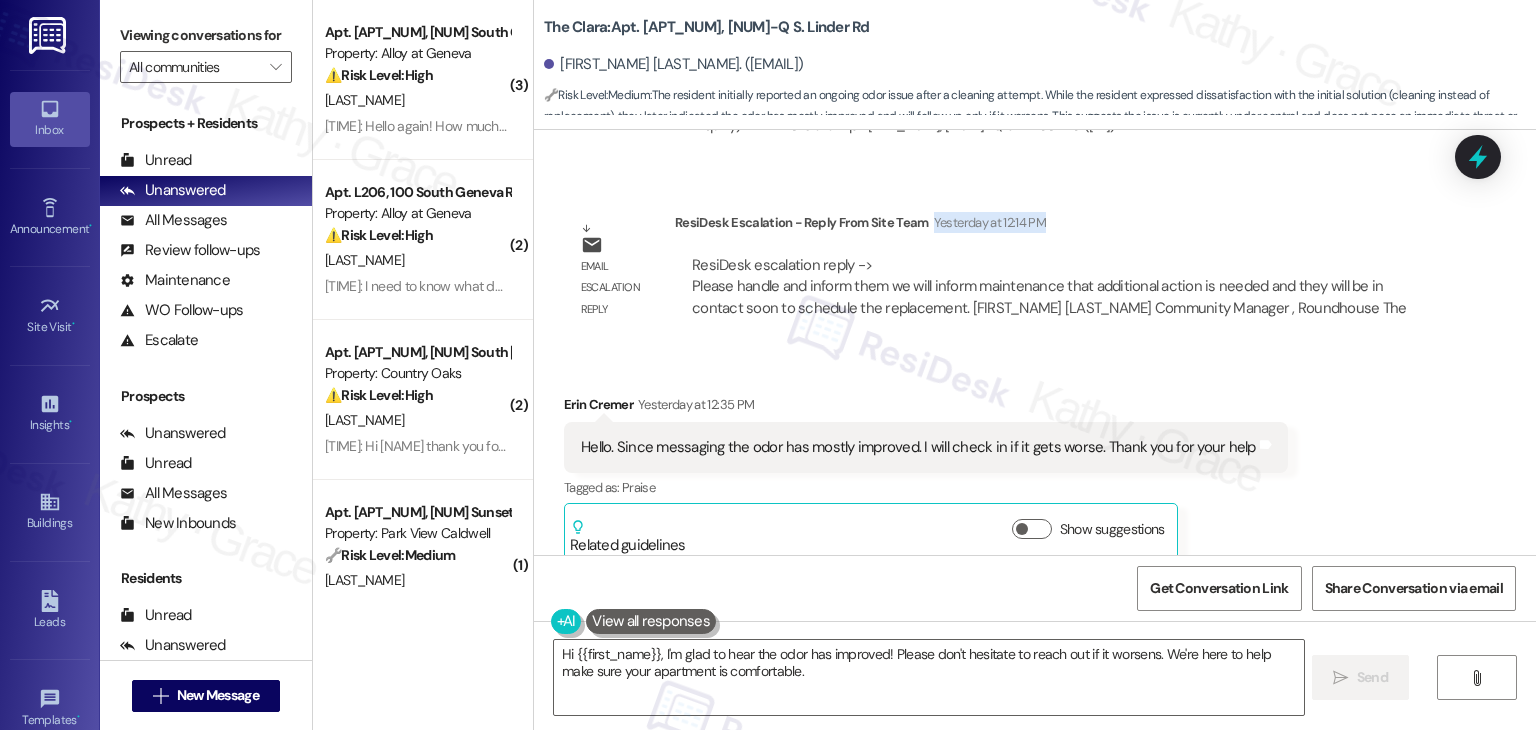 click on "ResiDesk Escalation - Reply From Site Team Yesterday at 12:14 PM" at bounding box center (1055, 226) 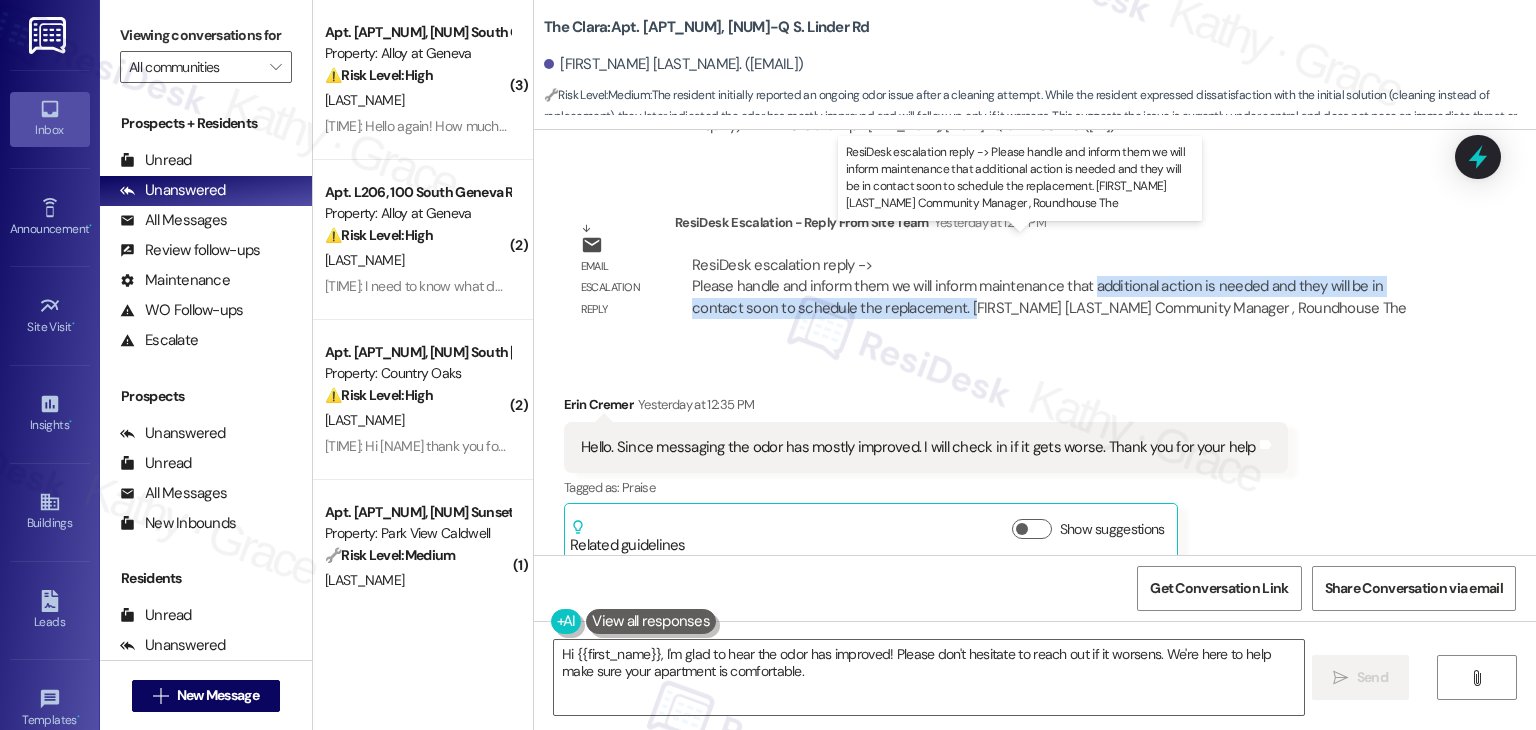 drag, startPoint x: 956, startPoint y: 290, endPoint x: 1078, endPoint y: 262, distance: 125.17188 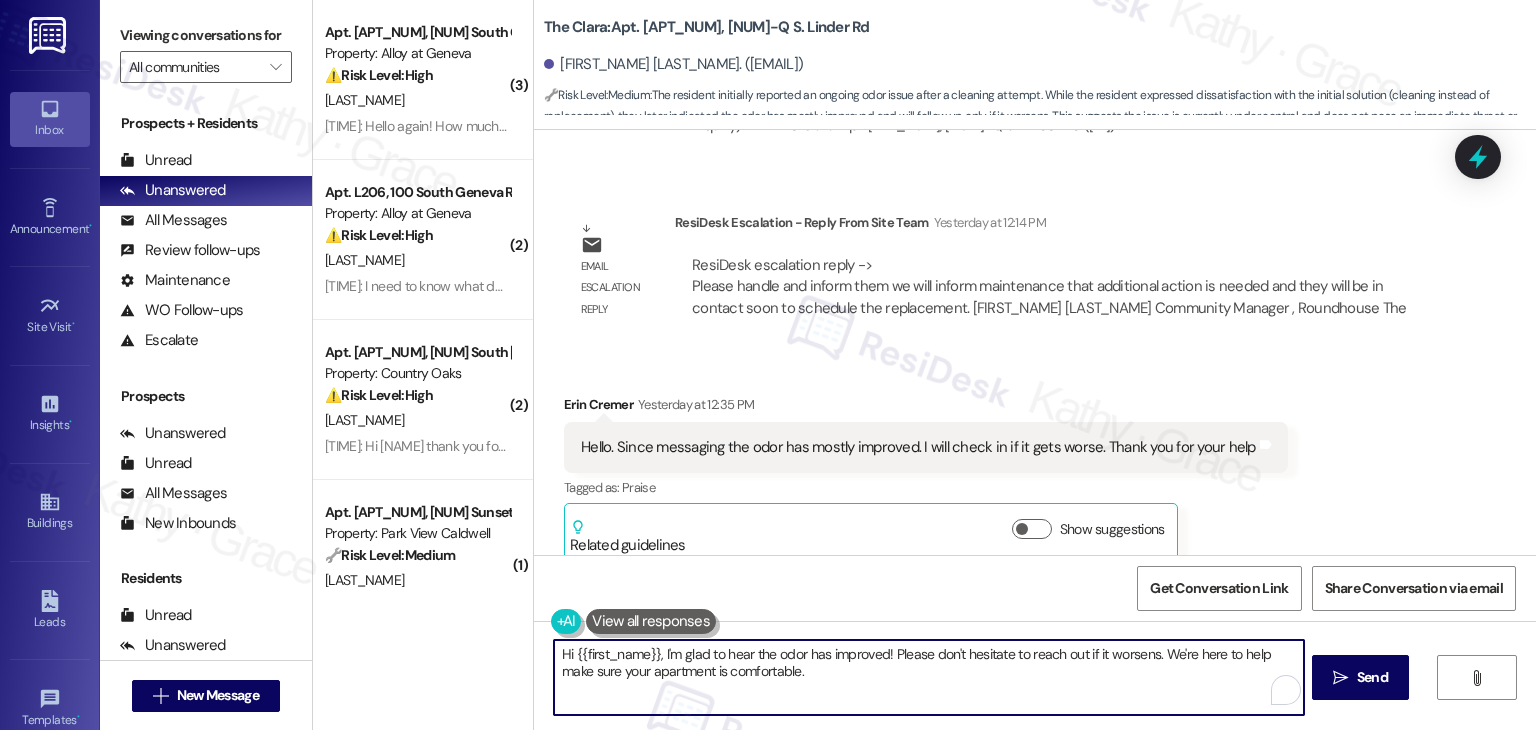 drag, startPoint x: 775, startPoint y: 679, endPoint x: 524, endPoint y: 653, distance: 252.34302 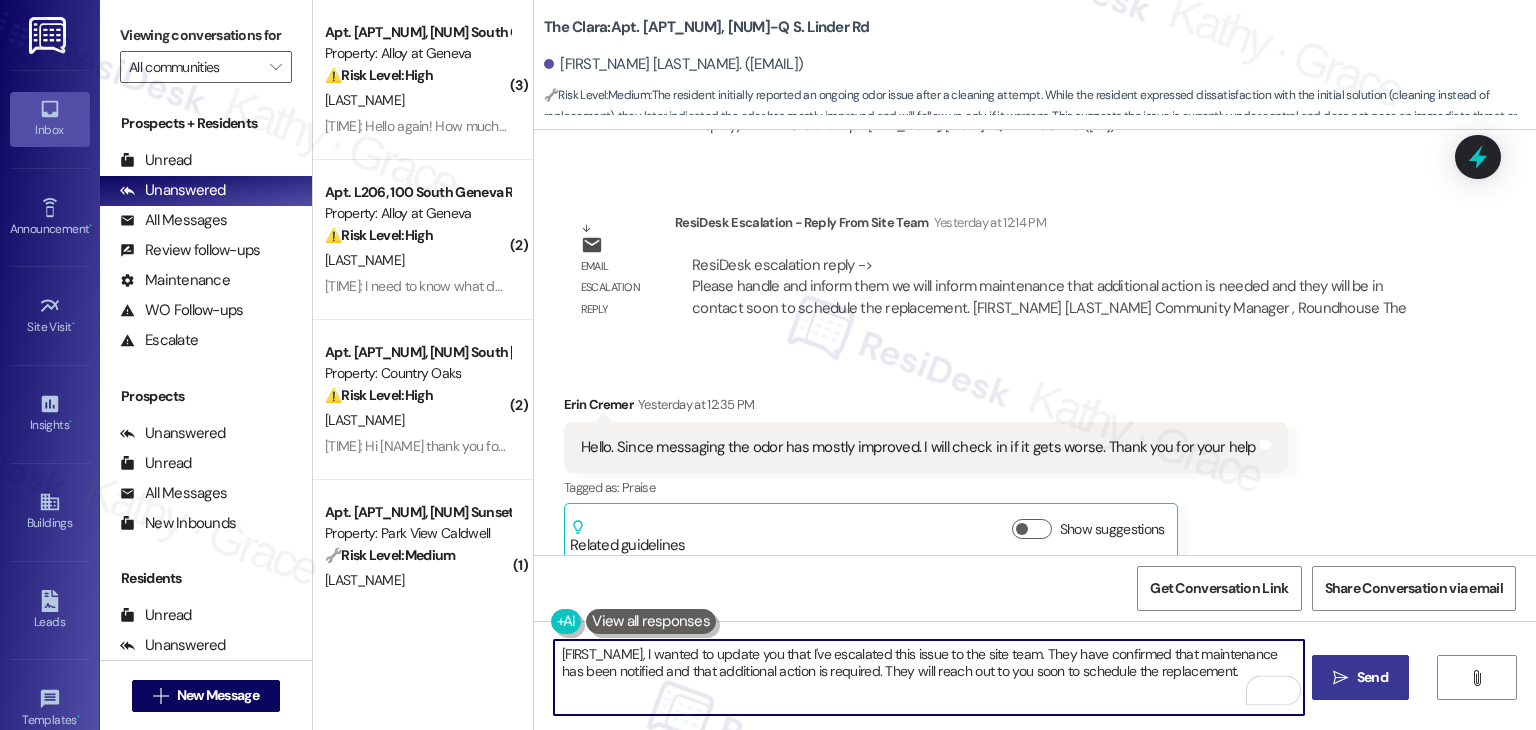 type on "Hi Erin, I wanted to update you that I've escalated this issue to the site team. They have confirmed that maintenance has been notified and that additional action is required. They will reach out to you soon to schedule the replacement." 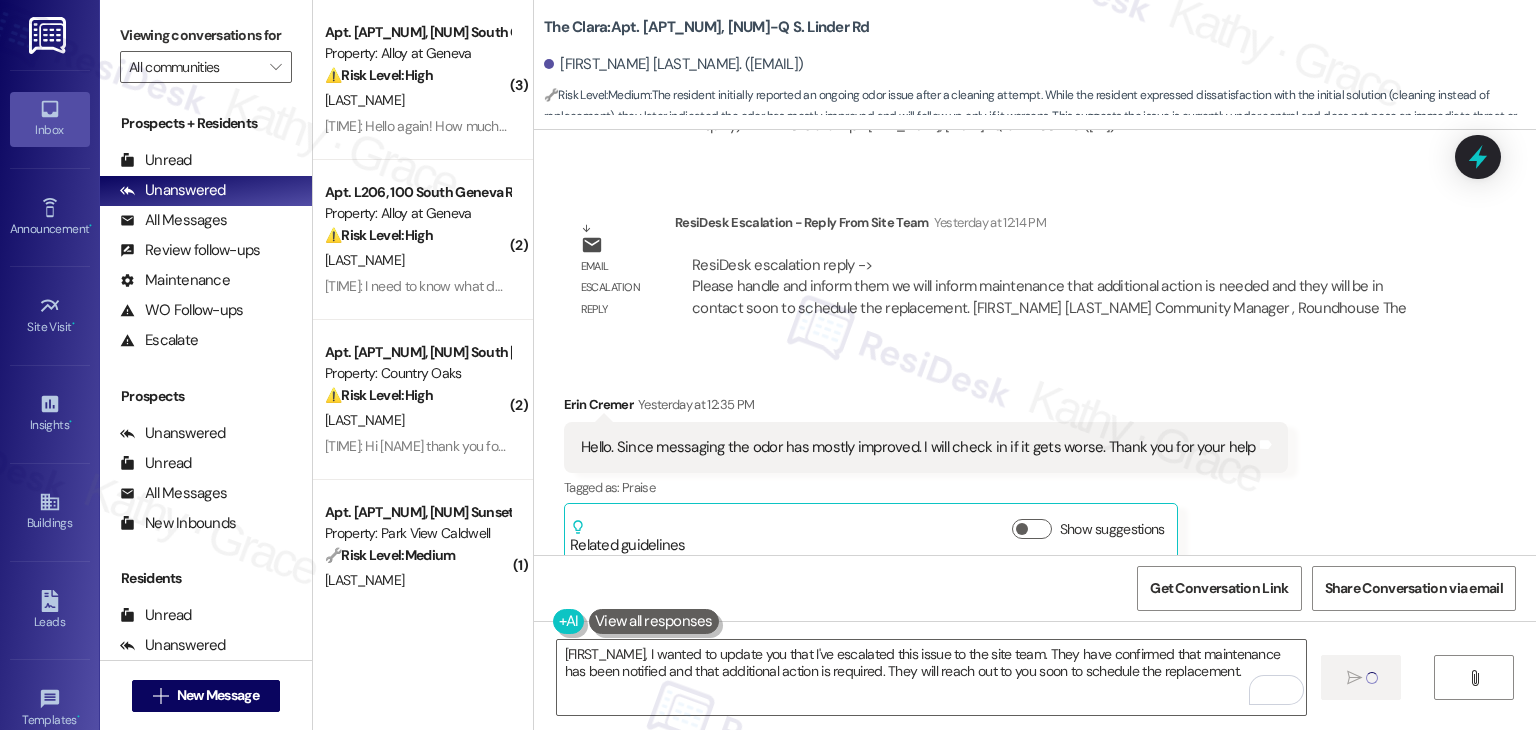 type 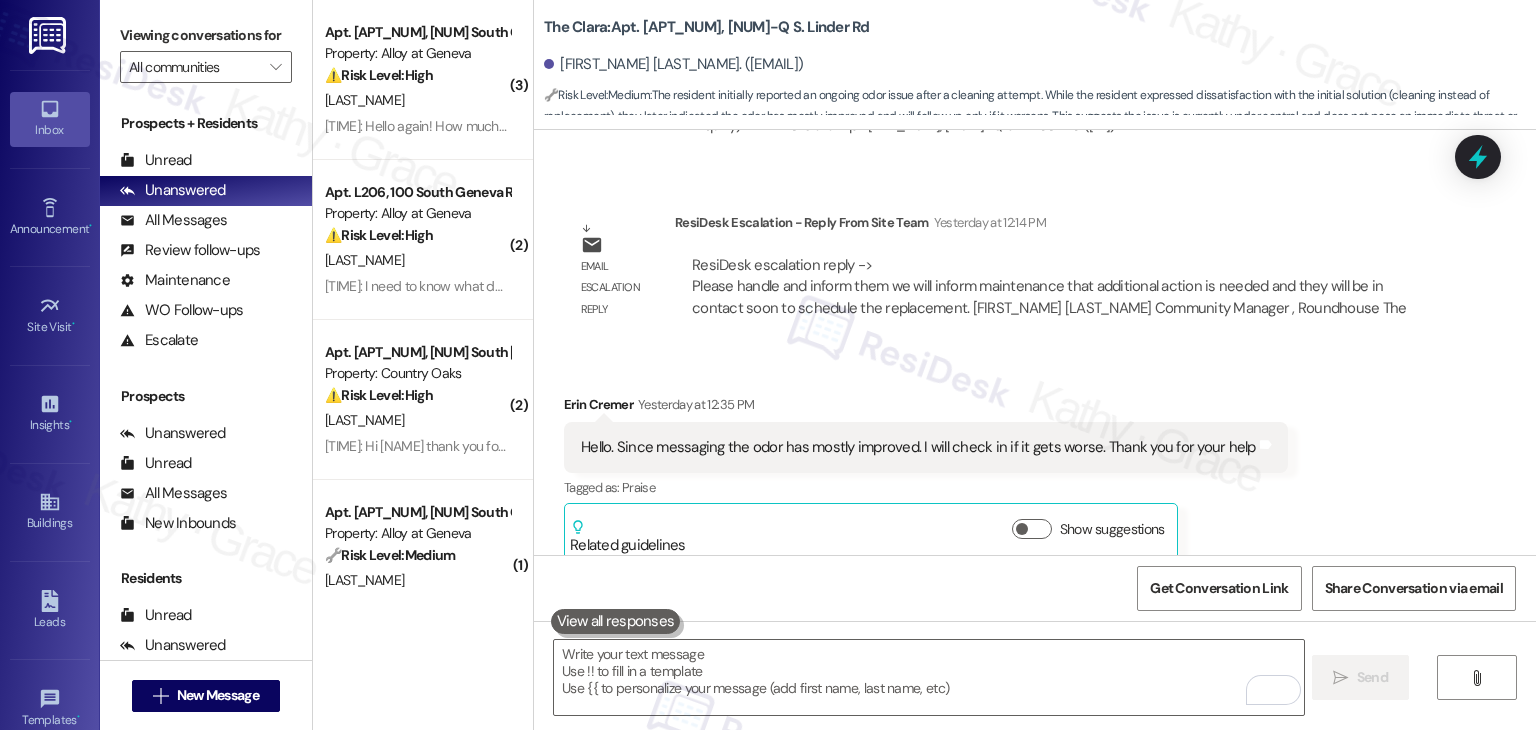 scroll, scrollTop: 6221, scrollLeft: 0, axis: vertical 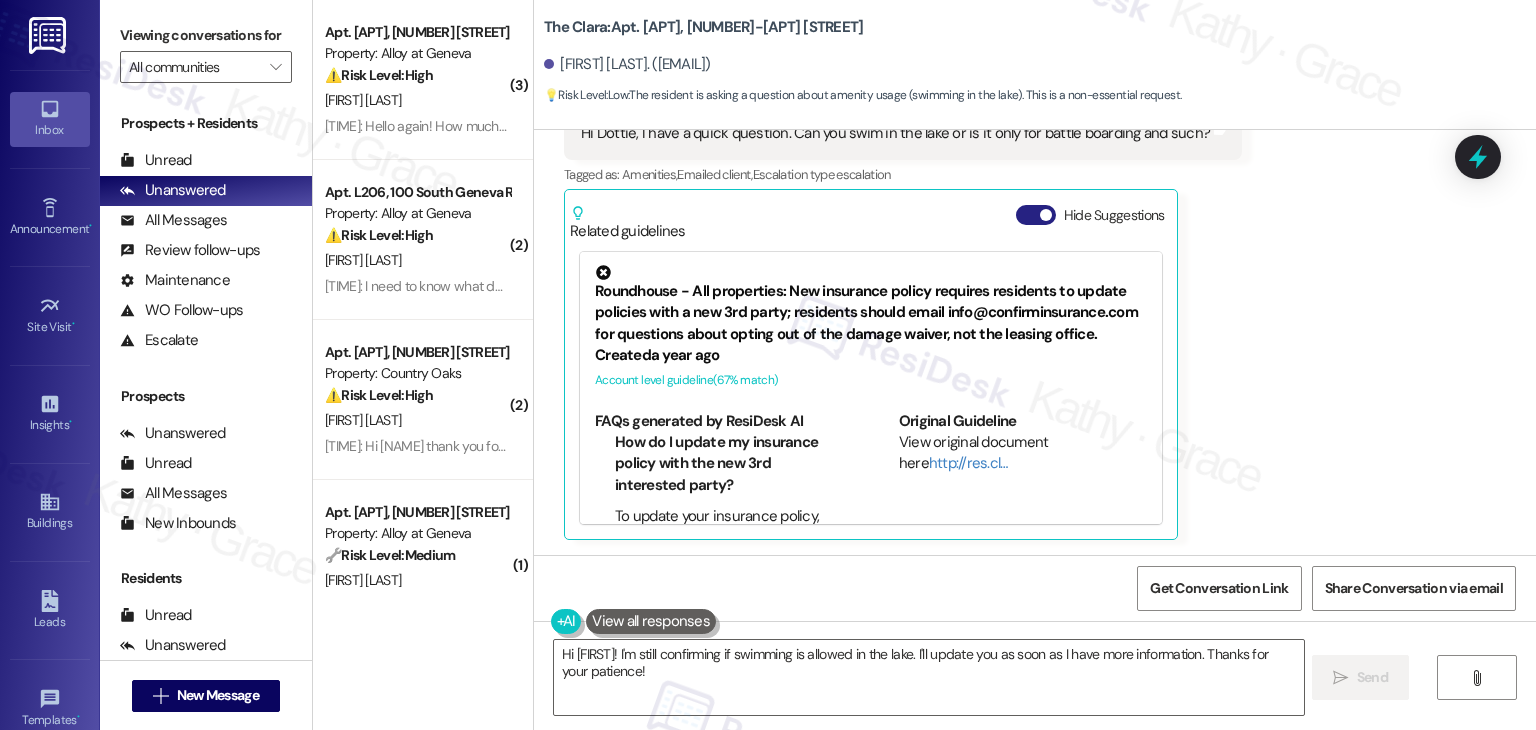 click on "Hide Suggestions" at bounding box center (1036, 215) 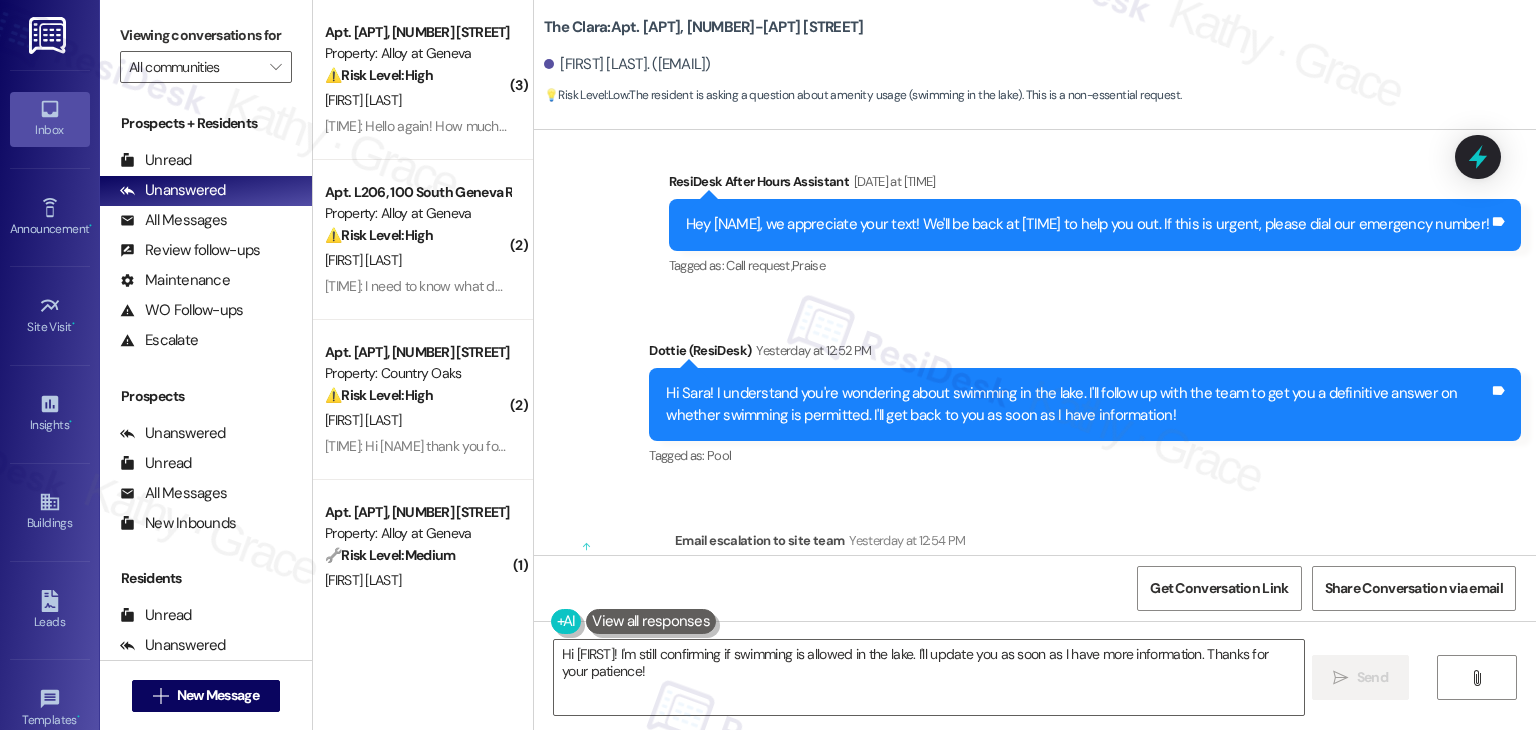 scroll, scrollTop: 1892, scrollLeft: 0, axis: vertical 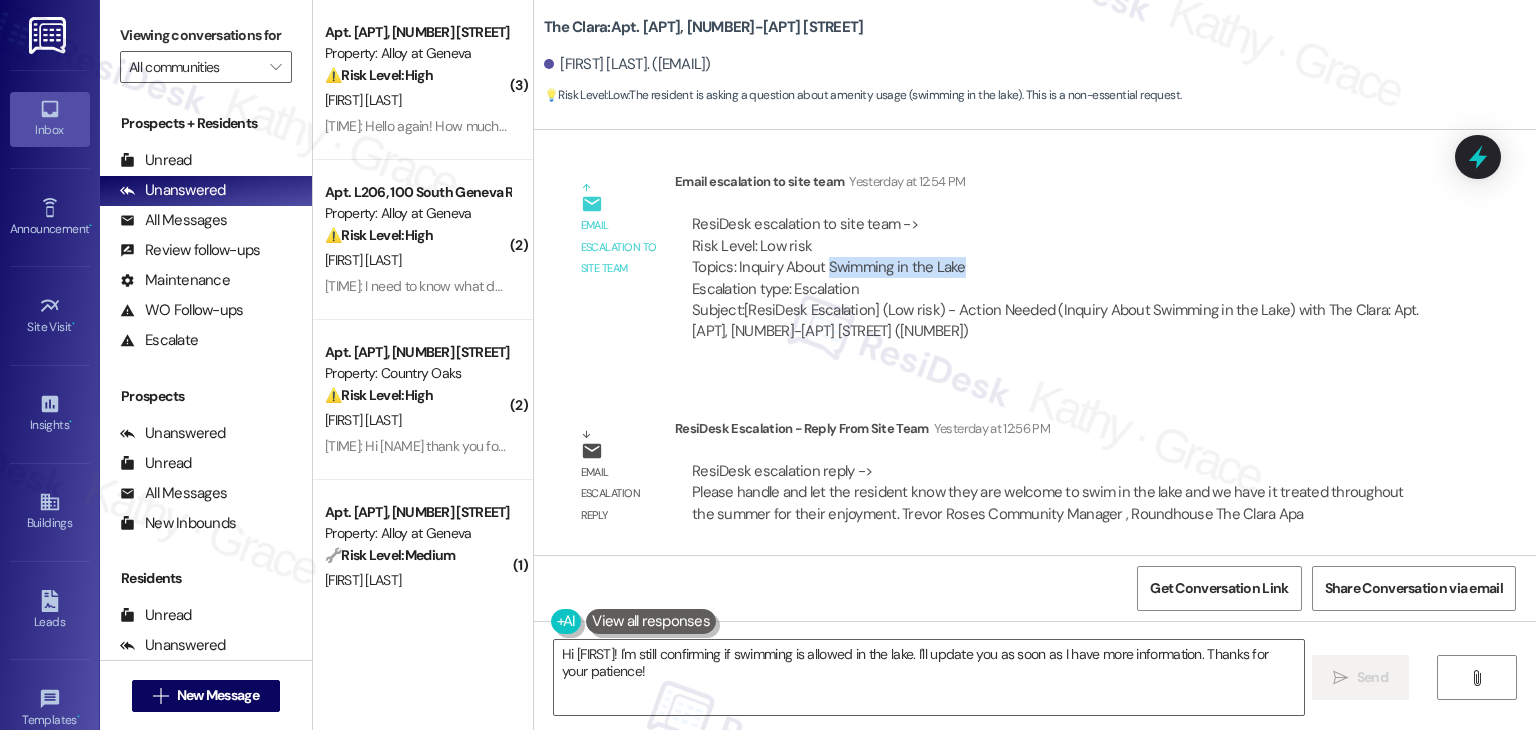 drag, startPoint x: 951, startPoint y: 266, endPoint x: 816, endPoint y: 265, distance: 135.00371 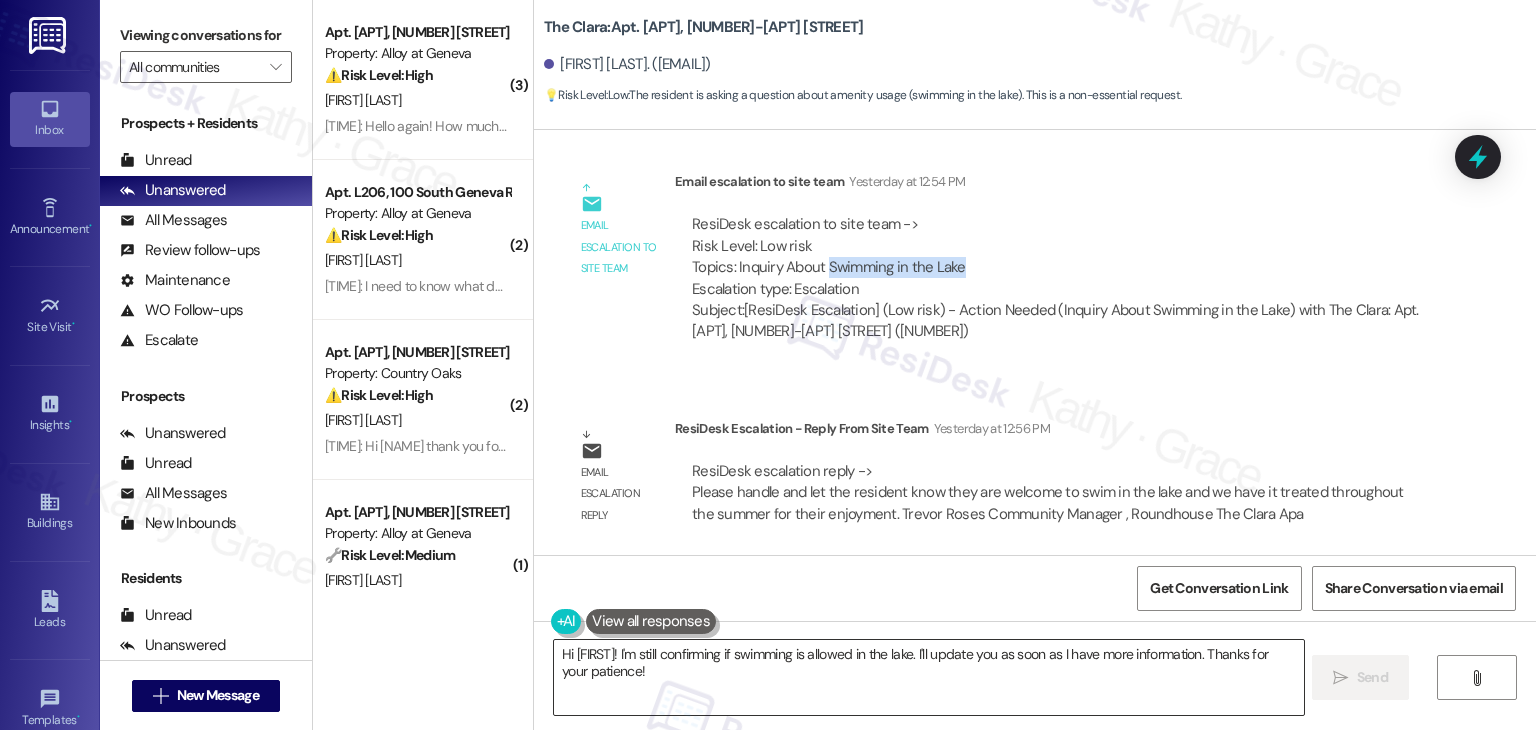 click on "Hi [FIRST]! I'm still confirming if swimming is allowed in the lake. I'll update you as soon as I have more information. Thanks for your patience!" at bounding box center (928, 677) 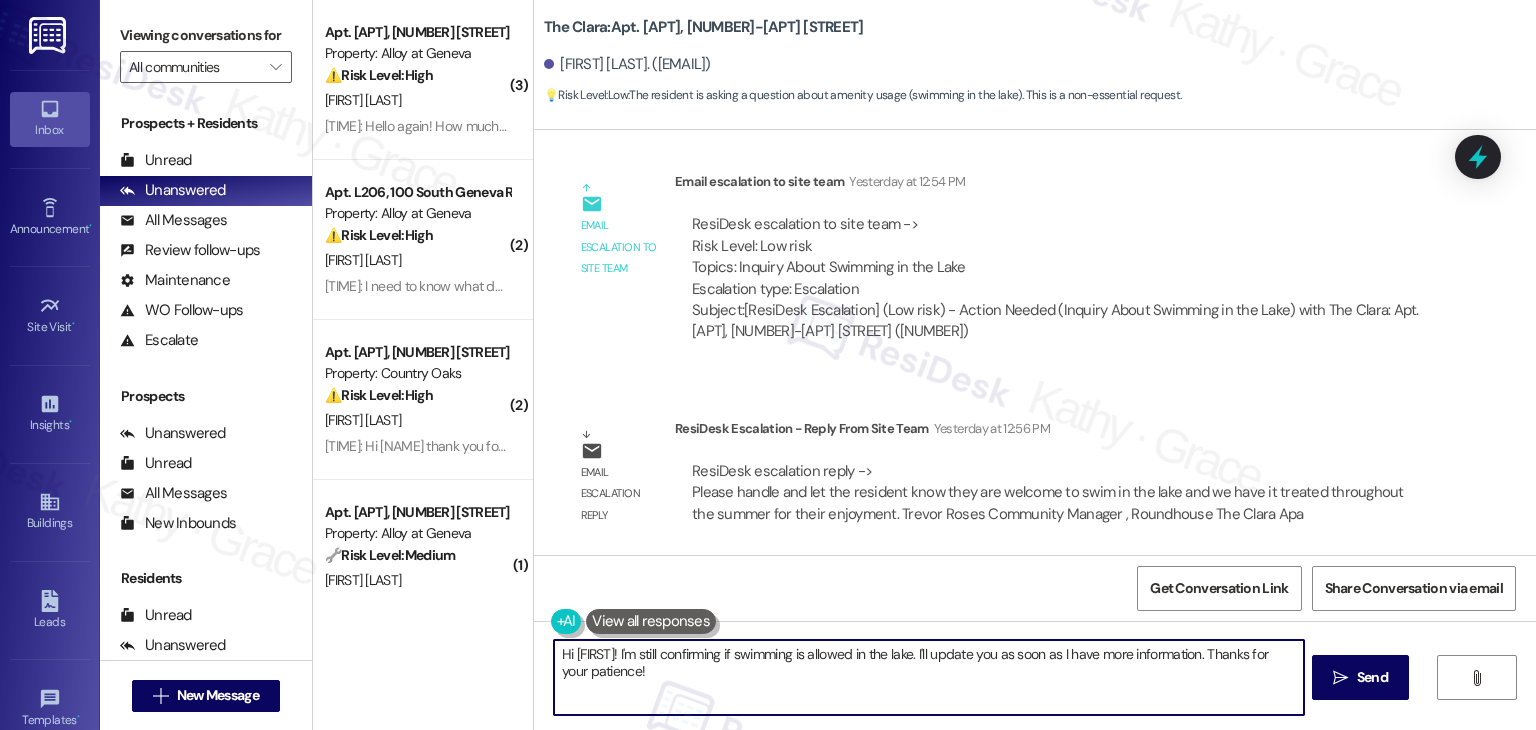 paste on "[NAME], I checked with the site team about your inquiry. They confirmed that you are welcome to swim in the lake, and it’s treated regularly throughout the summer for your enjoyment." 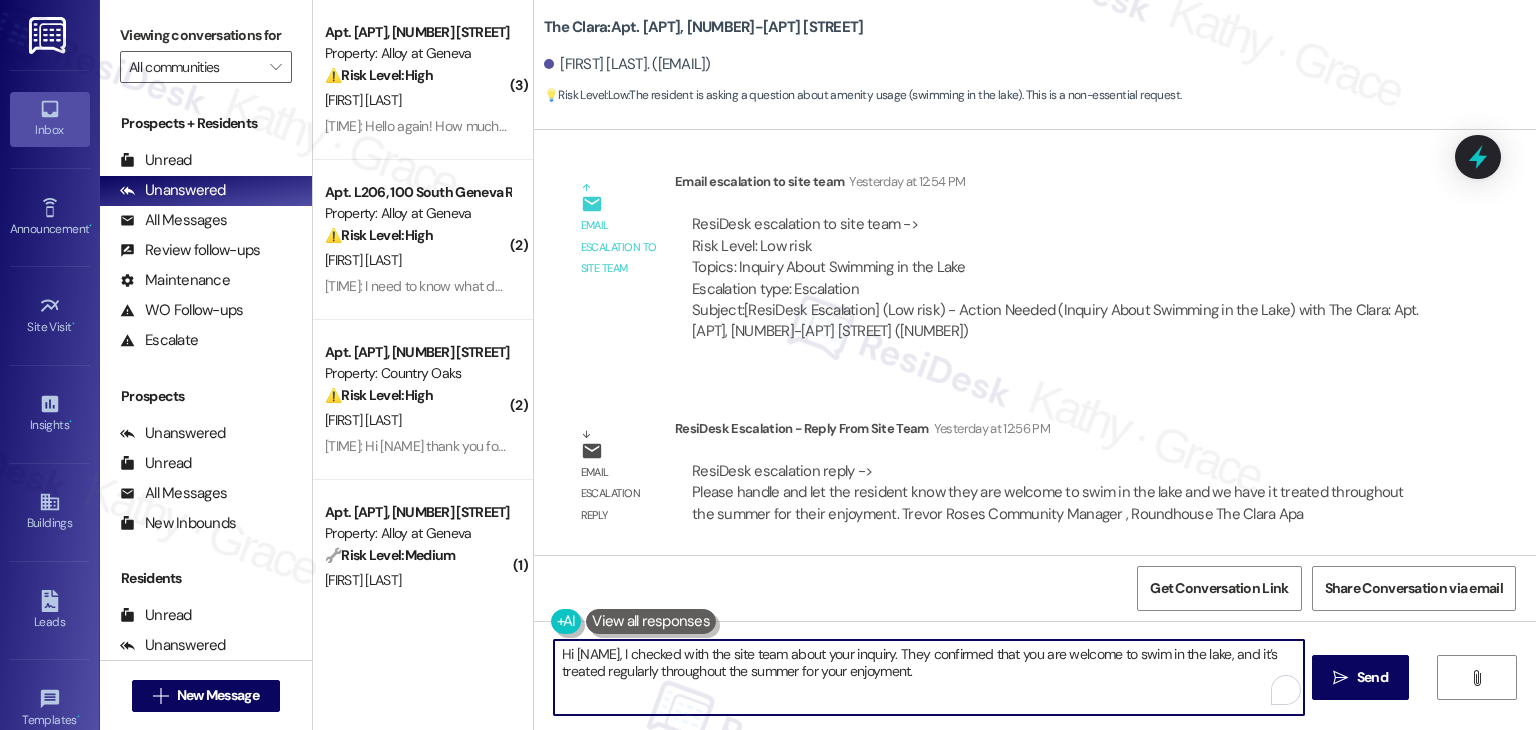 type on "Hi [NAME], I checked with the site team about your inquiry. They confirmed that you are welcome to swim in the lake, and it’s treated regularly throughout the summer for your enjoyment." 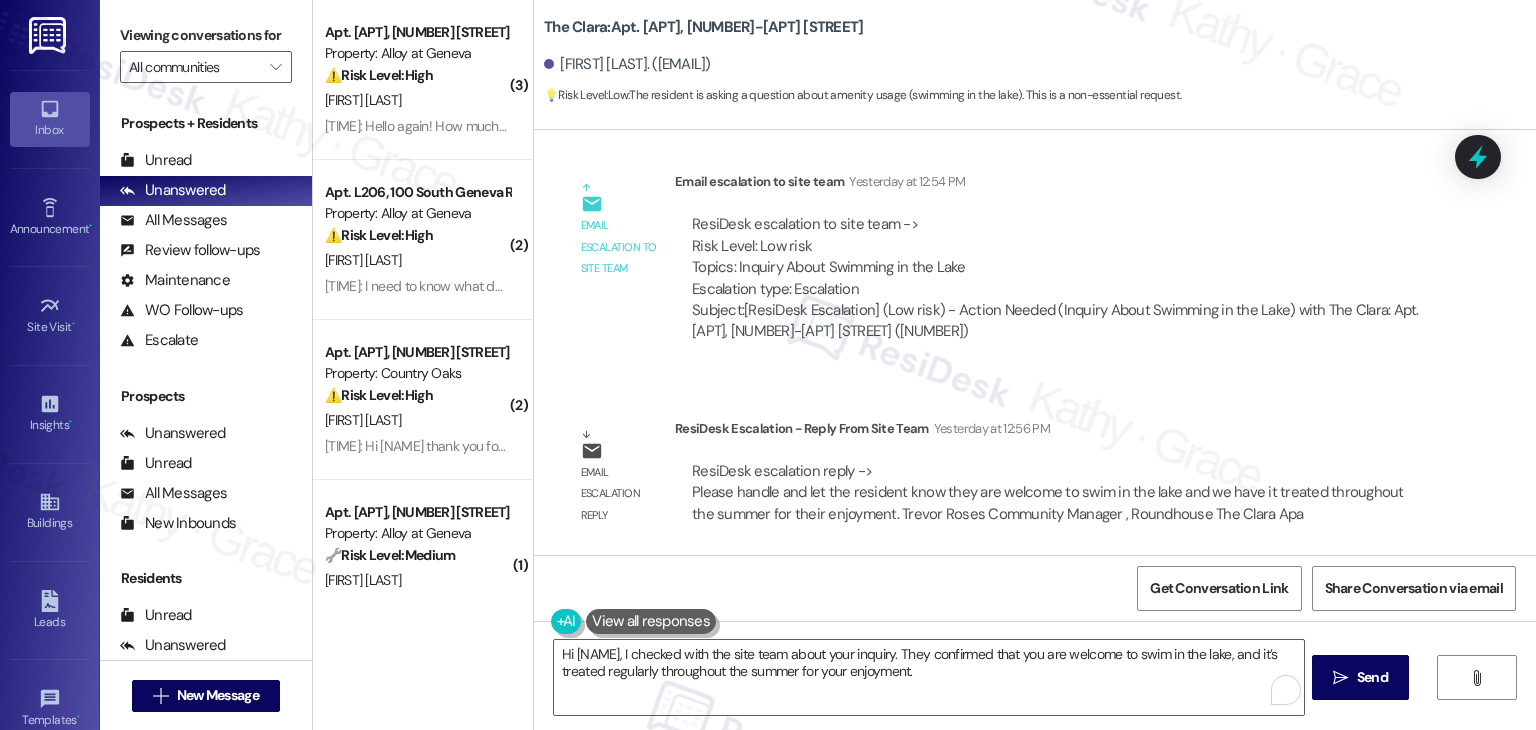 click on "Get Conversation Link Share Conversation via email" at bounding box center (1035, 588) 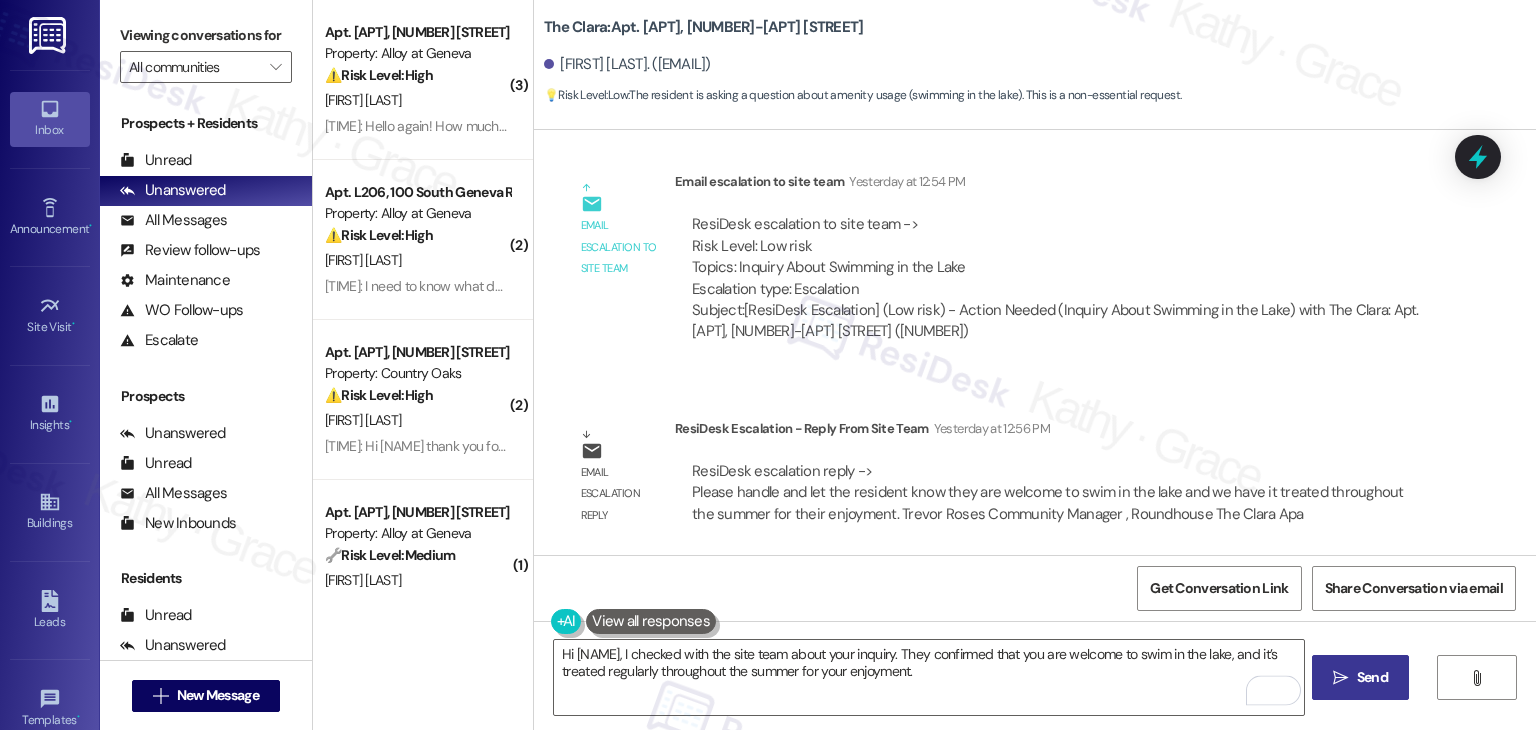 click on "Send" at bounding box center [1372, 677] 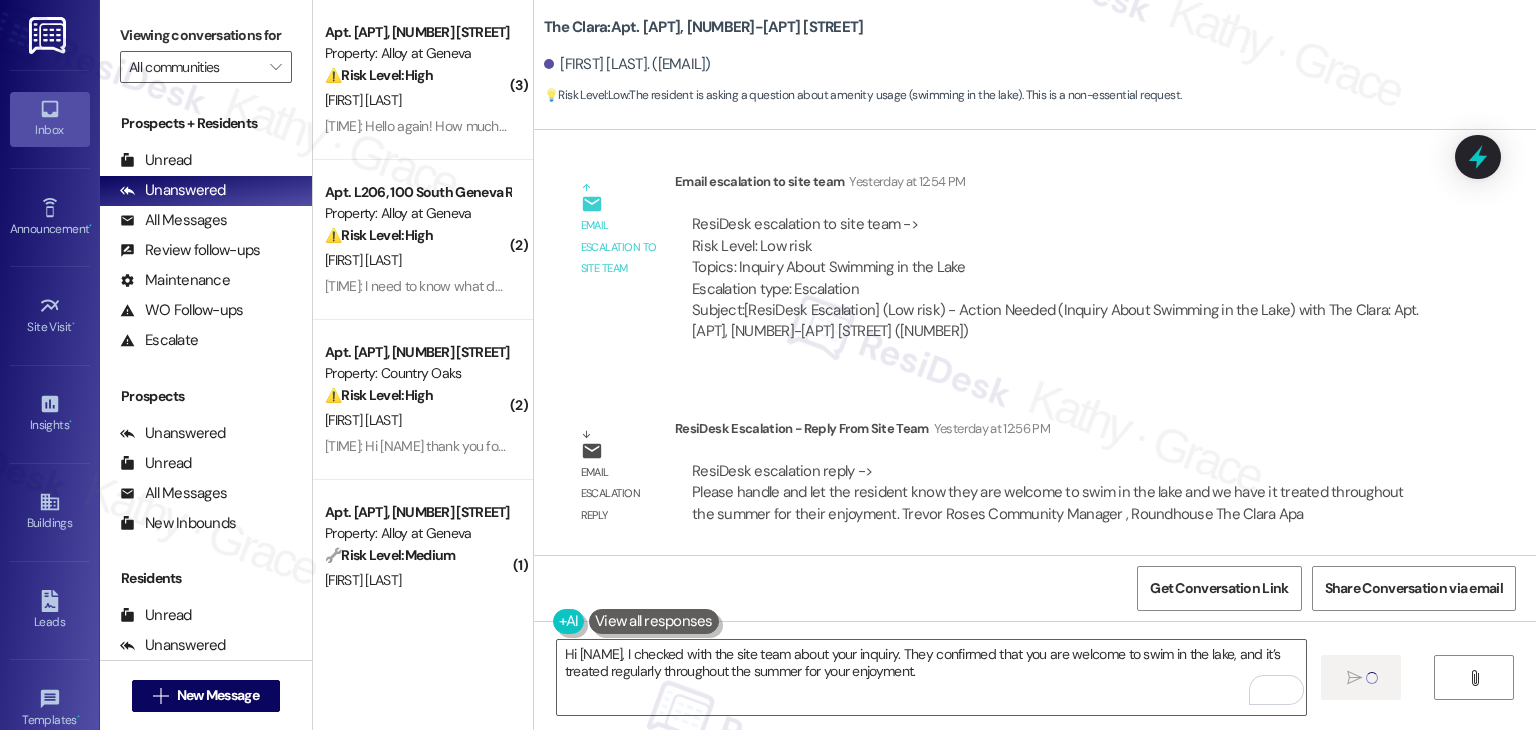 type 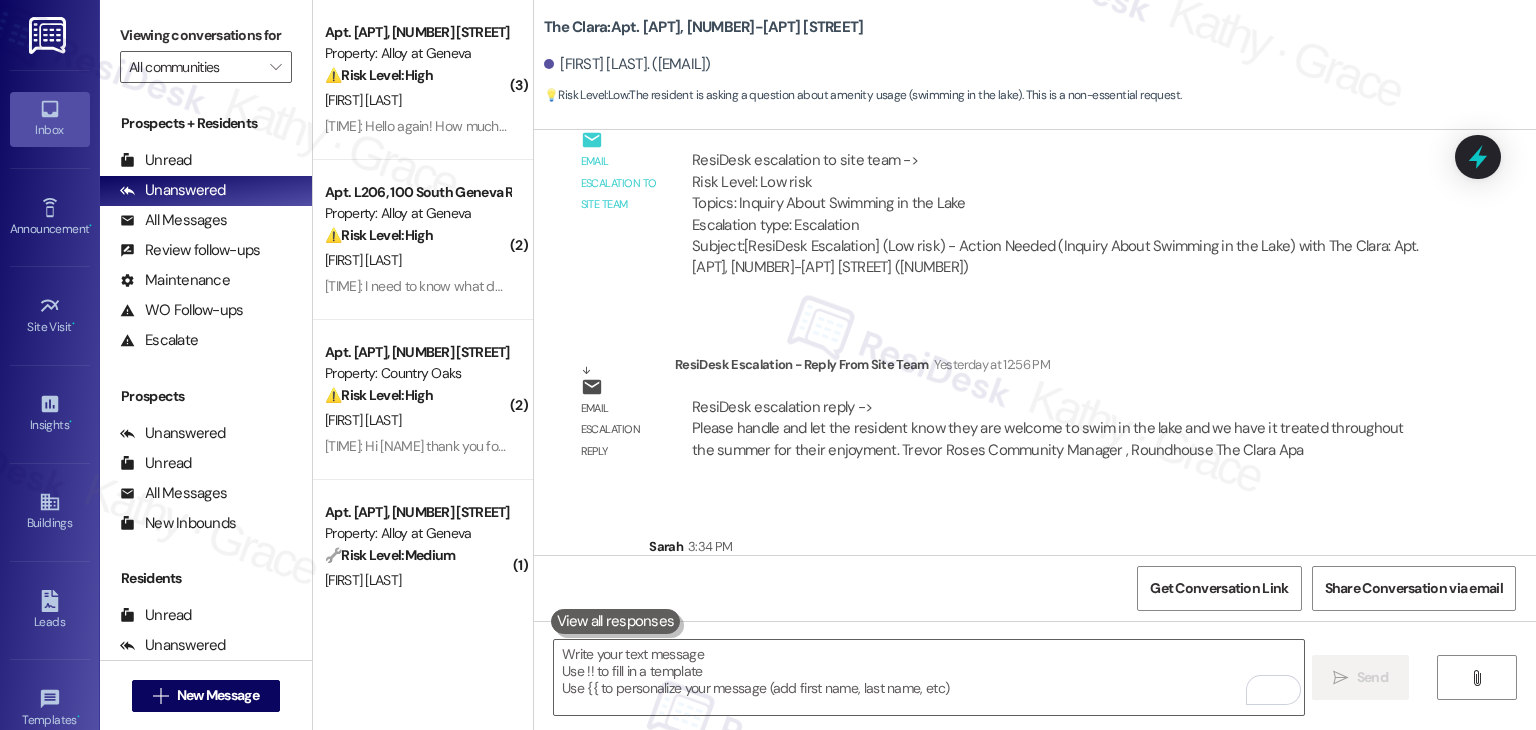 scroll, scrollTop: 2053, scrollLeft: 0, axis: vertical 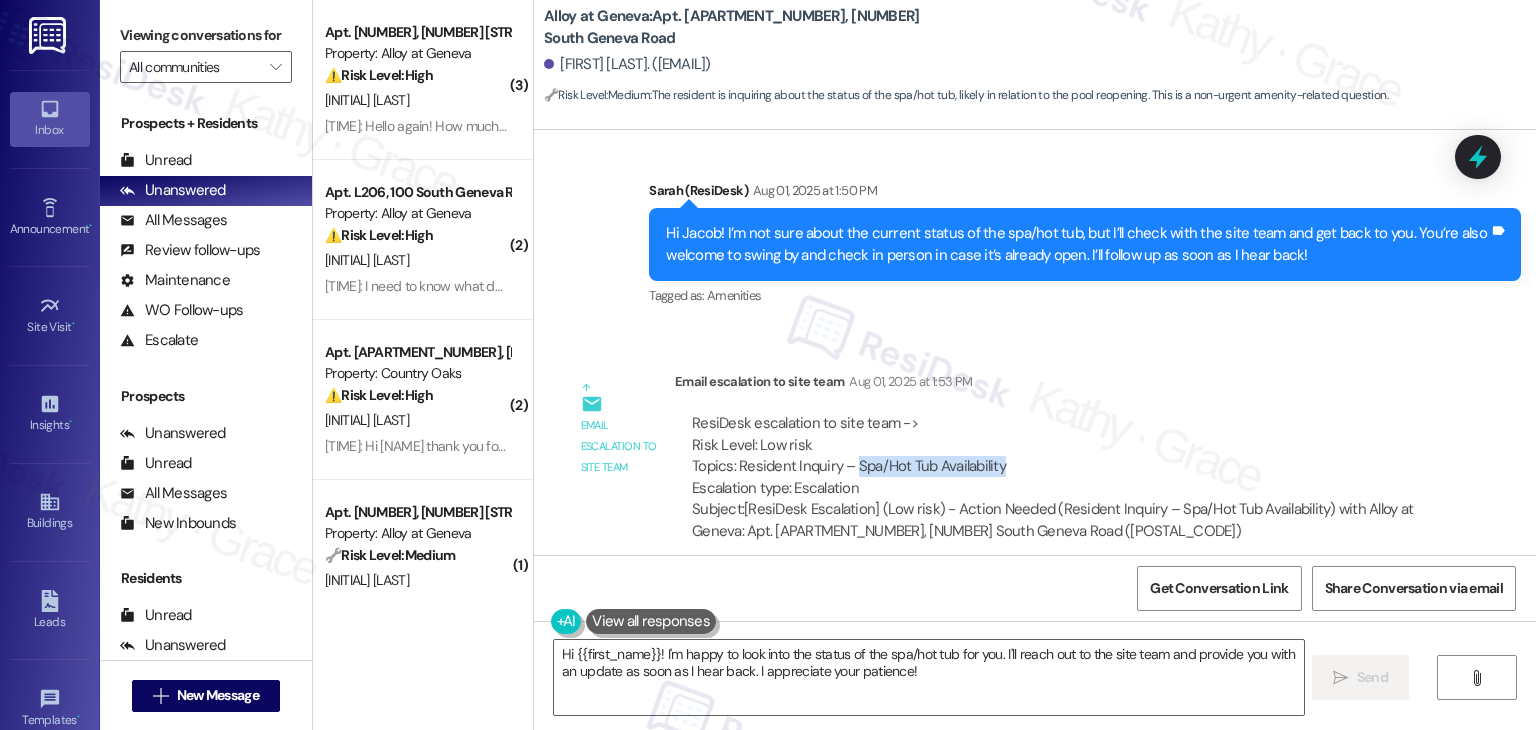 drag, startPoint x: 999, startPoint y: 267, endPoint x: 844, endPoint y: 271, distance: 155.0516 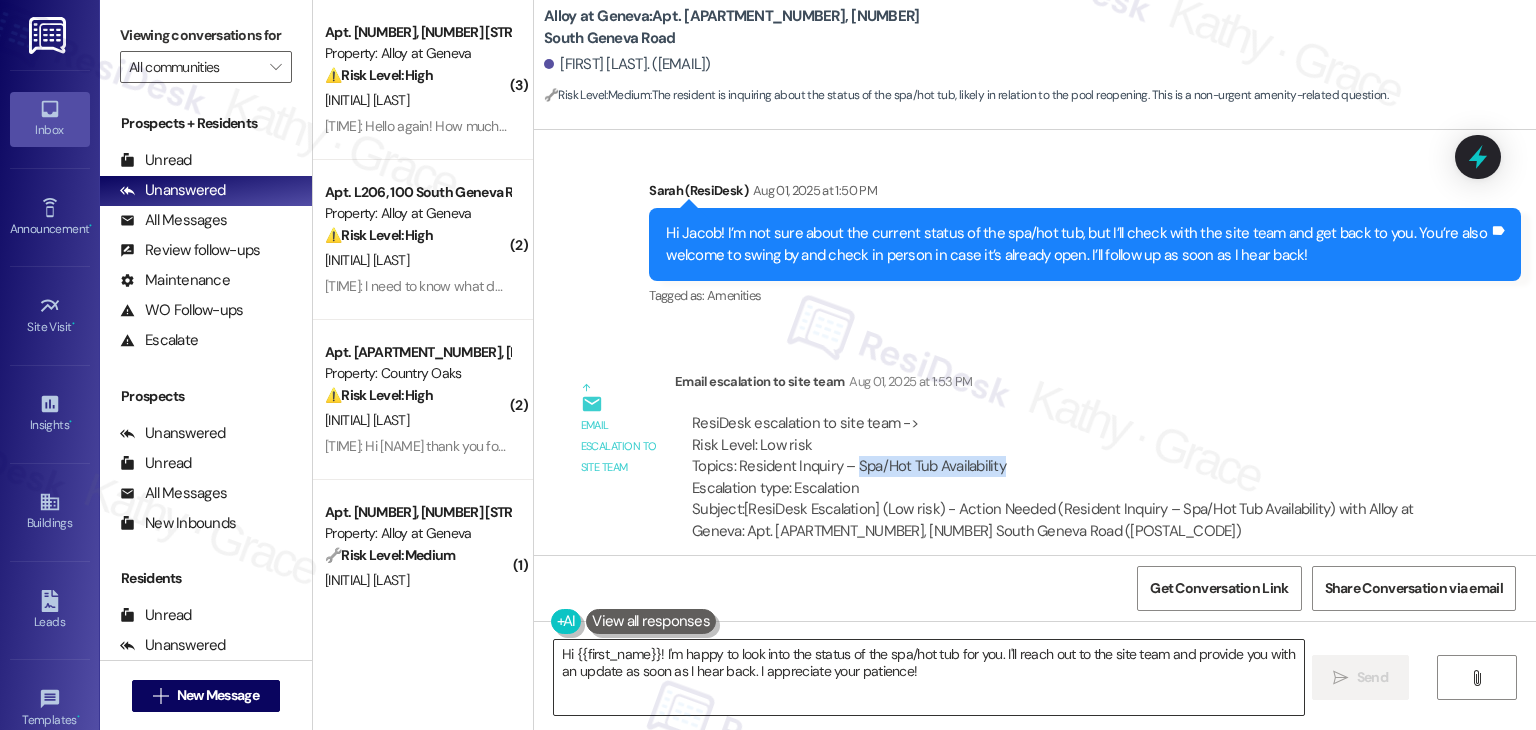 click on "Hi {{first_name}}! I'm happy to look into the status of the spa/hot tub for you. I'll reach out to the site team and provide you with an update as soon as I hear back. I appreciate your patience!" at bounding box center (928, 677) 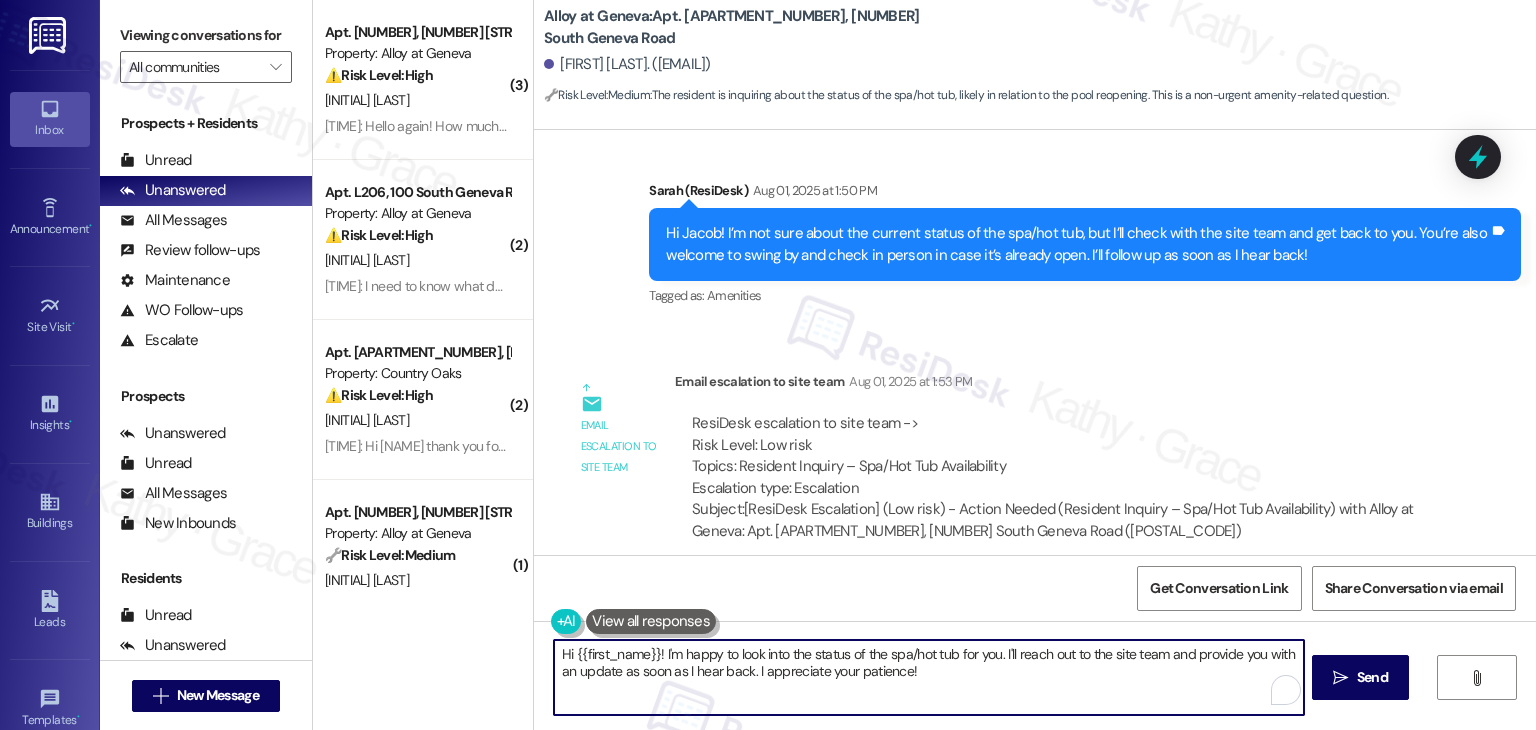 paste on "Jacob, I’ve reached out to the site team about your inquiry regarding the availability of the Spa/Hot Tub. They confirmed that it is currently open for use." 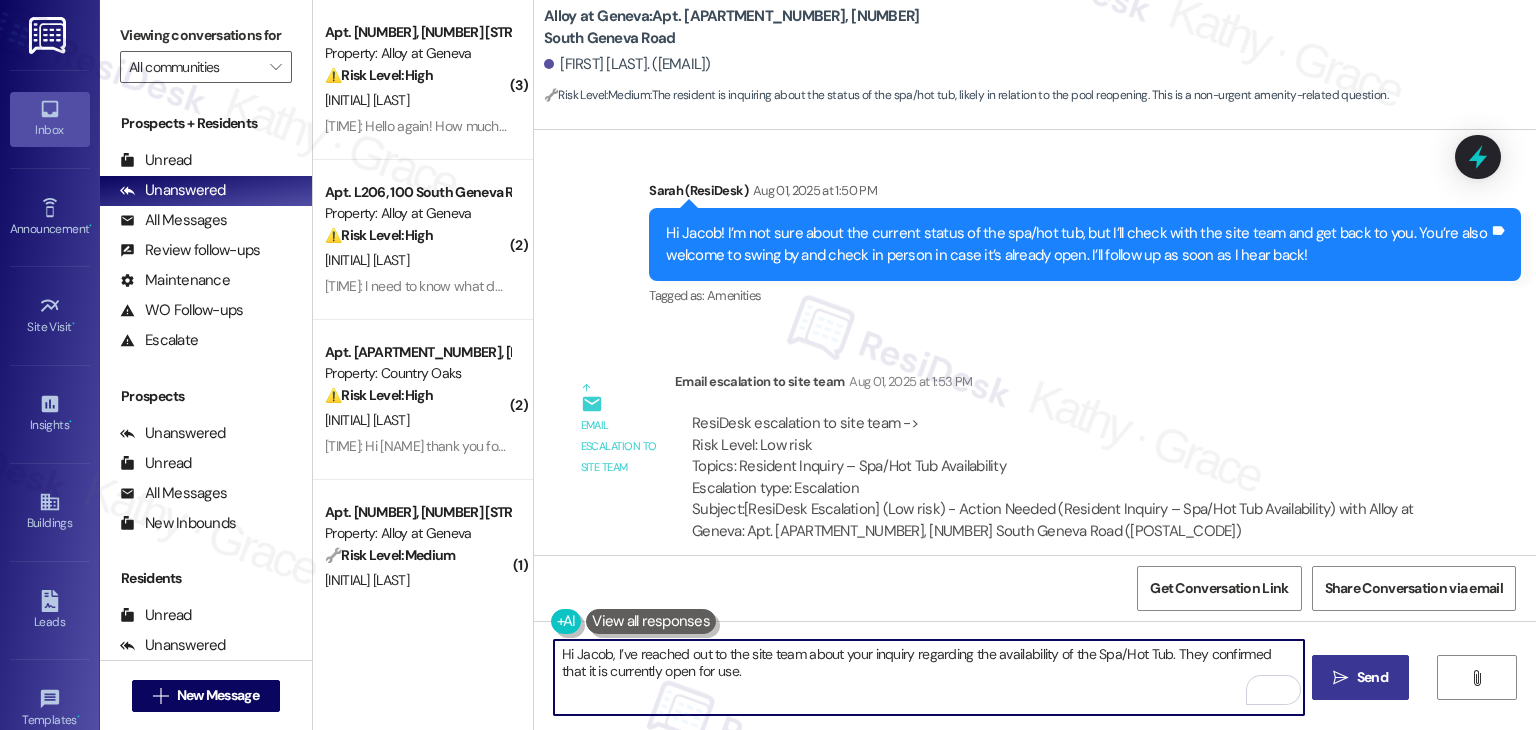 type on "Hi Jacob, I’ve reached out to the site team about your inquiry regarding the availability of the Spa/Hot Tub. They confirmed that it is currently open for use." 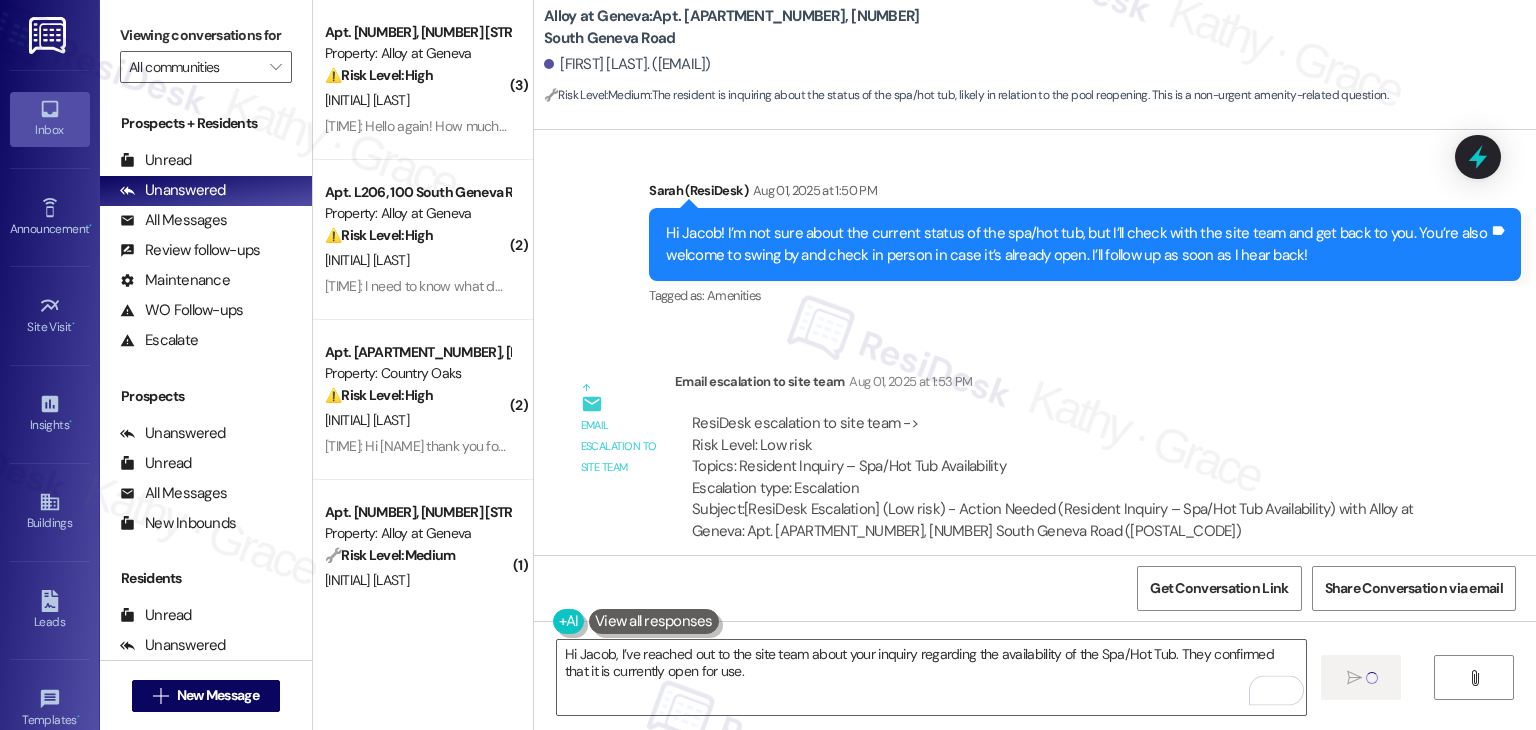 type 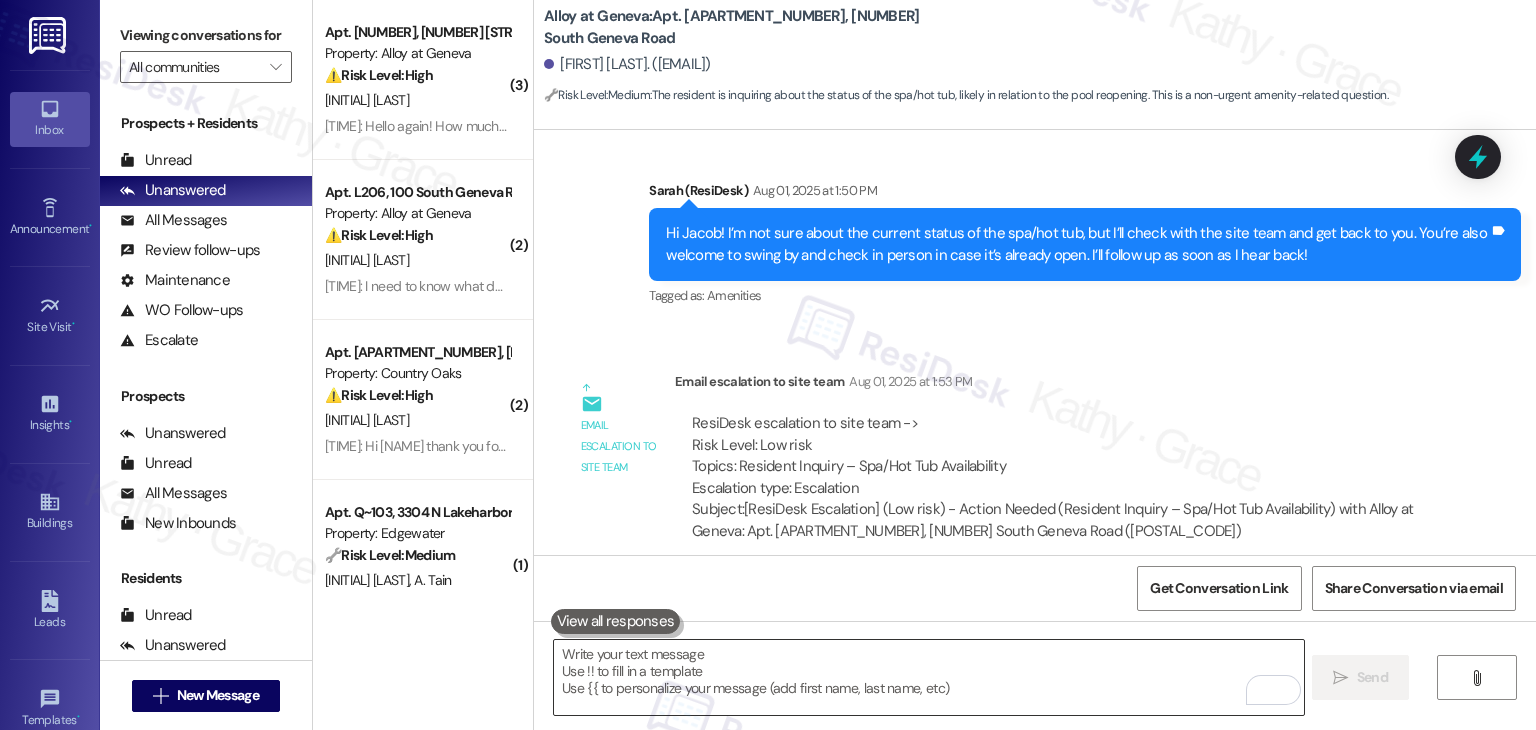 scroll, scrollTop: 25443, scrollLeft: 0, axis: vertical 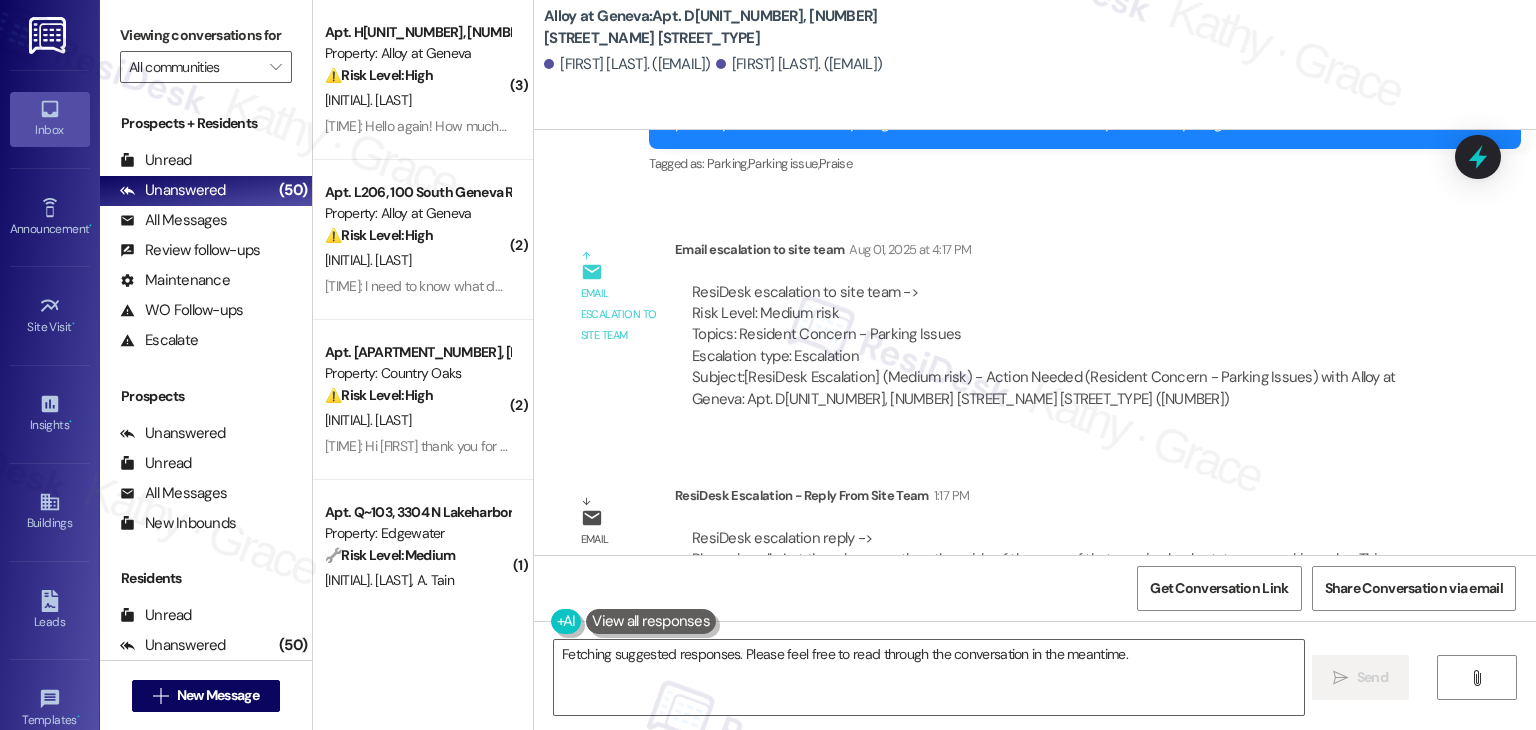 click on "ResiDesk escalation to site team ->
Risk Level: Medium risk
Topics: Resident Concern - Parking Issues
Escalation type: Escalation" at bounding box center [1055, 325] 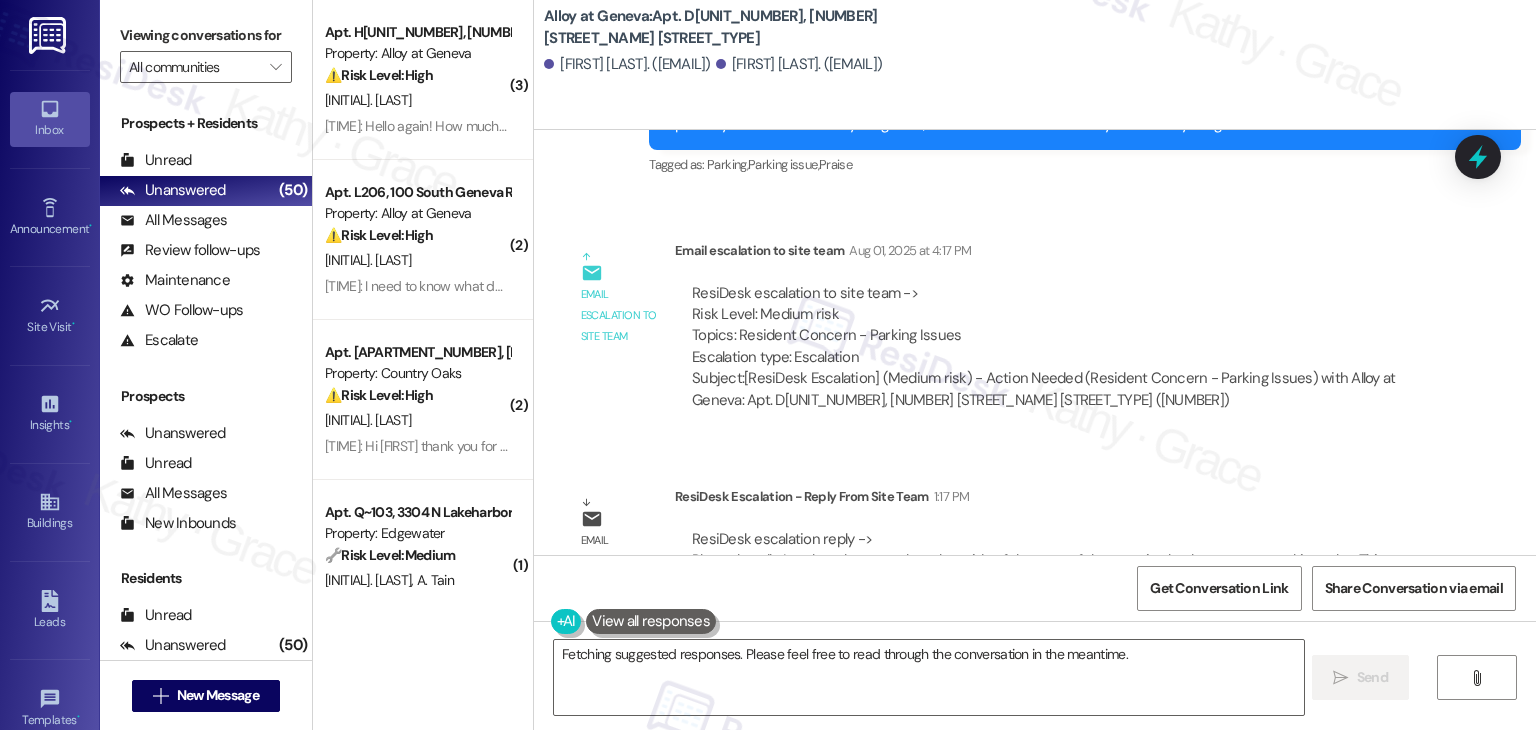 scroll, scrollTop: 10744, scrollLeft: 0, axis: vertical 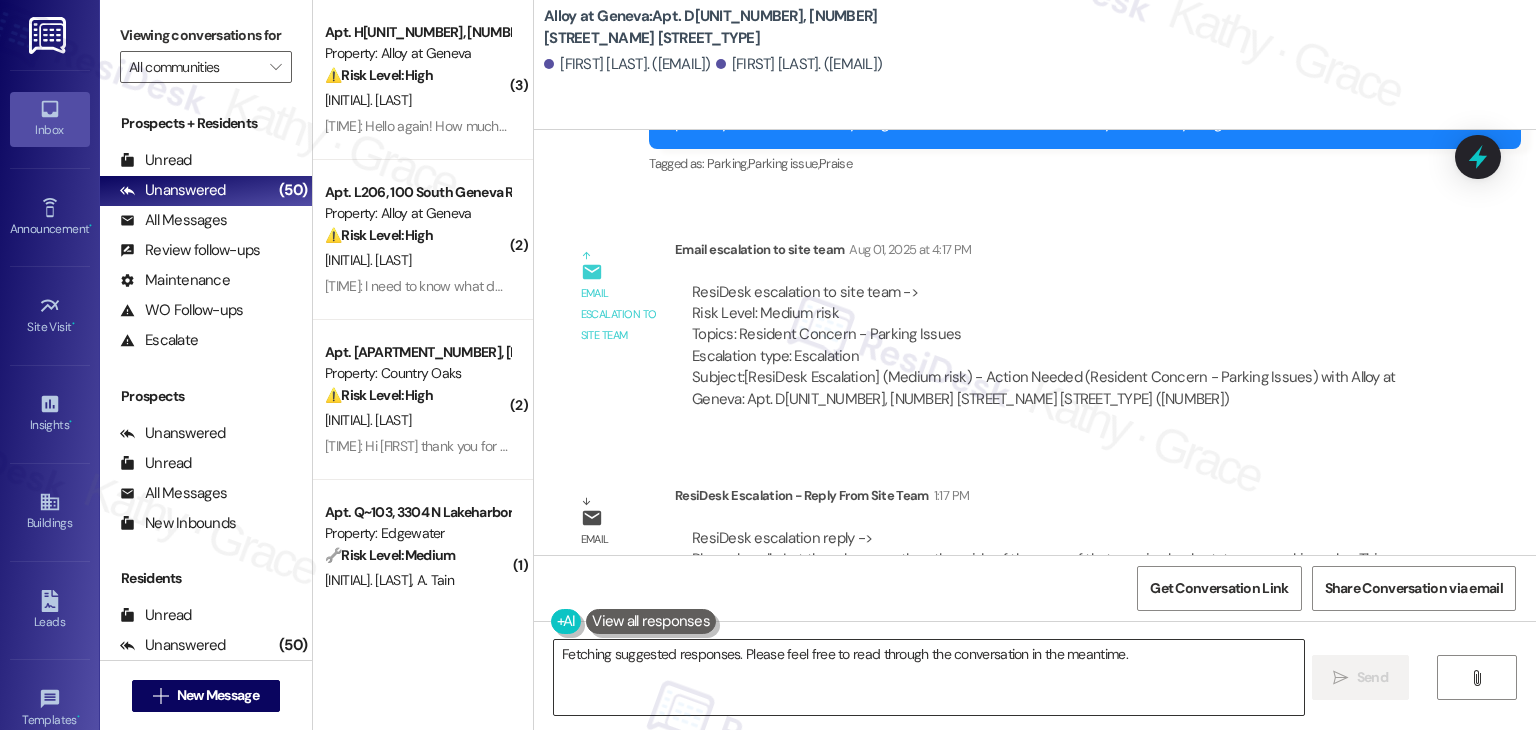 click on "Hi {{first_name}}, I understand your frustration about the towing. I'll pass along your feedback about the map and signage to the site team so they can improve the guest parking instructions. Let me know if you have any other questions!" at bounding box center [928, 677] 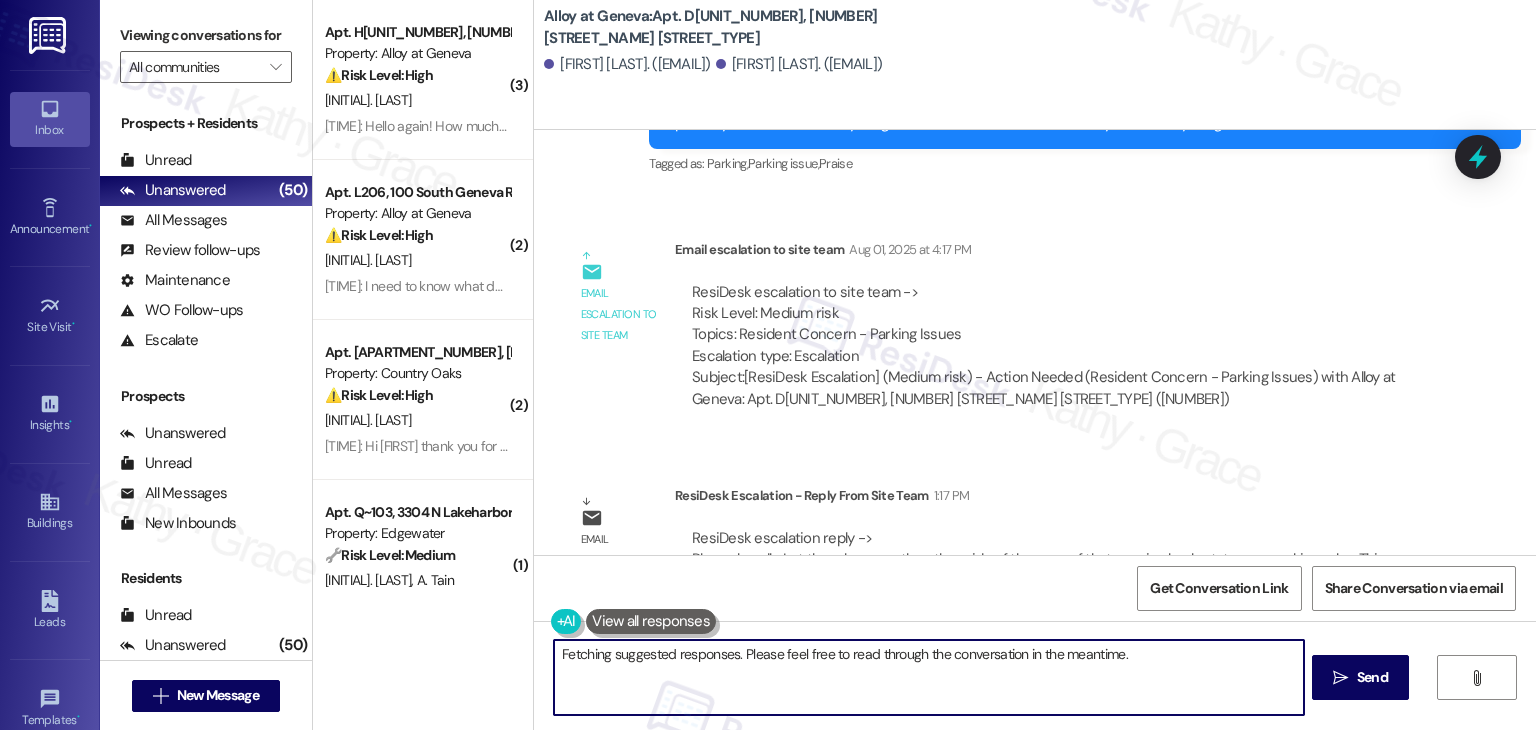 click on "Hi {{first_name}}, I understand your frustration about the towing. I'll pass along your feedback about the map and signage to the site team so they can improve the guest parking instructions. Let me know if you have any other questions!" at bounding box center (928, 677) 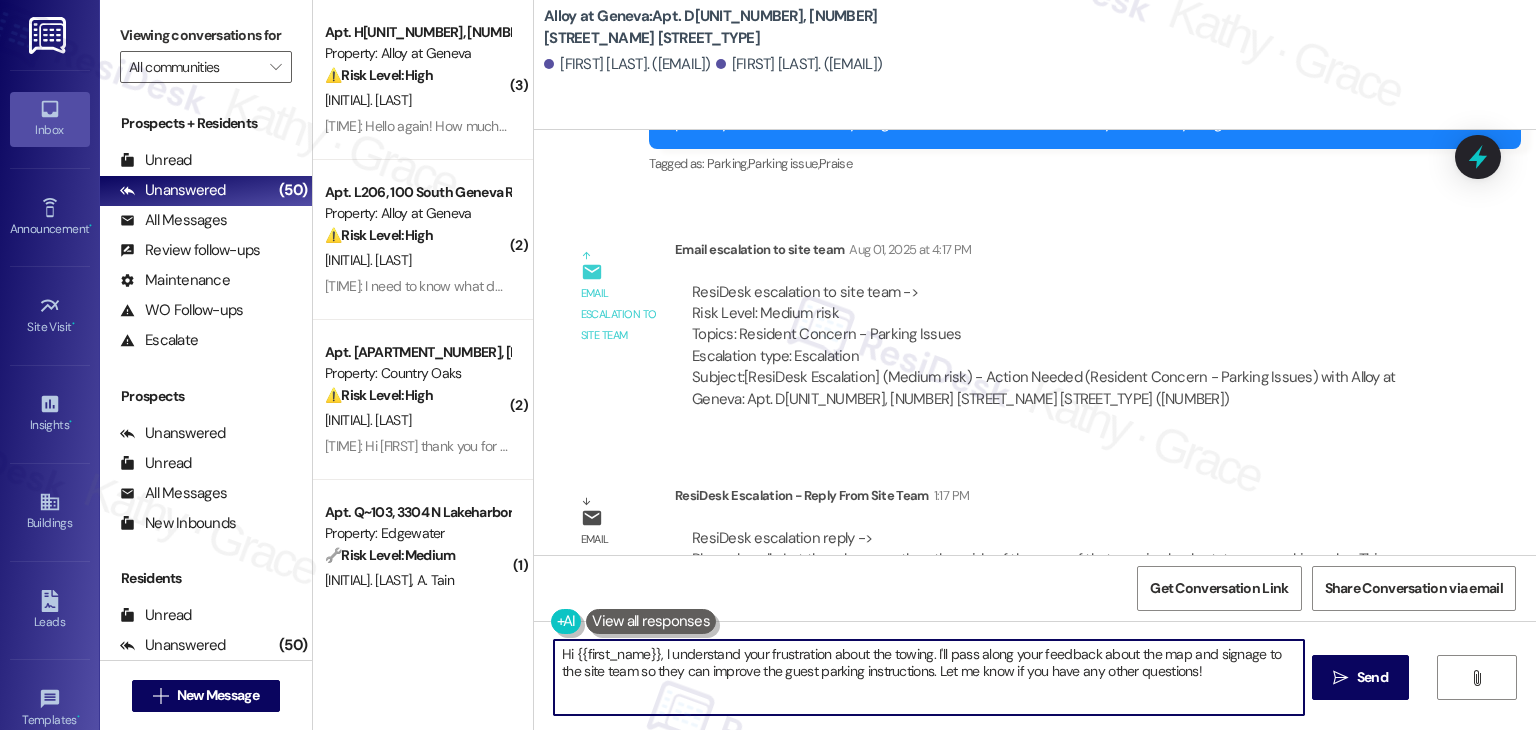 paste on "Hi [FIRST], I have shared your concern with the site team, and they want to clarify that the parking rules are clearly stated on the reverse side of the map. This information was also covered during the move-in process. If you have any further questions, please let us know, and we can provide the parking rules and map for your reference." 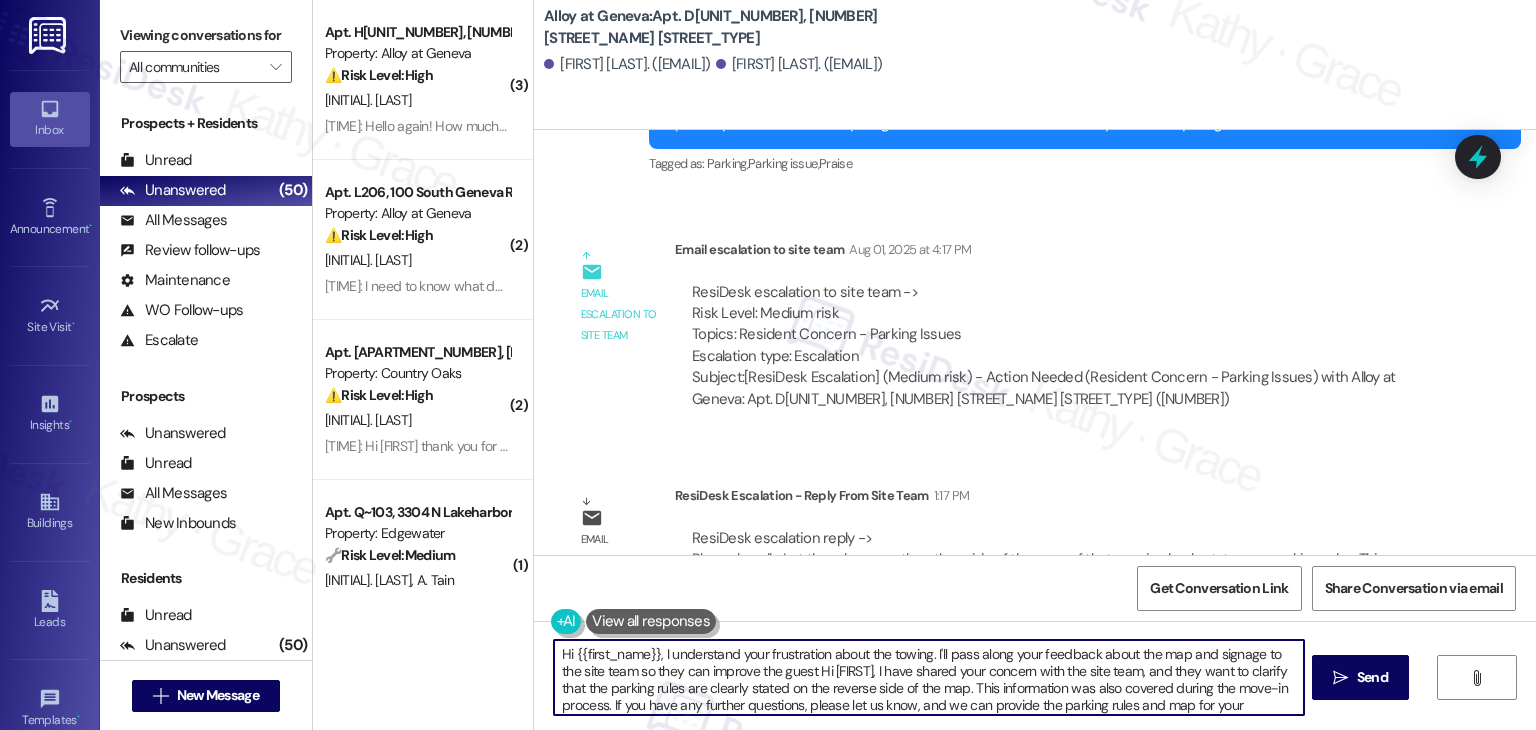 scroll, scrollTop: 16, scrollLeft: 0, axis: vertical 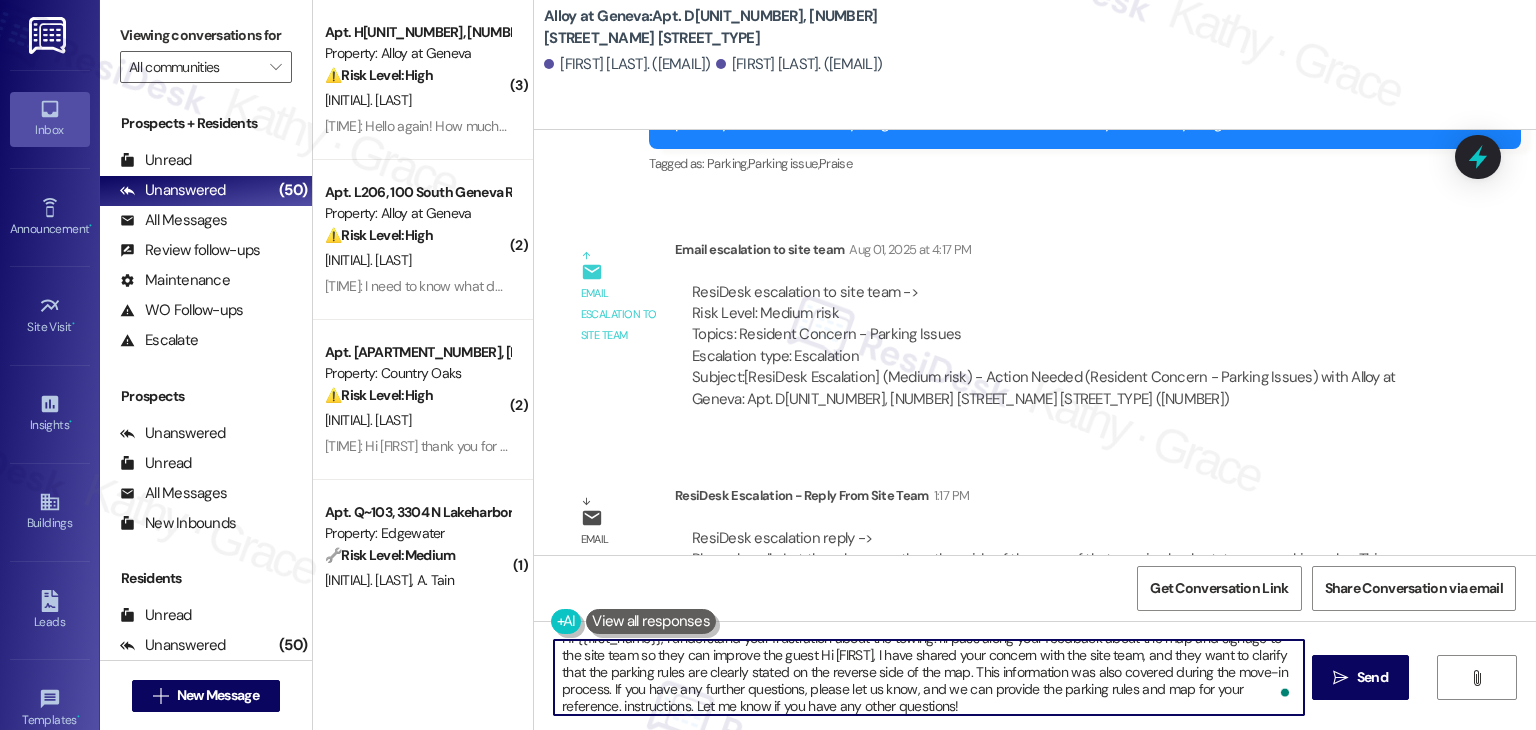 click on "Hi {{first_name}}, I understand your frustration about the towing. I'll pass along your feedback about the map and signage to the site team so they can improve the guest Hi [FIRST], I have shared your concern with the site team, and they want to clarify that the parking rules are clearly stated on the reverse side of the map. This information was also covered during the move-in process. If you have any further questions, please let us know, and we can provide the parking rules and map for your reference. instructions. Let me know if you have any other questions!" at bounding box center (928, 677) 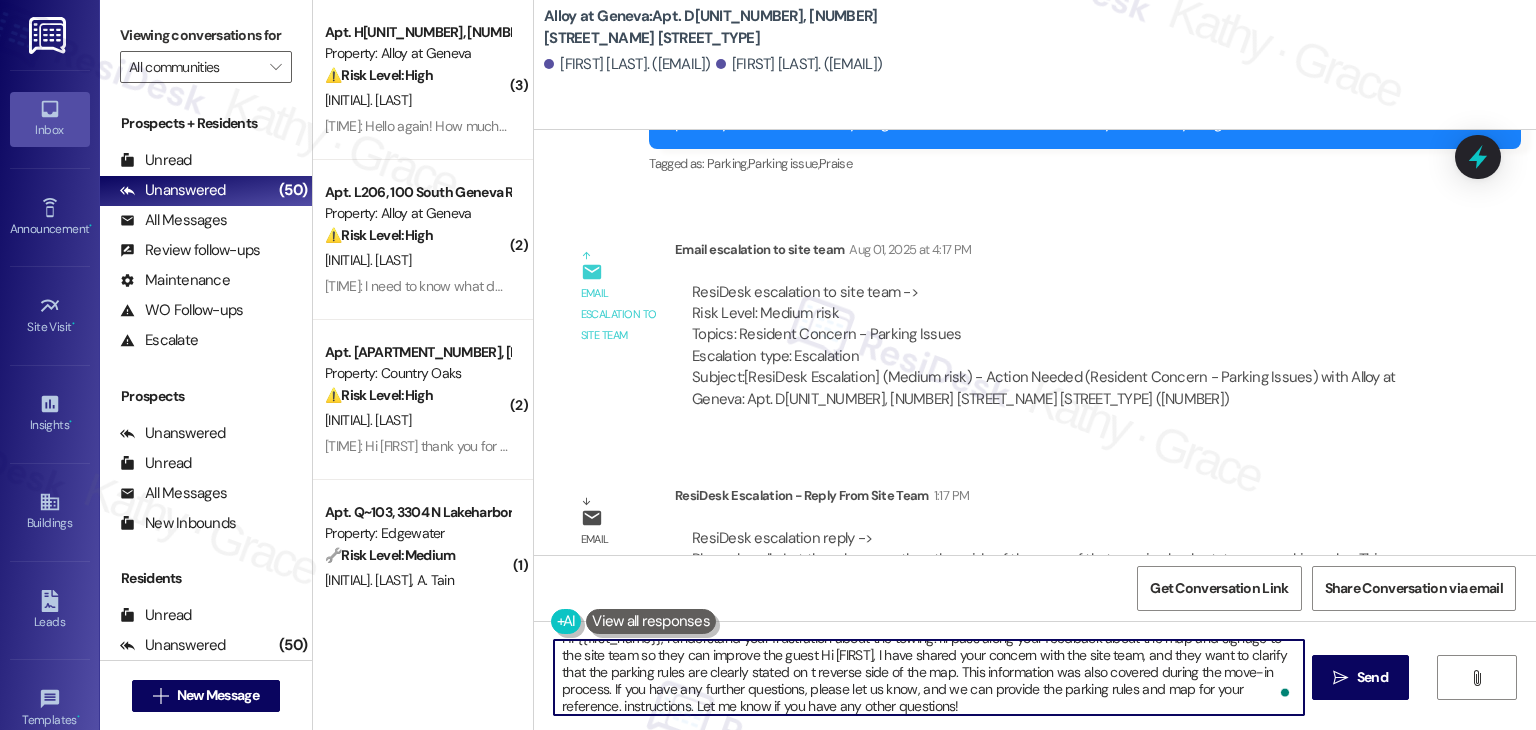 type on "Hi {{first_name}}, I understand your frustration about the towing. I'll pass along your feedback about the map and signage to the site team so they can improve the guest Hi [FIRST], I have shared your concern with the site team, and they want to clarify that the parking rules are clearly stated on  reverse side of the map. This information was also covered during the move-in process. If you have any further questions, please let us know, and we can provide the parking rules and map for your reference. instructions. Let me know if you have any other questions!" 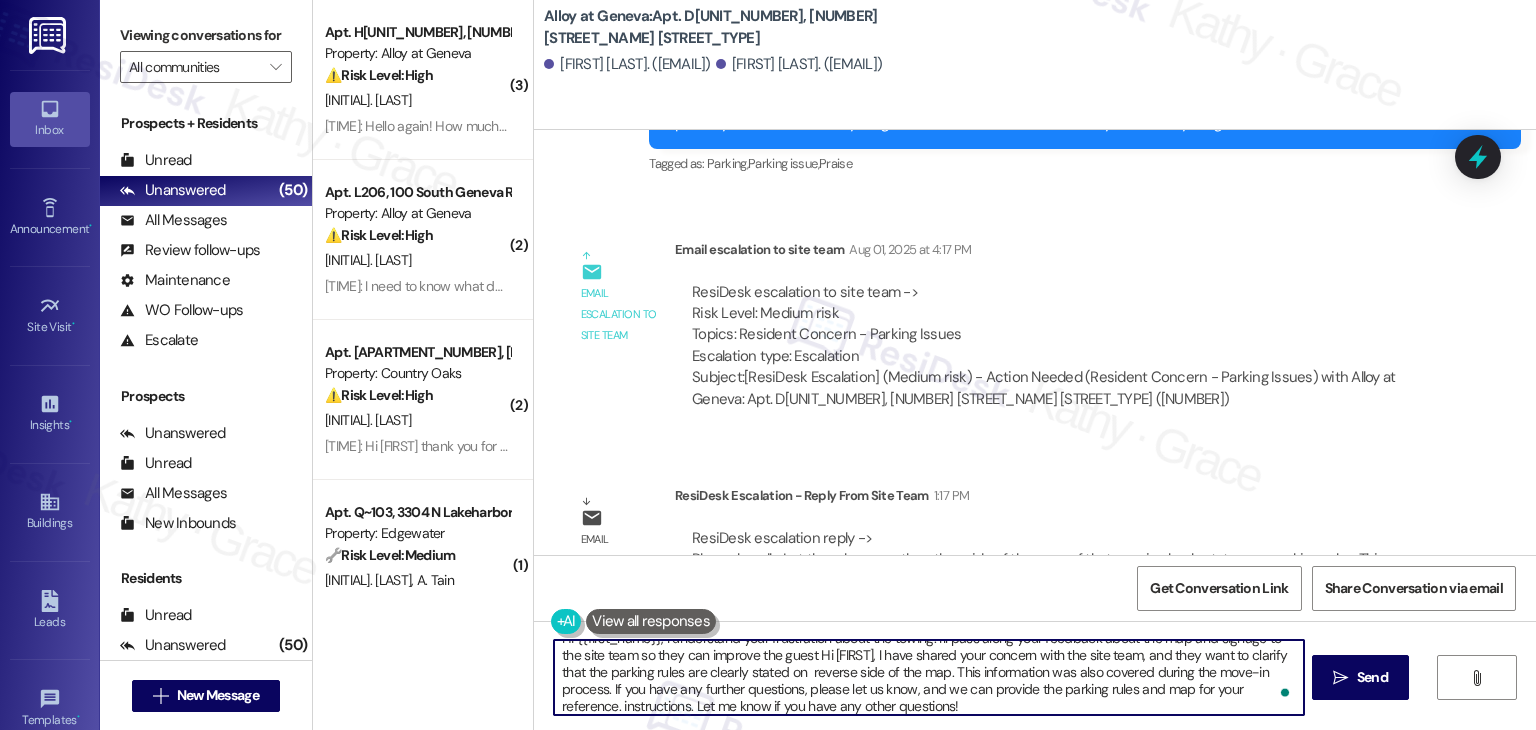 click on "Hi {{first_name}}, I understand your frustration about the towing. I'll pass along your feedback about the map and signage to the site team so they can improve the guest Hi [FIRST], I have shared your concern with the site team, and they want to clarify that the parking rules are clearly stated on  reverse side of the map. This information was also covered during the move-in process. If you have any further questions, please let us know, and we can provide the parking rules and map for your reference. instructions. Let me know if you have any other questions!" at bounding box center [928, 677] 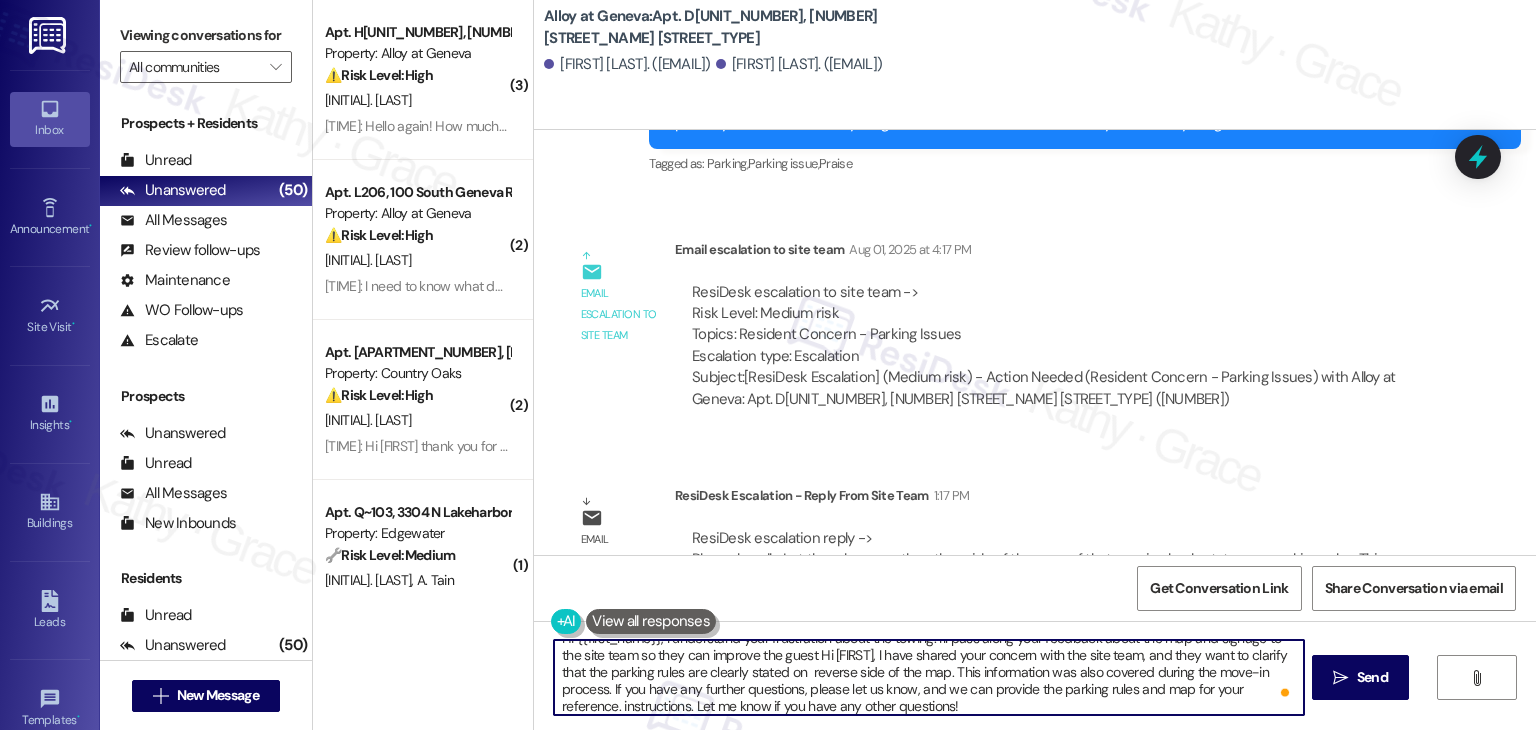 click on "Hi {{first_name}}, I understand your frustration about the towing. I'll pass along your feedback about the map and signage to the site team so they can improve the guest Hi [FIRST], I have shared your concern with the site team, and they want to clarify that the parking rules are clearly stated on  reverse side of the map. This information was also covered during the move-in process. If you have any further questions, please let us know, and we can provide the parking rules and map for your reference. instructions. Let me know if you have any other questions!" at bounding box center [928, 677] 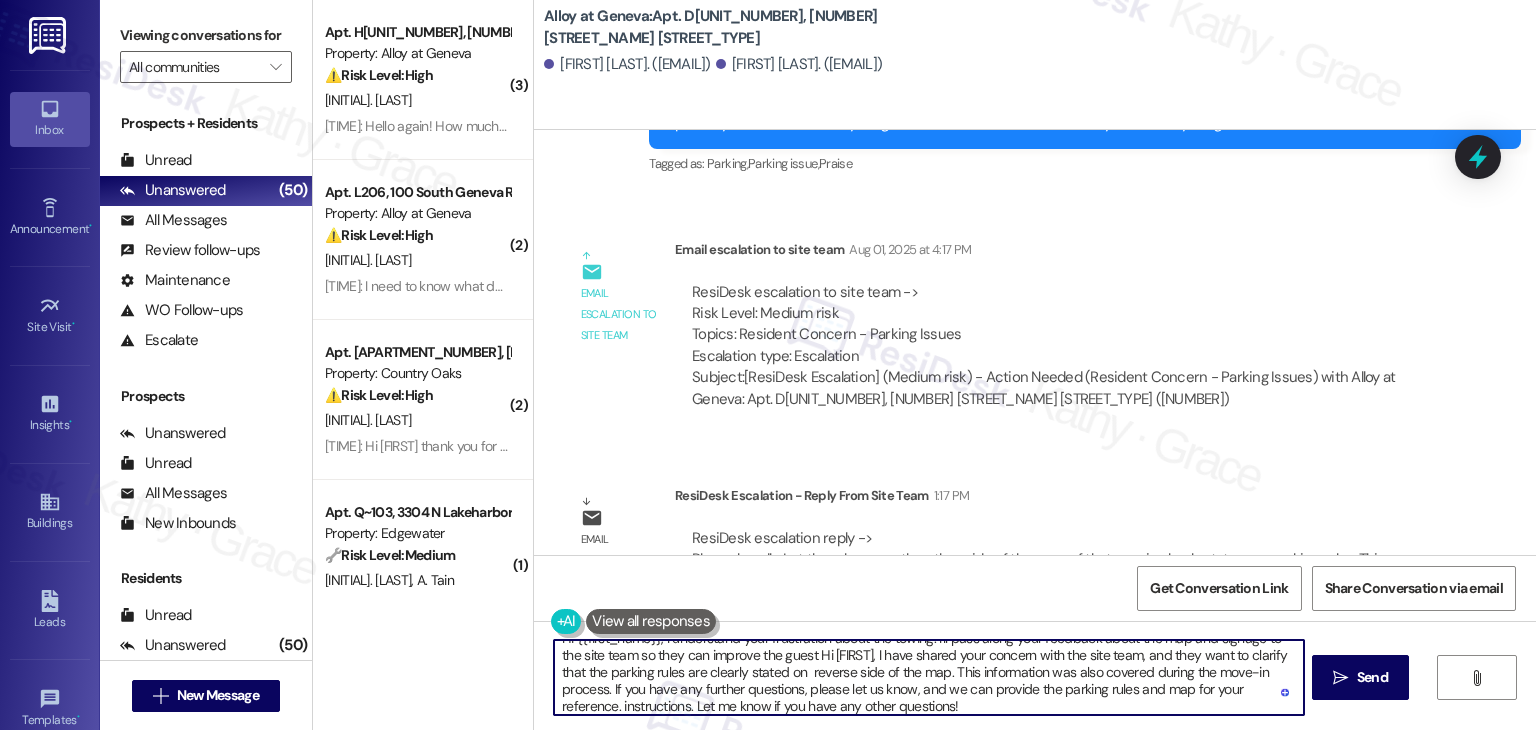 click on "Hi {{first_name}}, I understand your frustration about the towing. I'll pass along your feedback about the map and signage to the site team so they can improve the guest Hi [FIRST], I have shared your concern with the site team, and they want to clarify that the parking rules are clearly stated on  reverse side of the map. This information was also covered during the move-in process. If you have any further questions, please let us know, and we can provide the parking rules and map for your reference. instructions. Let me know if you have any other questions!" at bounding box center (928, 677) 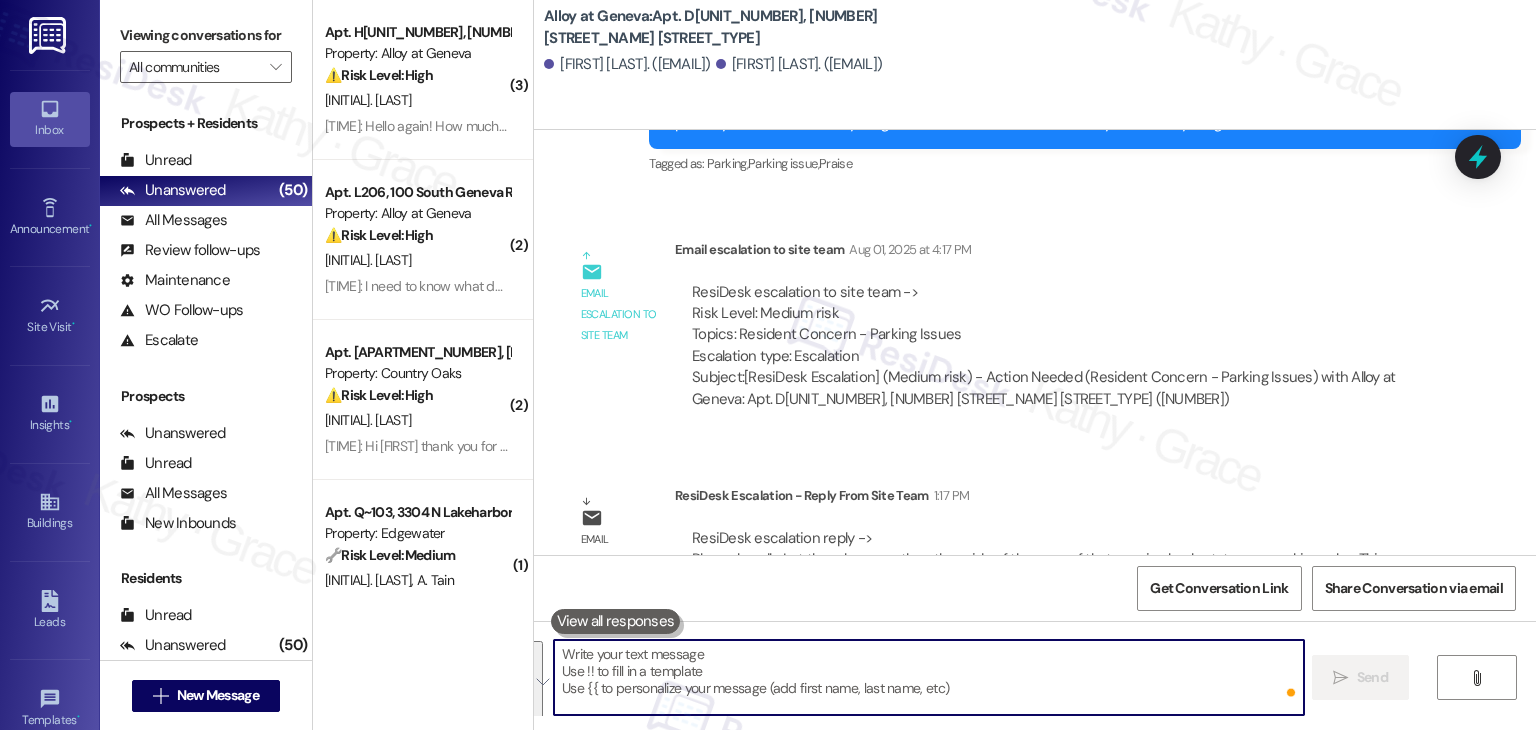 scroll, scrollTop: 0, scrollLeft: 0, axis: both 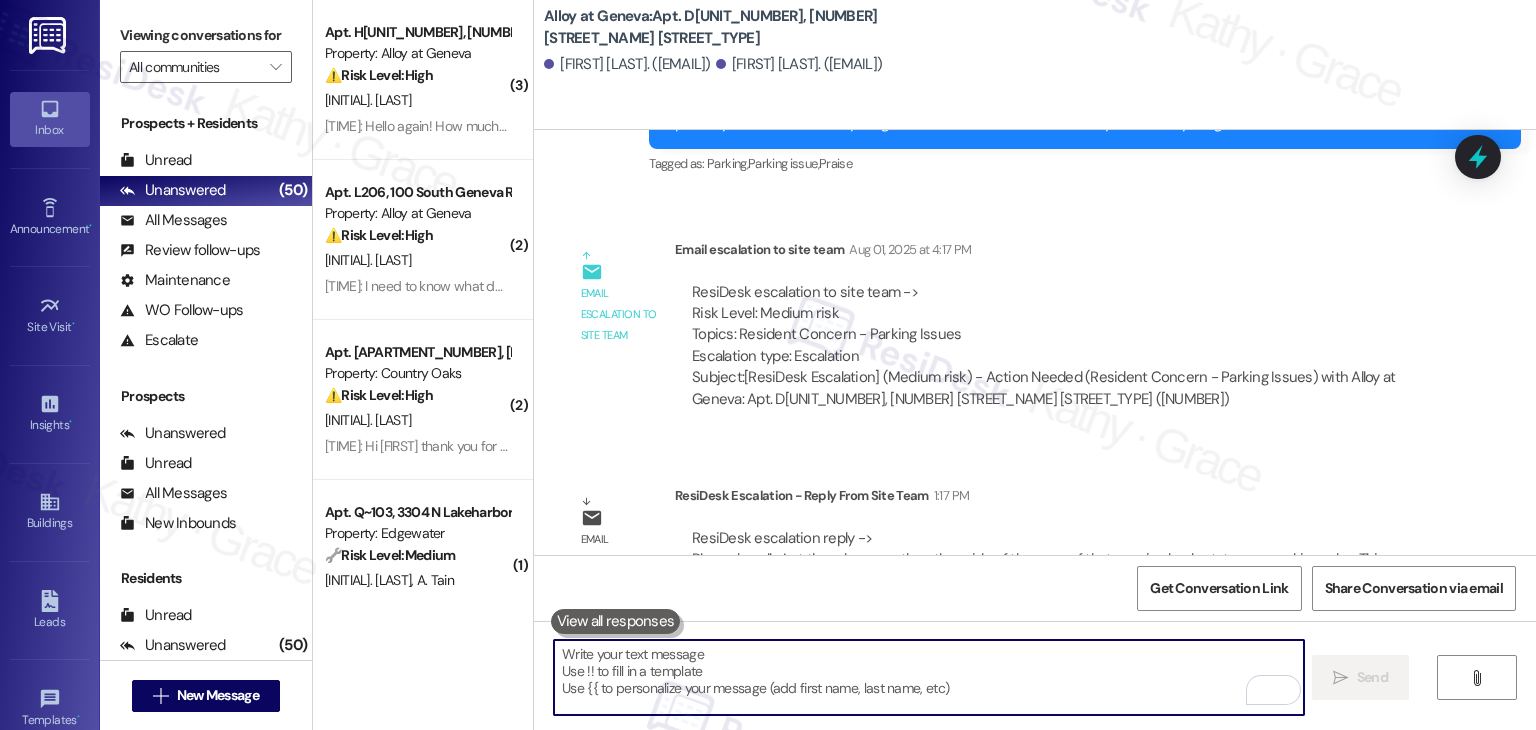 click at bounding box center [928, 677] 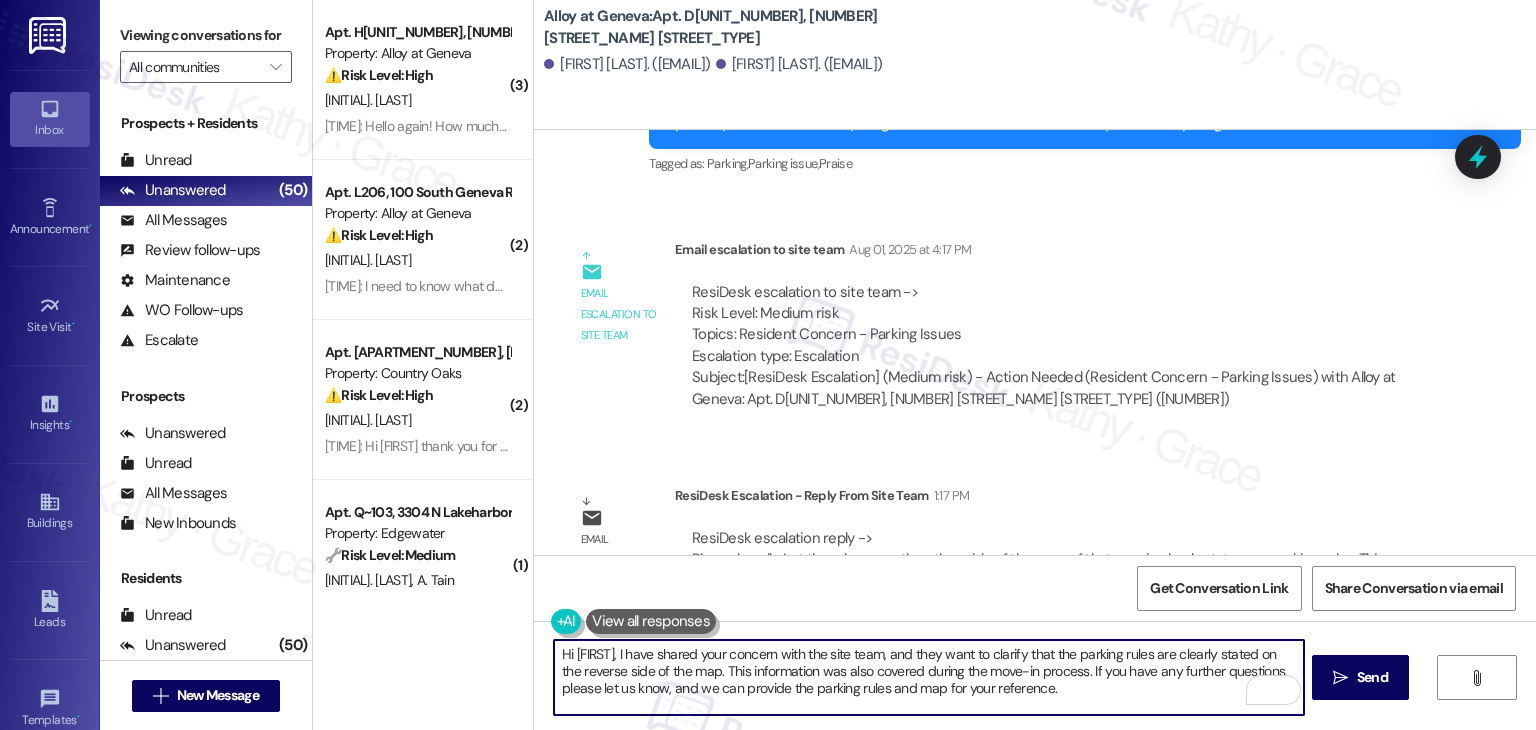 type on "Hi Jessica, I have shared your concern with the site team, and they want to clarify that the parking rules are clearly stated on the reverse side of the map. This information was also covered during the move-in process. If you have any further questions, please let us know, and we can provide the parking rules and map for your reference." 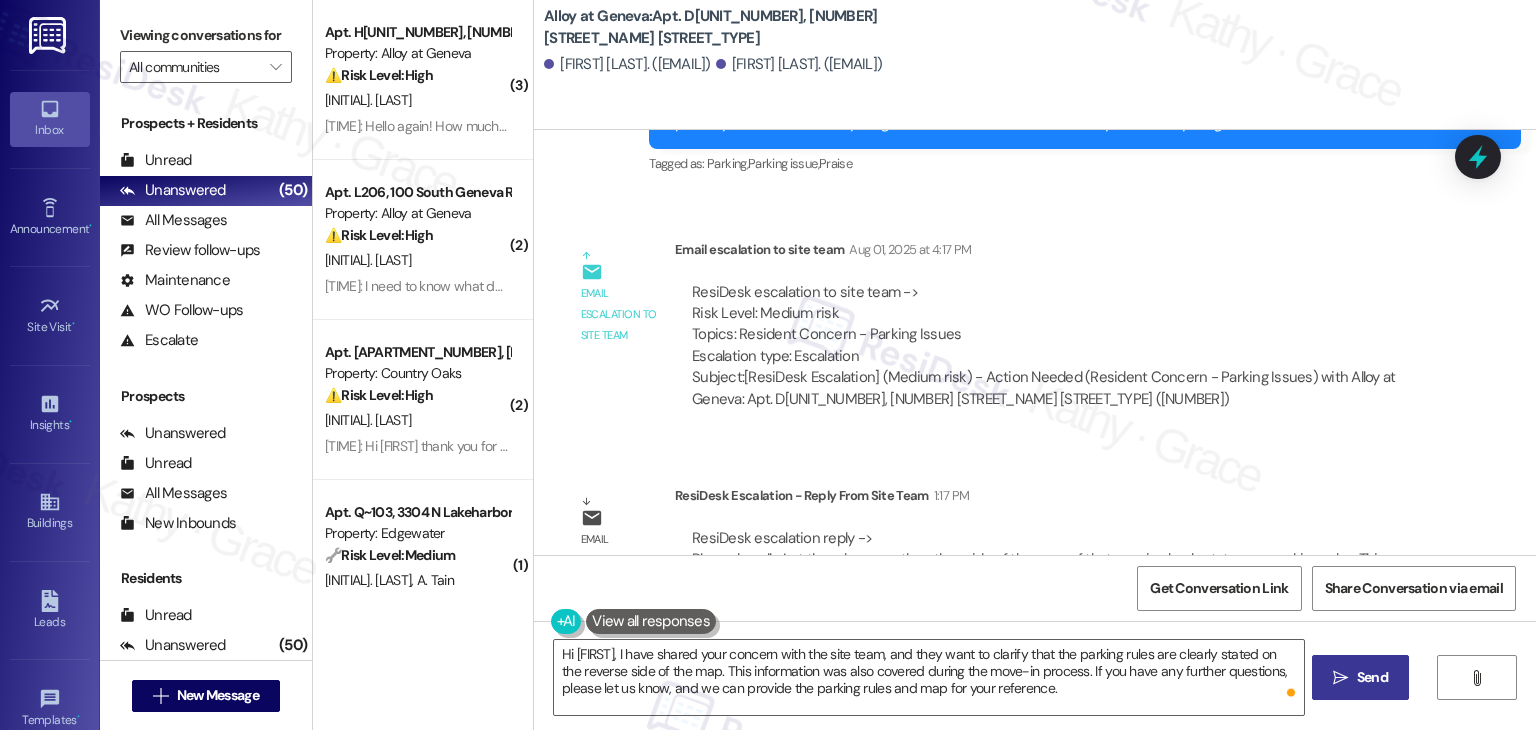 click on "Send" at bounding box center (1372, 677) 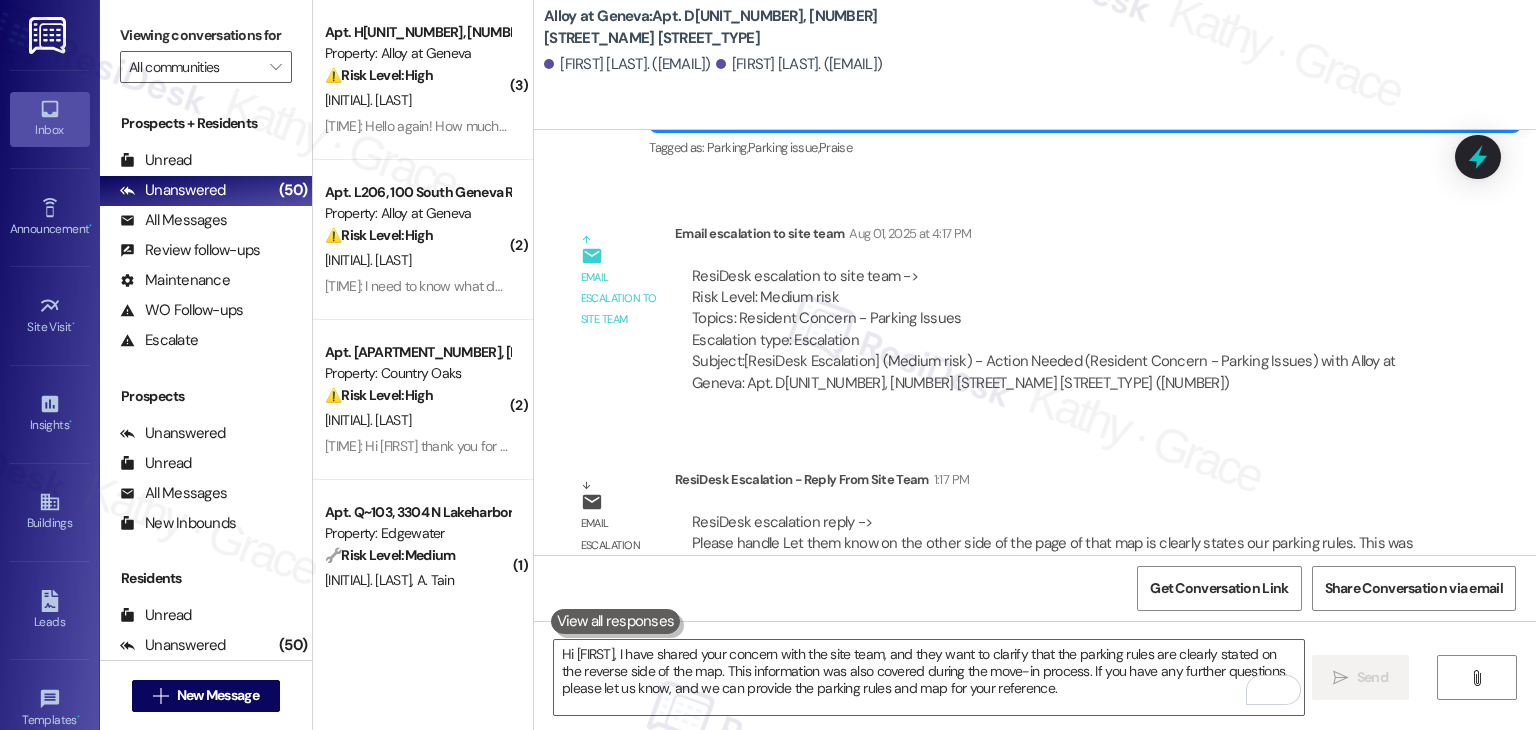 scroll, scrollTop: 10926, scrollLeft: 0, axis: vertical 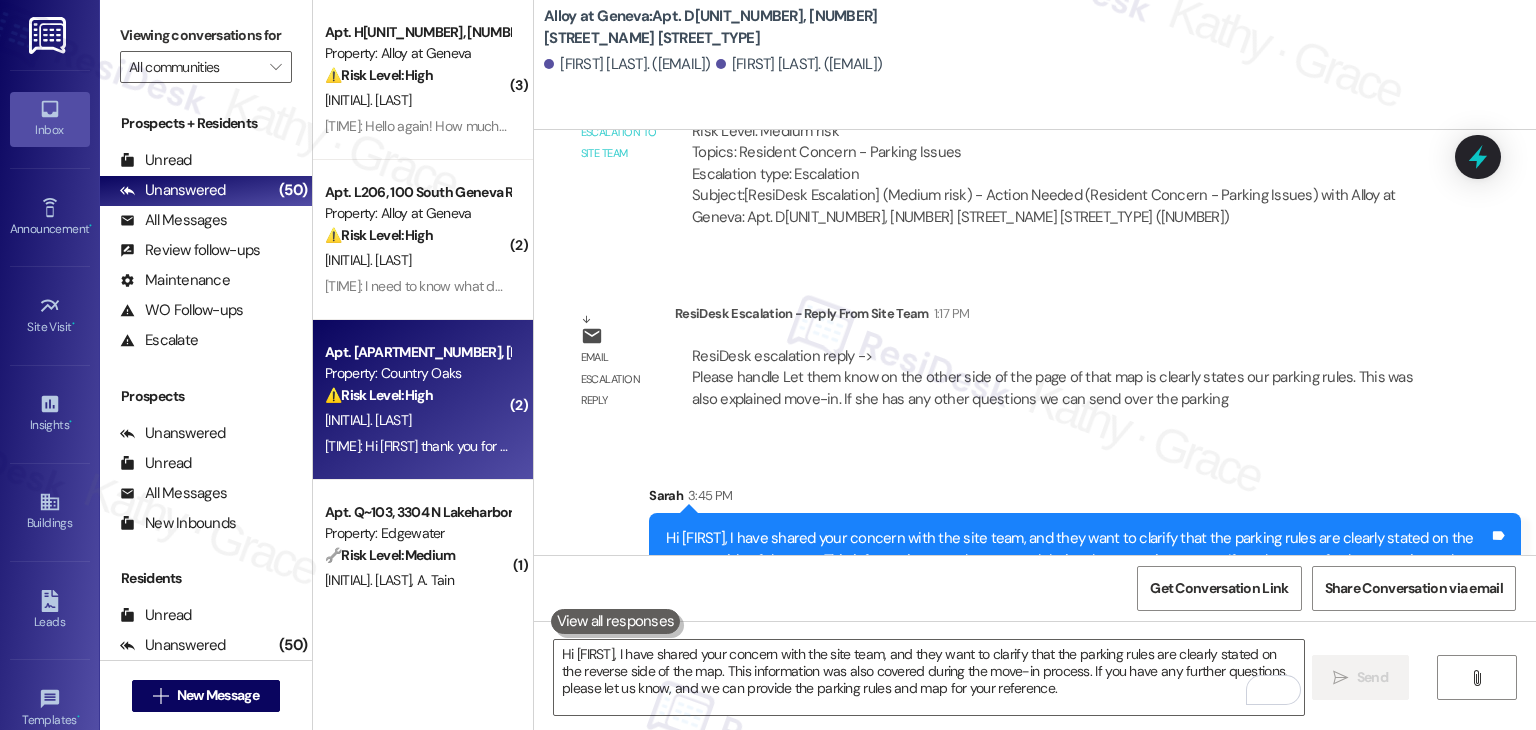 click on "Hi [NAME] thank you for the invite Besides the drawer there are 2 plugins blown fuse in kitchen important Microwave etc
There was a work order for that also this needs to be taken care of ASAP
Thank you let me know thank you Hi [NAME] thank you for the invite Besides the drawer there are 2 plugins blown fuse in kitchen important Microwave etc
There was a work order for that also this needs to be taken care of ASAP
Thank you let me know thank you" at bounding box center [417, 446] 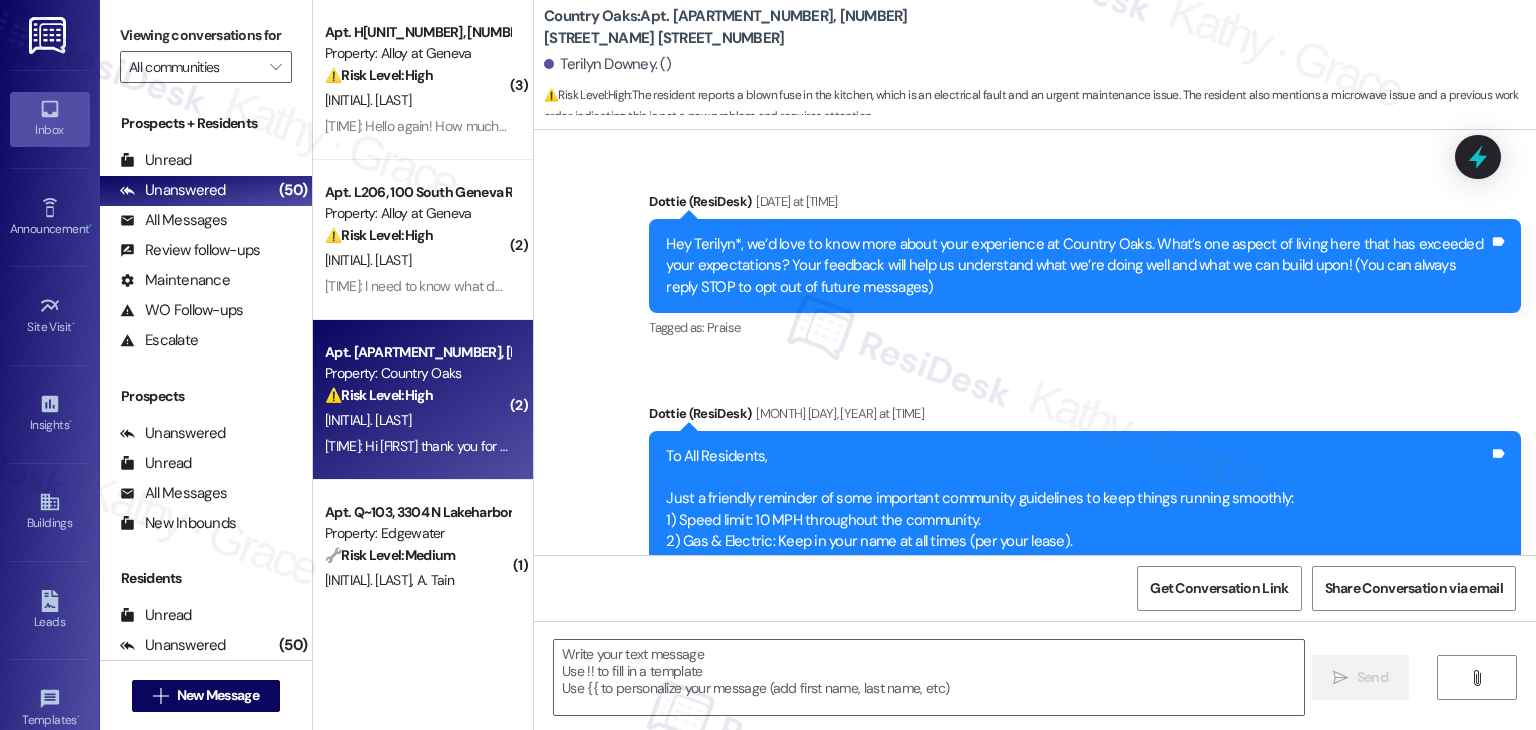 scroll, scrollTop: 4659, scrollLeft: 0, axis: vertical 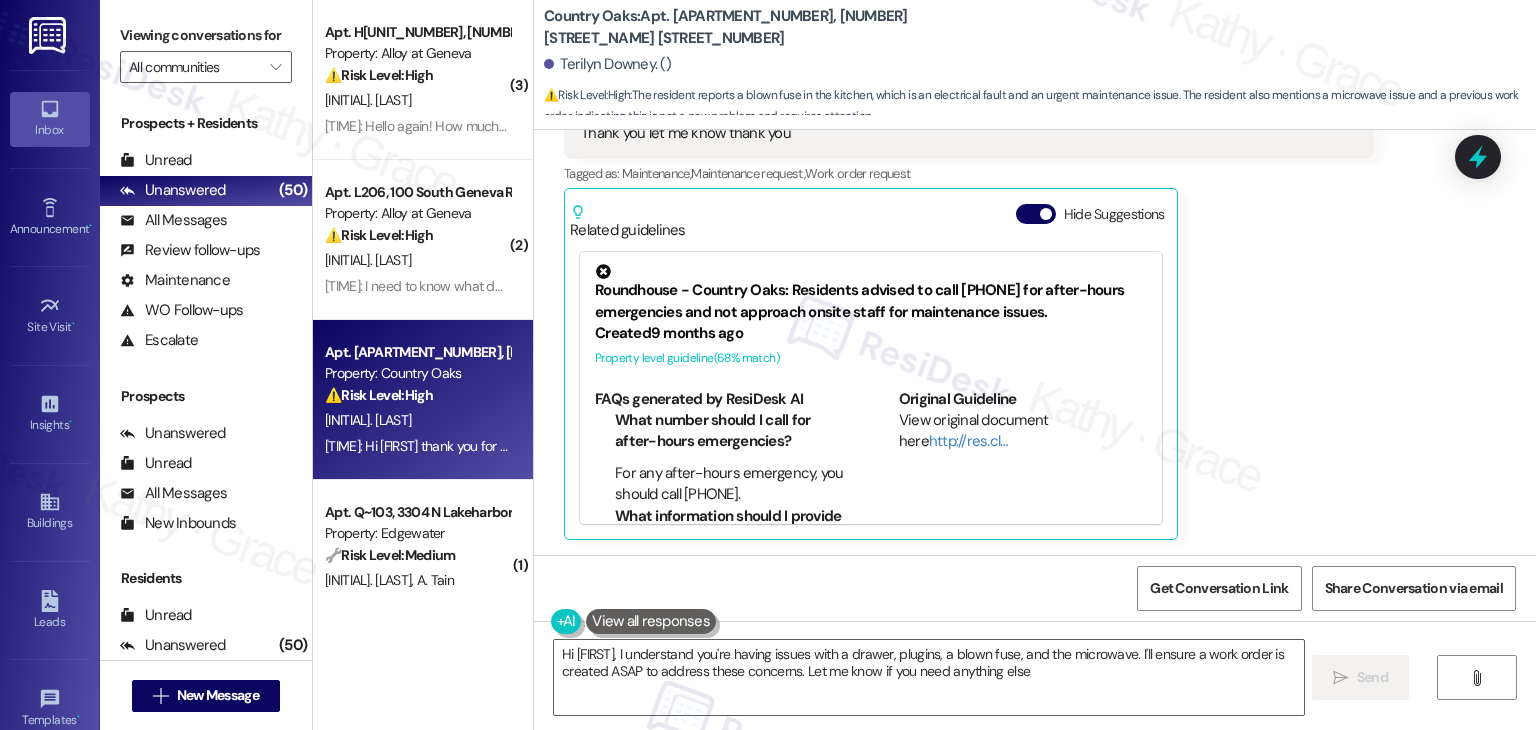 type on "Hi {{first_name}}, I understand you're having issues with a drawer, plugins, a blown fuse, and the microwave. I'll ensure a work order is created ASAP to address these concerns. Let me know if you need anything else!" 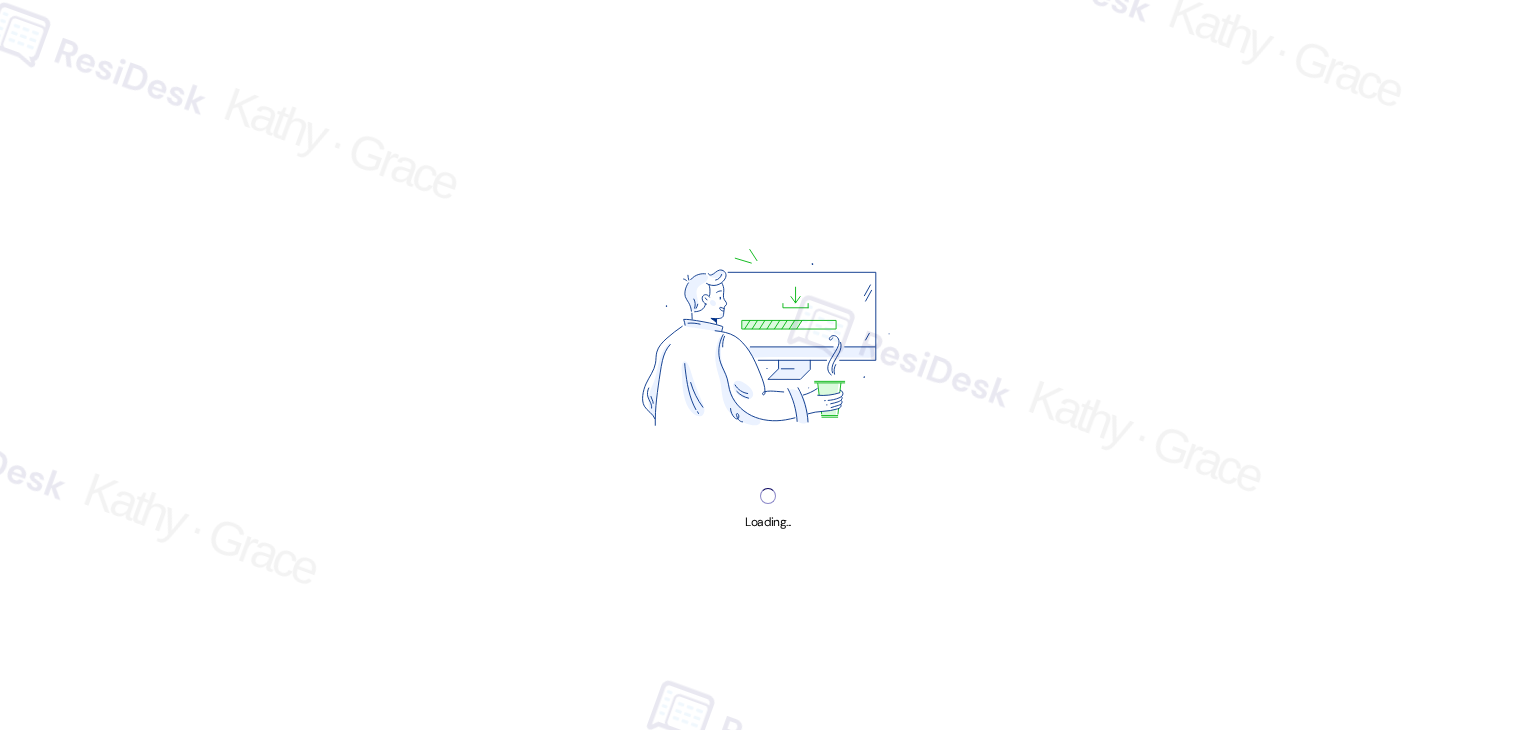 scroll, scrollTop: 0, scrollLeft: 0, axis: both 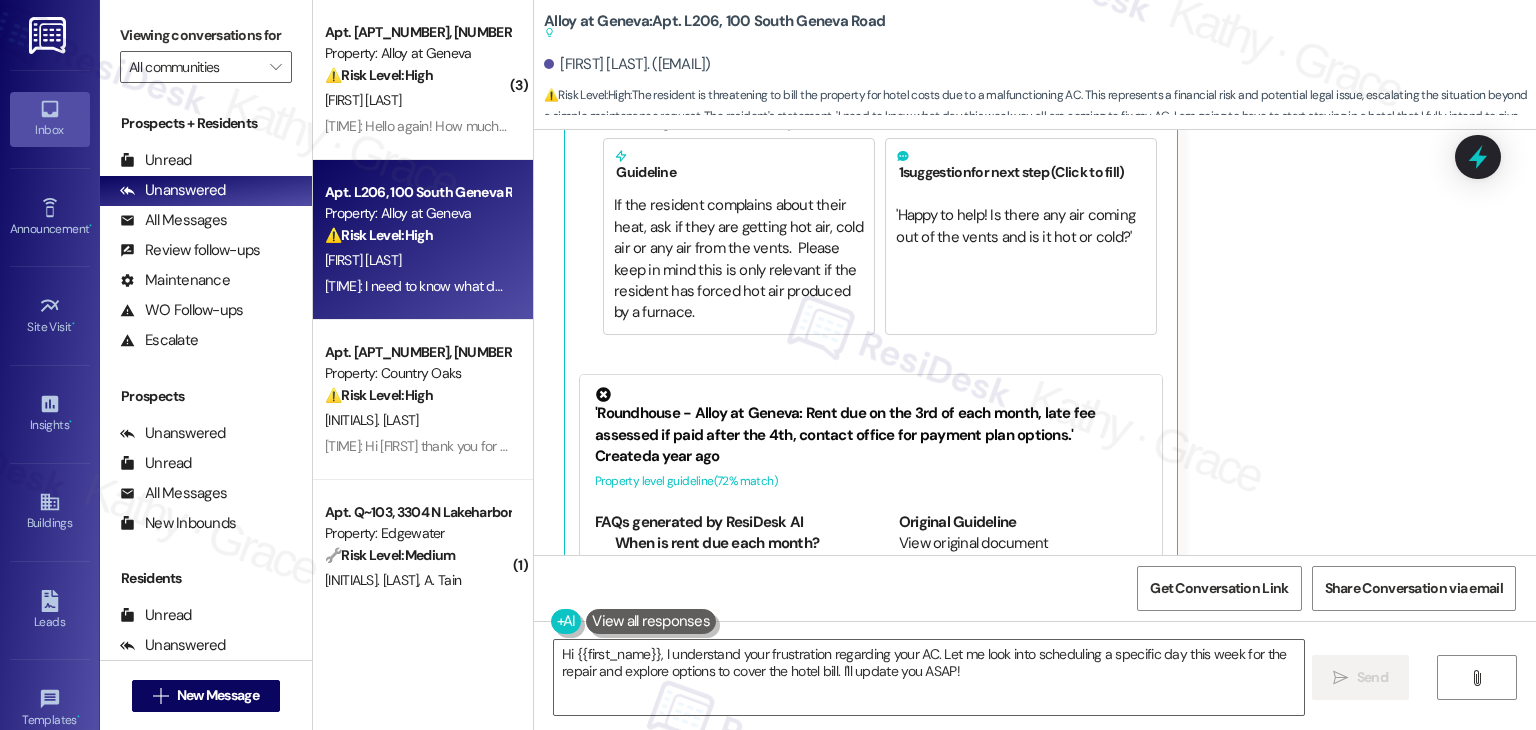 click on "Brandon Sorenson Question 2:37 PM I need to know what day this week you all are coming to fix my AC. It's getting now to the point where I am going to have to start staying in a hotel that I fully intend to give you all the bill to cover  Tags and notes Tagged as:   Heat or a/c ,  Click to highlight conversations about Heat or a/c High risk ,  Click to highlight conversations about High risk Maintenance request ,  Click to highlight conversations about Maintenance request Billing discrepancy Click to highlight conversations about Billing discrepancy  Related guidelines Hide Suggestions ResiDesk guideline: Follow-up for Heat or a/c   Guideline If the resident complains about their heat, ask if they are getting hot air, cold air or any air from the vents.  Please keep in mind this is only relevant if the resident has forced hot air produced by a furnace.   1  suggestion  for next step (Click to fill) ' Happy to help! Is there any air coming out of the vents and is it hot or cold? ' Created  a year ago  ( 72  (" at bounding box center [1000, 281] 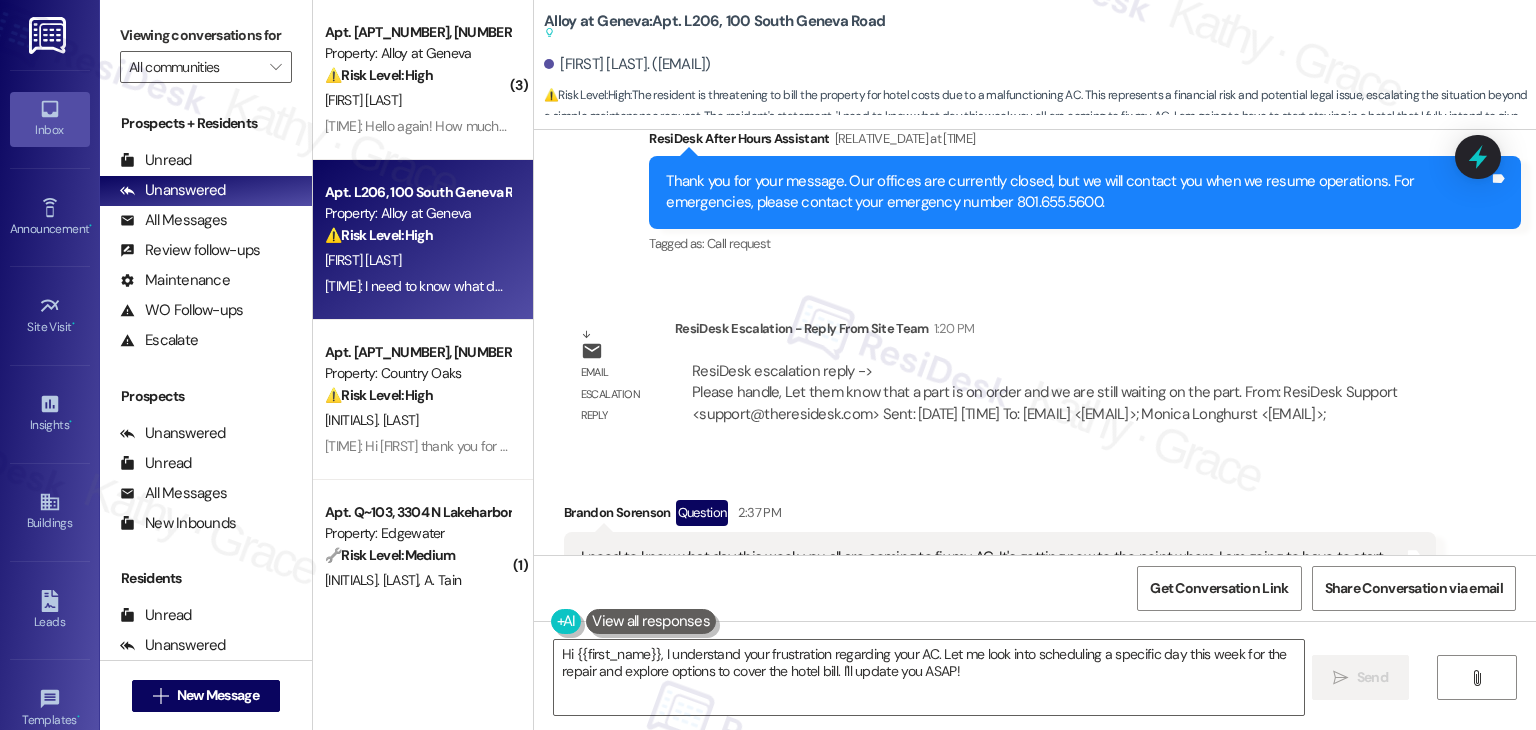 scroll, scrollTop: 38418, scrollLeft: 0, axis: vertical 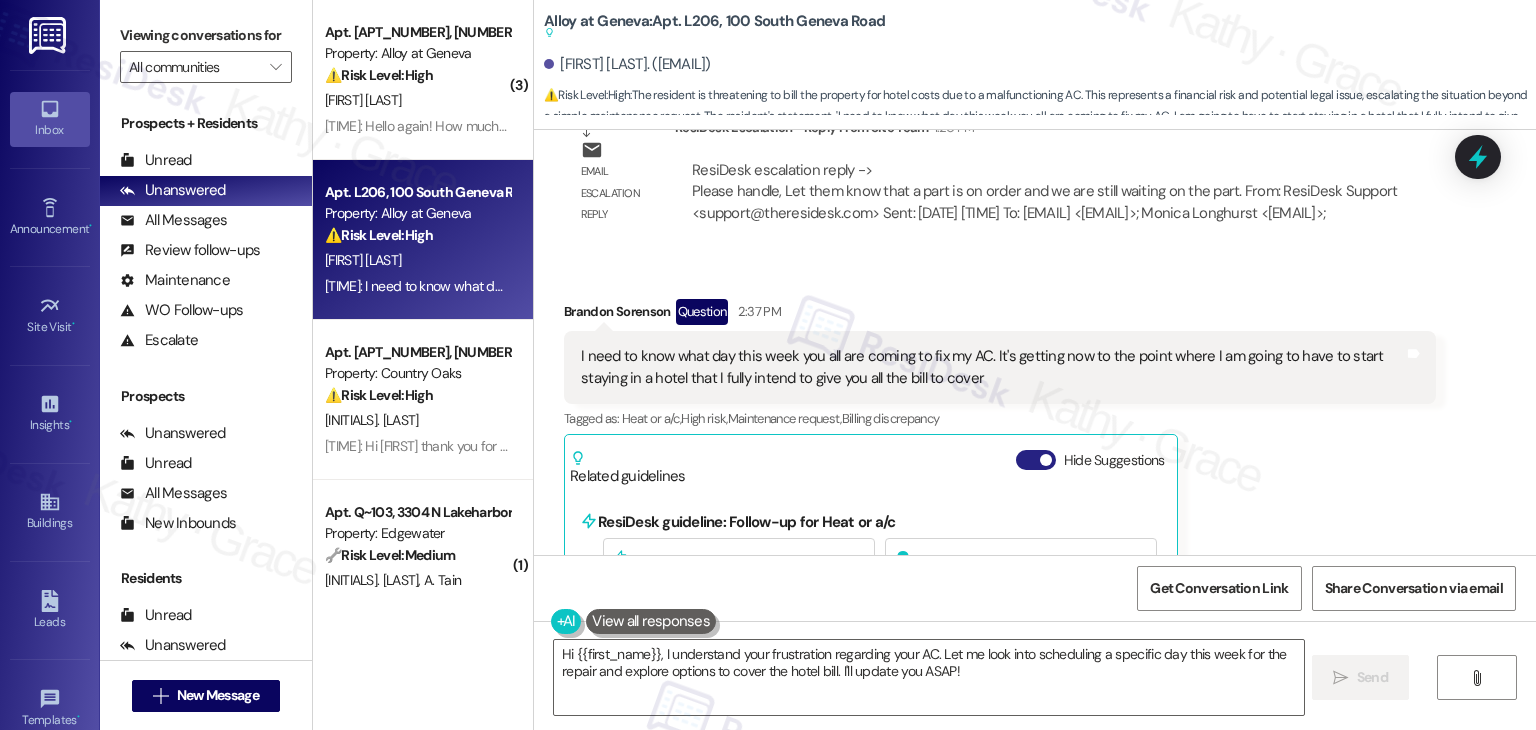 click on "Hide Suggestions" at bounding box center [1036, 460] 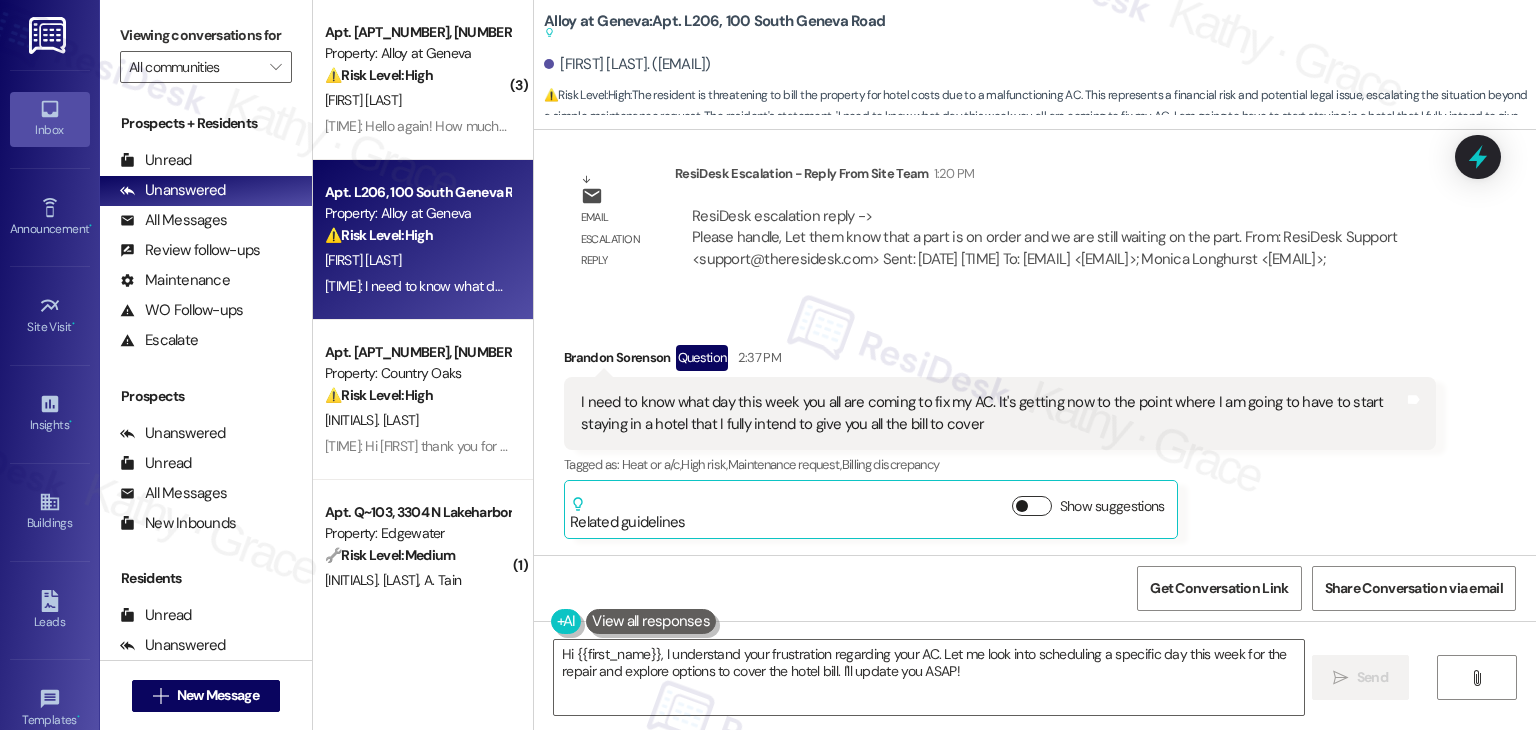 scroll, scrollTop: 38249, scrollLeft: 0, axis: vertical 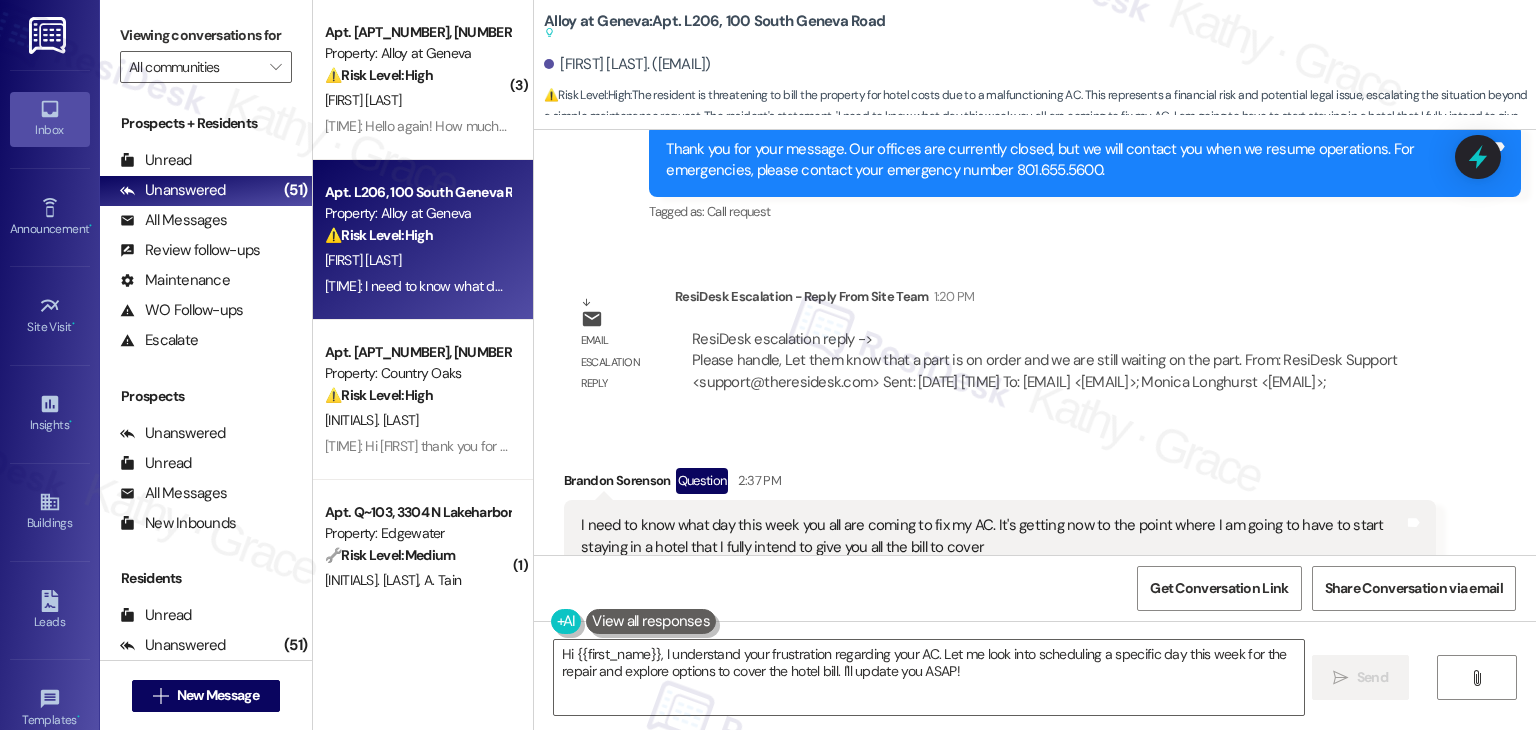 click on "Brandon Sorenson Question 2:37 PM I need to know what day this week you all are coming to fix my AC. It's getting now to the point where I am going to have to start staying in a hotel that I fully intend to give you all the bill to cover  Tags and notes Tagged as:   Heat or a/c ,  Click to highlight conversations about Heat or a/c High risk ,  Click to highlight conversations about High risk Maintenance request ,  Click to highlight conversations about Maintenance request Billing discrepancy Click to highlight conversations about Billing discrepancy  Related guidelines Show suggestions" at bounding box center (1000, 565) 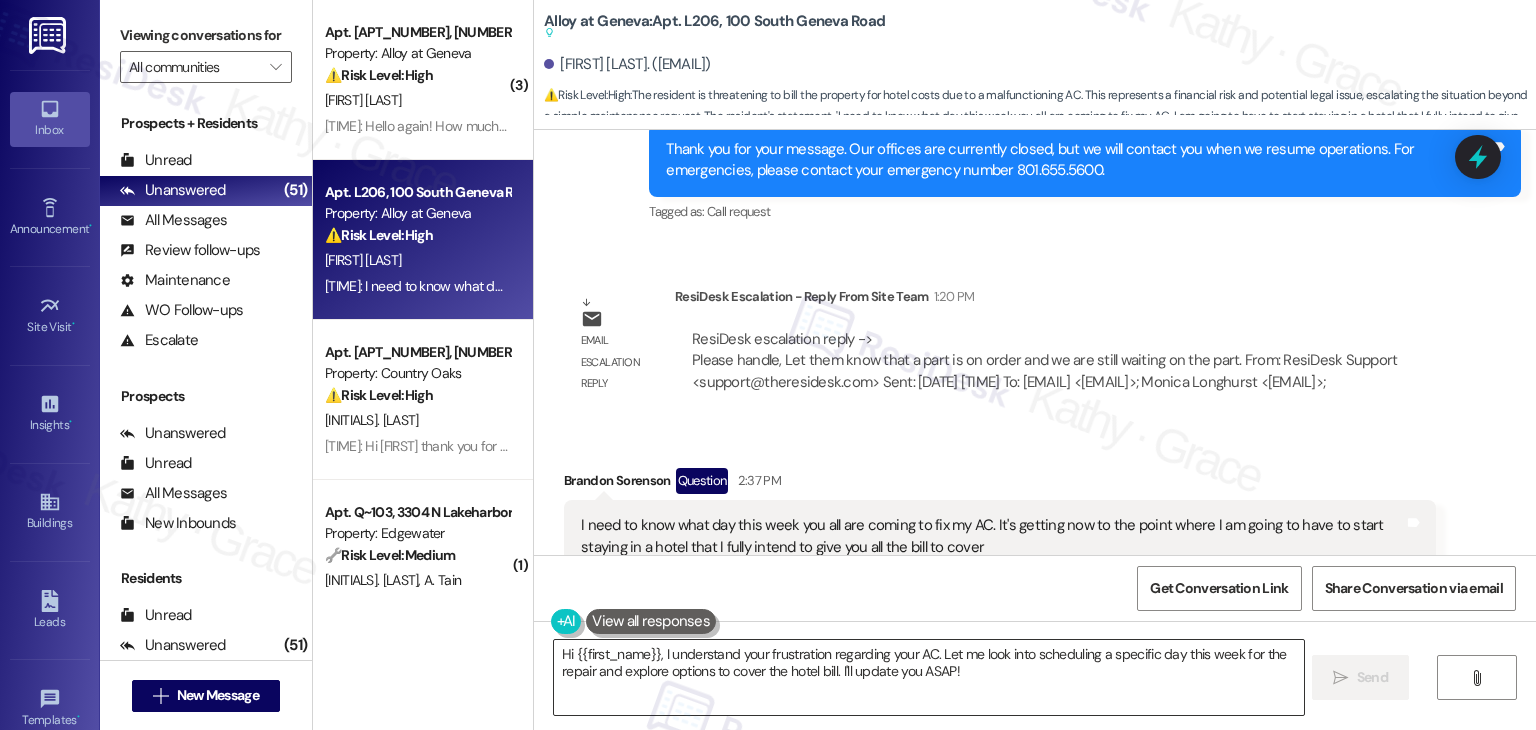 click on "Hi {{first_name}}, I understand your frustration regarding your AC. Let me look into scheduling a specific day this week for the repair and explore options to cover the hotel bill. I'll update you ASAP!" at bounding box center (928, 677) 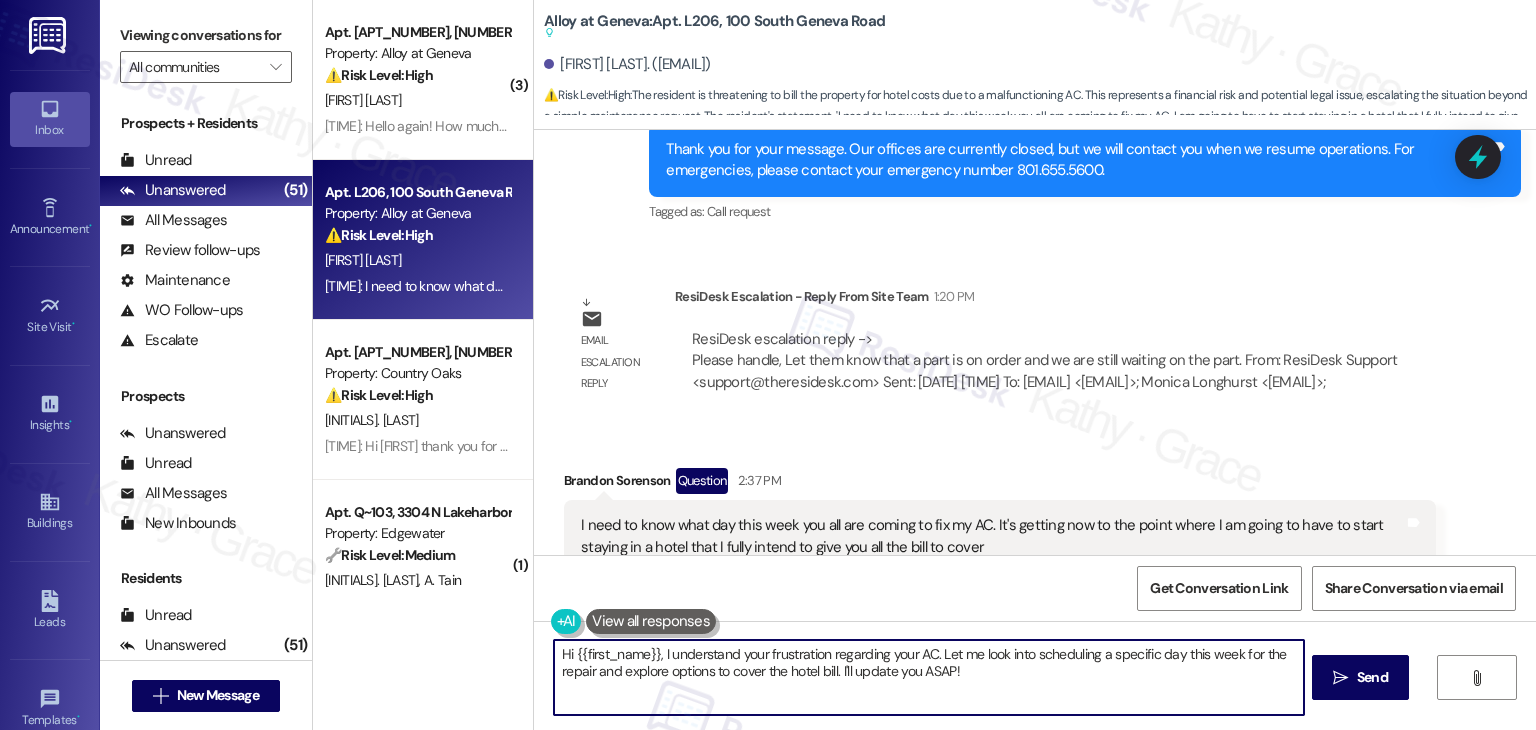 click on "Hi {{first_name}}, I understand your frustration regarding your AC. Let me look into scheduling a specific day this week for the repair and explore options to cover the hotel bill. I'll update you ASAP!" at bounding box center [928, 677] 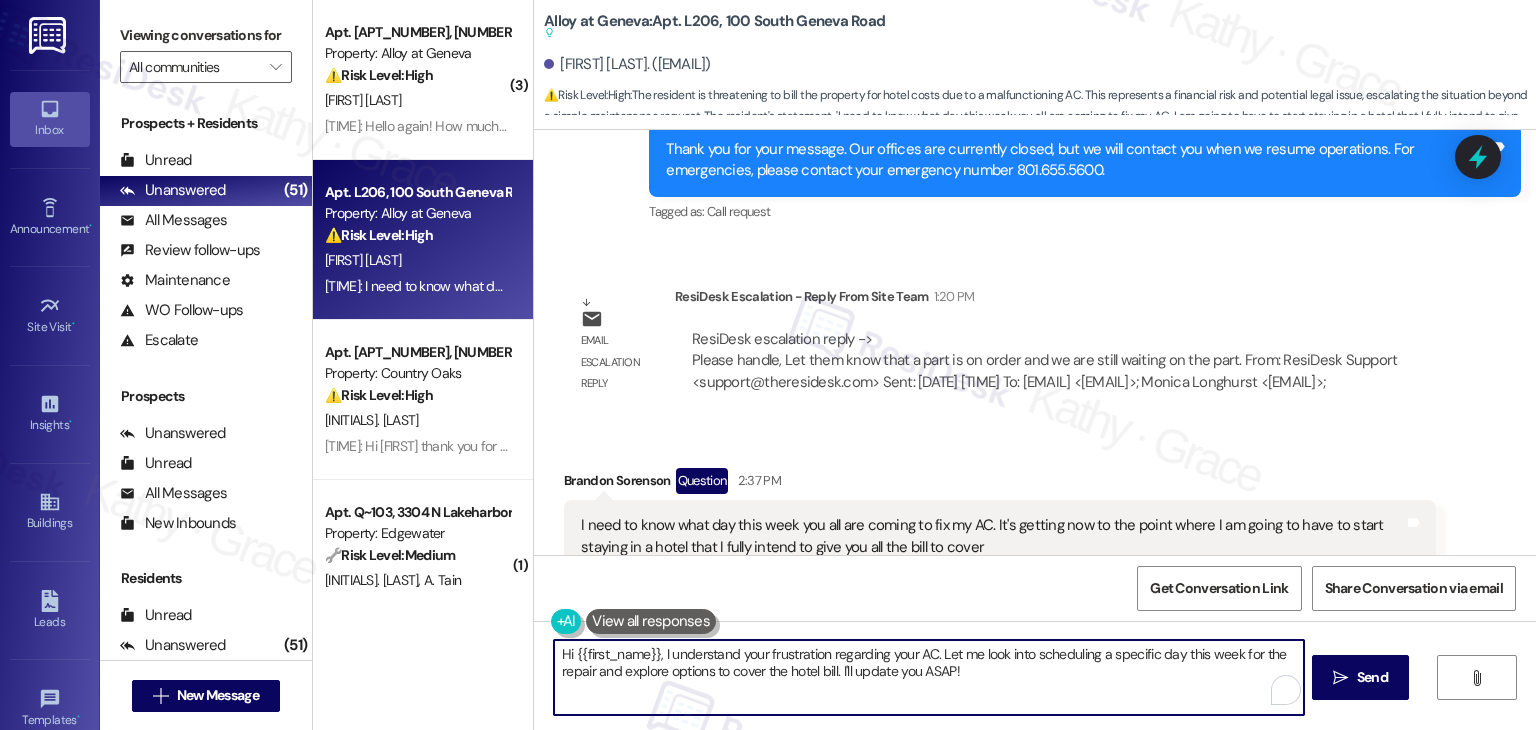 paste on "Brandon, I have escalated your concern regarding your AC issue and they have confirmed that a part is on order. They are currently waiting for it to arrive so they can proceed with the repair. Thank you for your patience during this time." 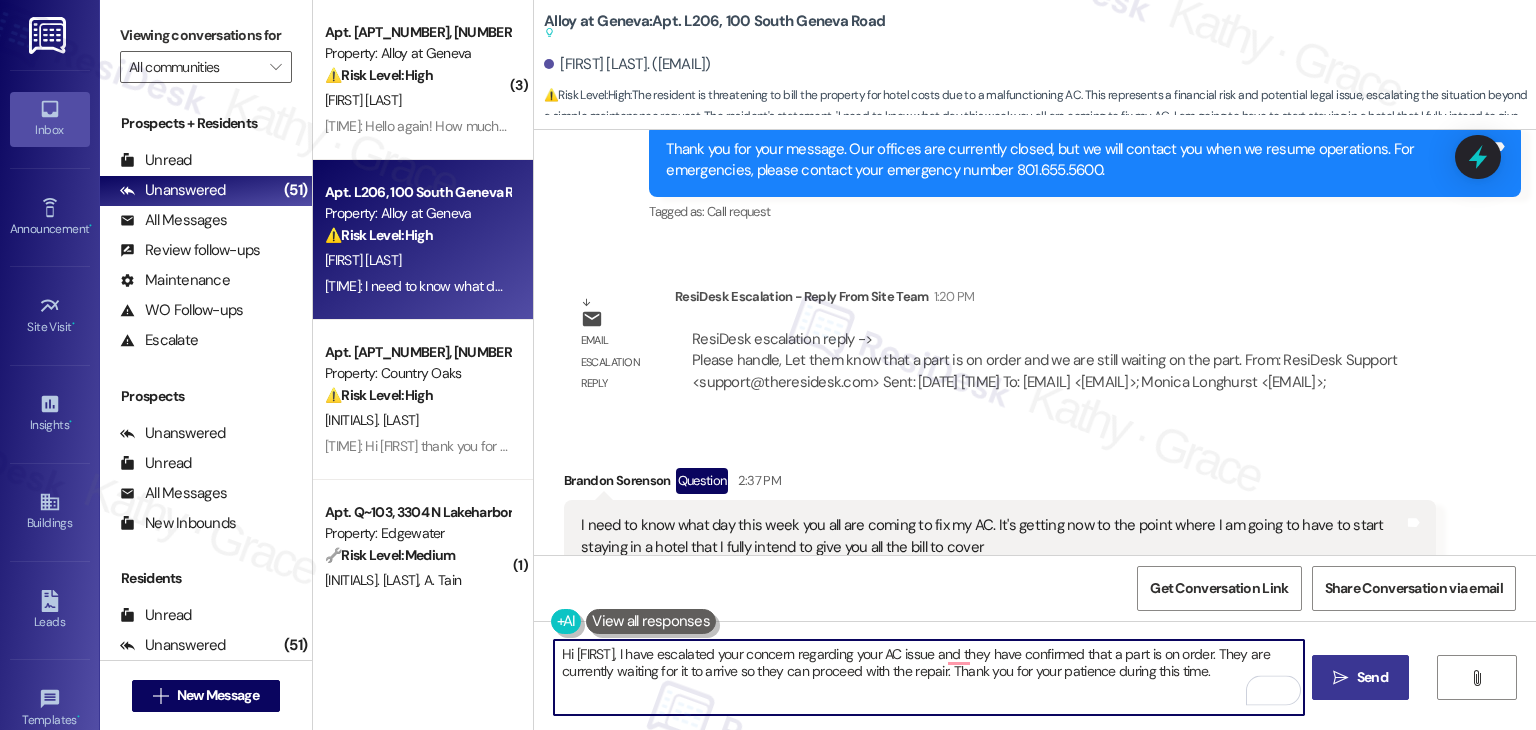 type on "Hi Brandon, I have escalated your concern regarding your AC issue and they have confirmed that a part is on order. They are currently waiting for it to arrive so they can proceed with the repair. Thank you for your patience during this time." 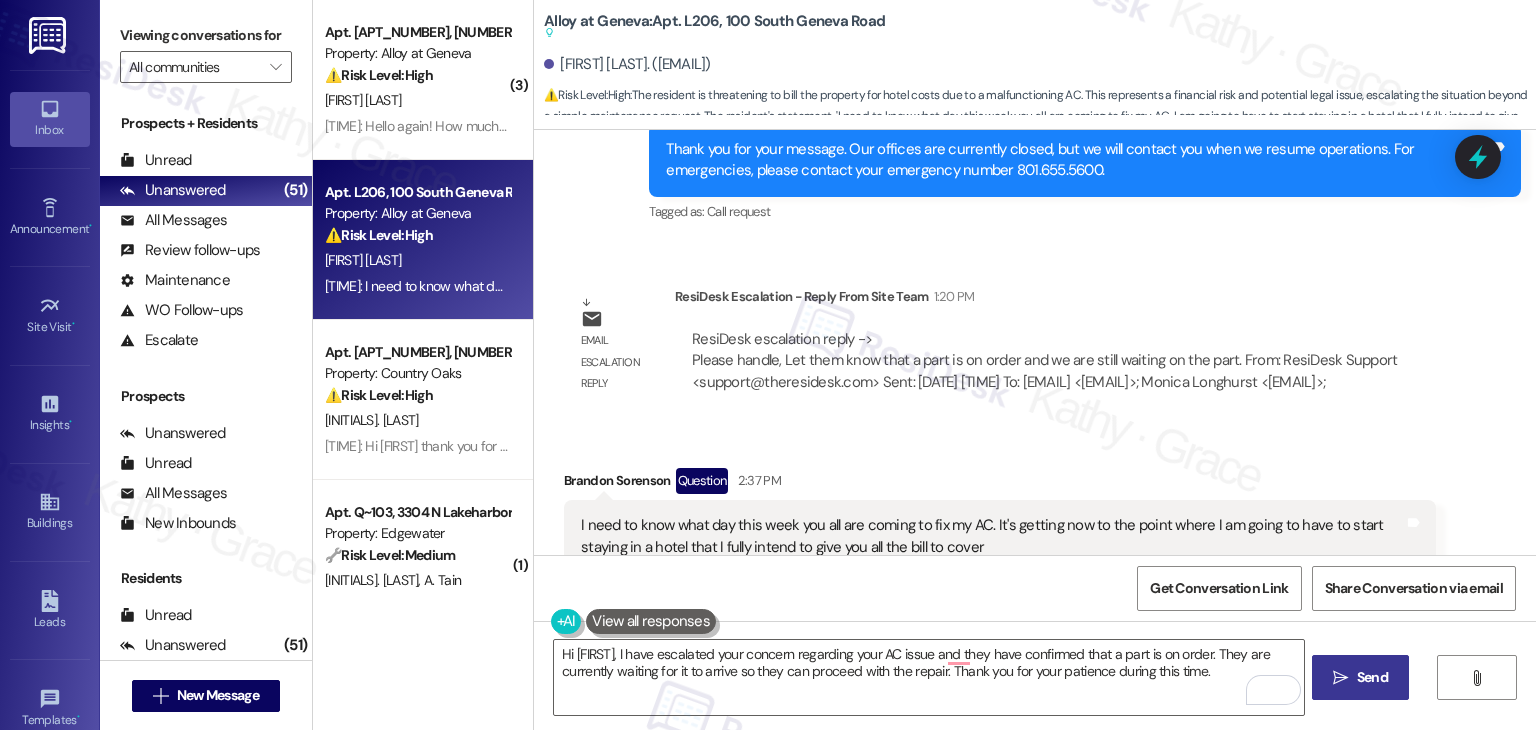 click on "Send" at bounding box center (1372, 677) 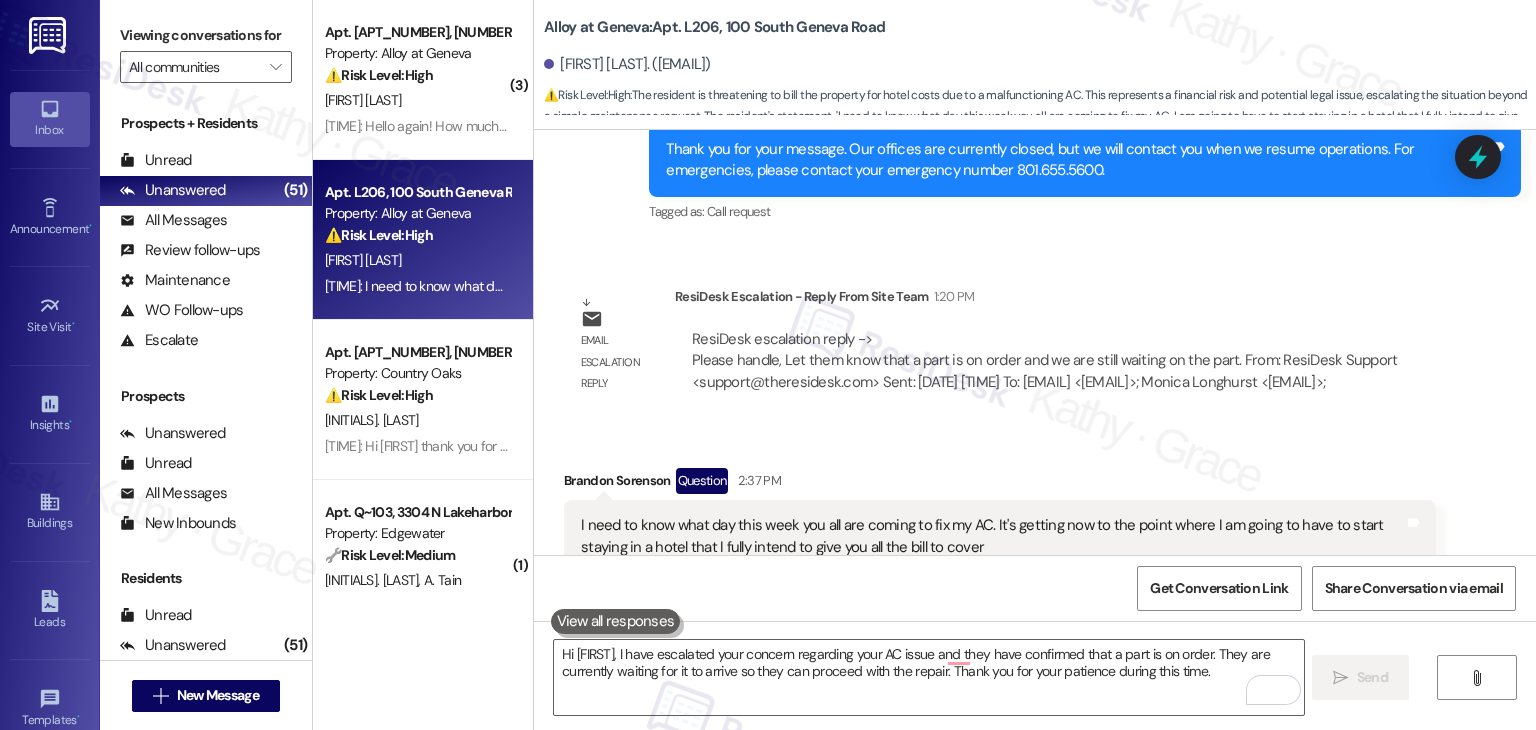 type 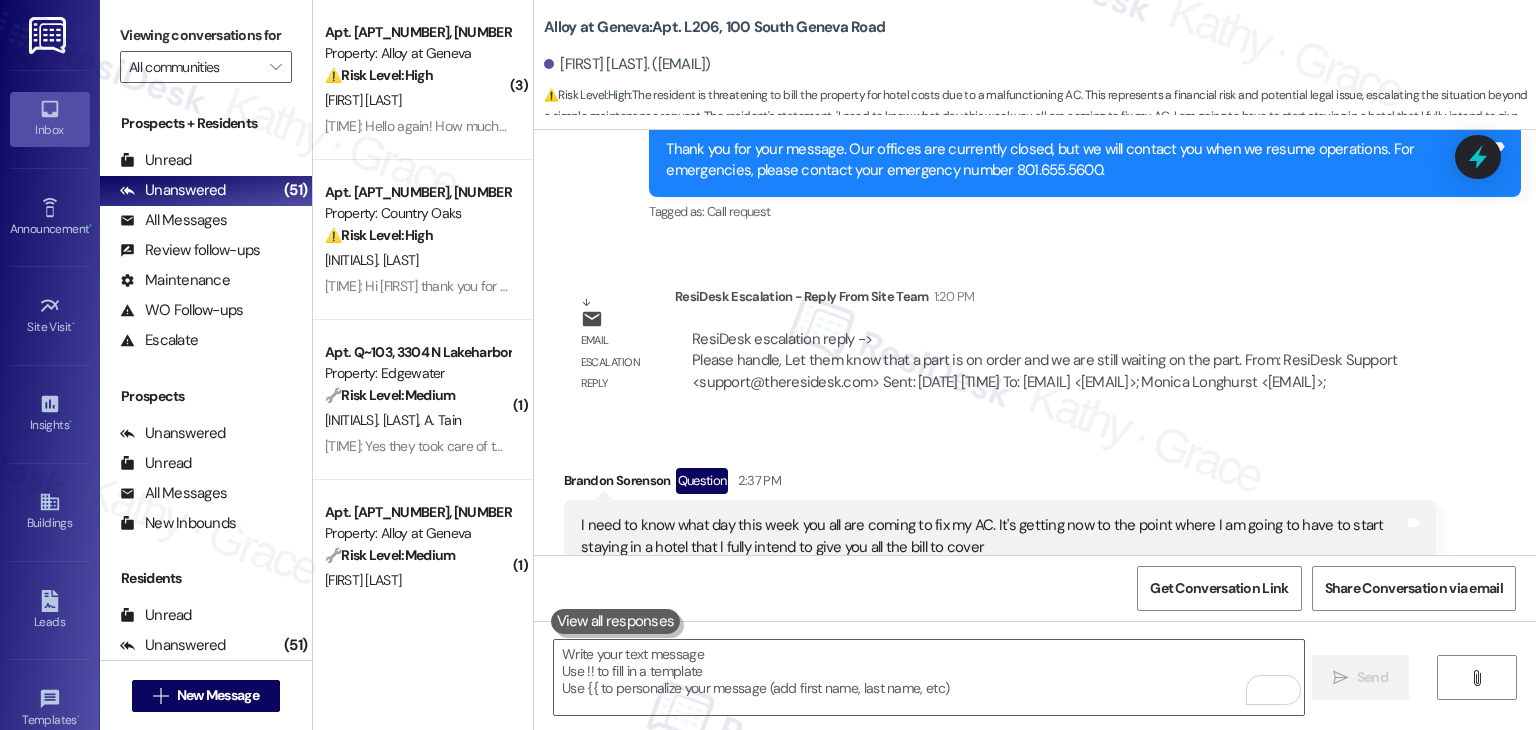 scroll, scrollTop: 38248, scrollLeft: 0, axis: vertical 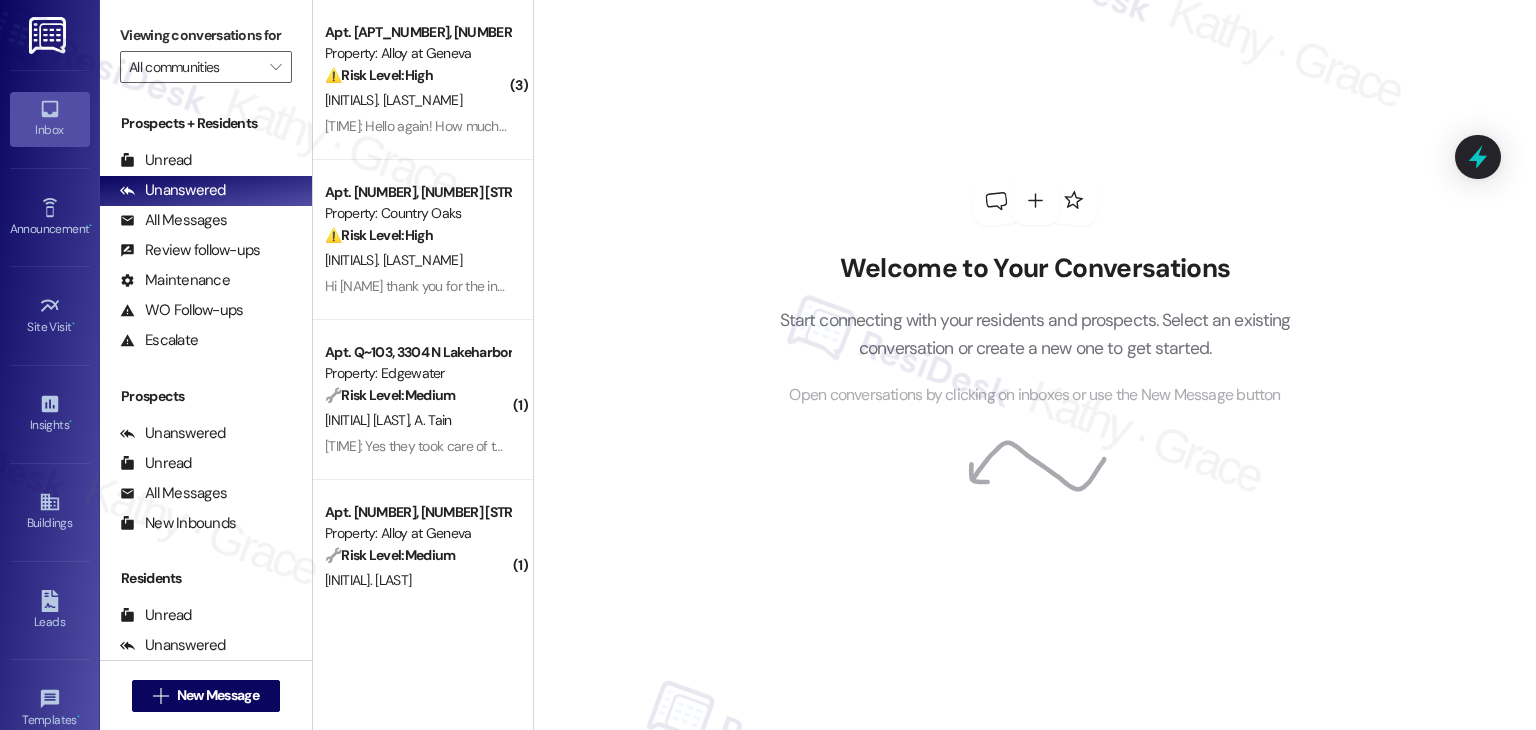 click on "Welcome to Your Conversations Start connecting with your residents and prospects. Select an existing conversation or create a new one to get started. Open conversations by clicking on inboxes or use the New Message button" at bounding box center (1034, 365) 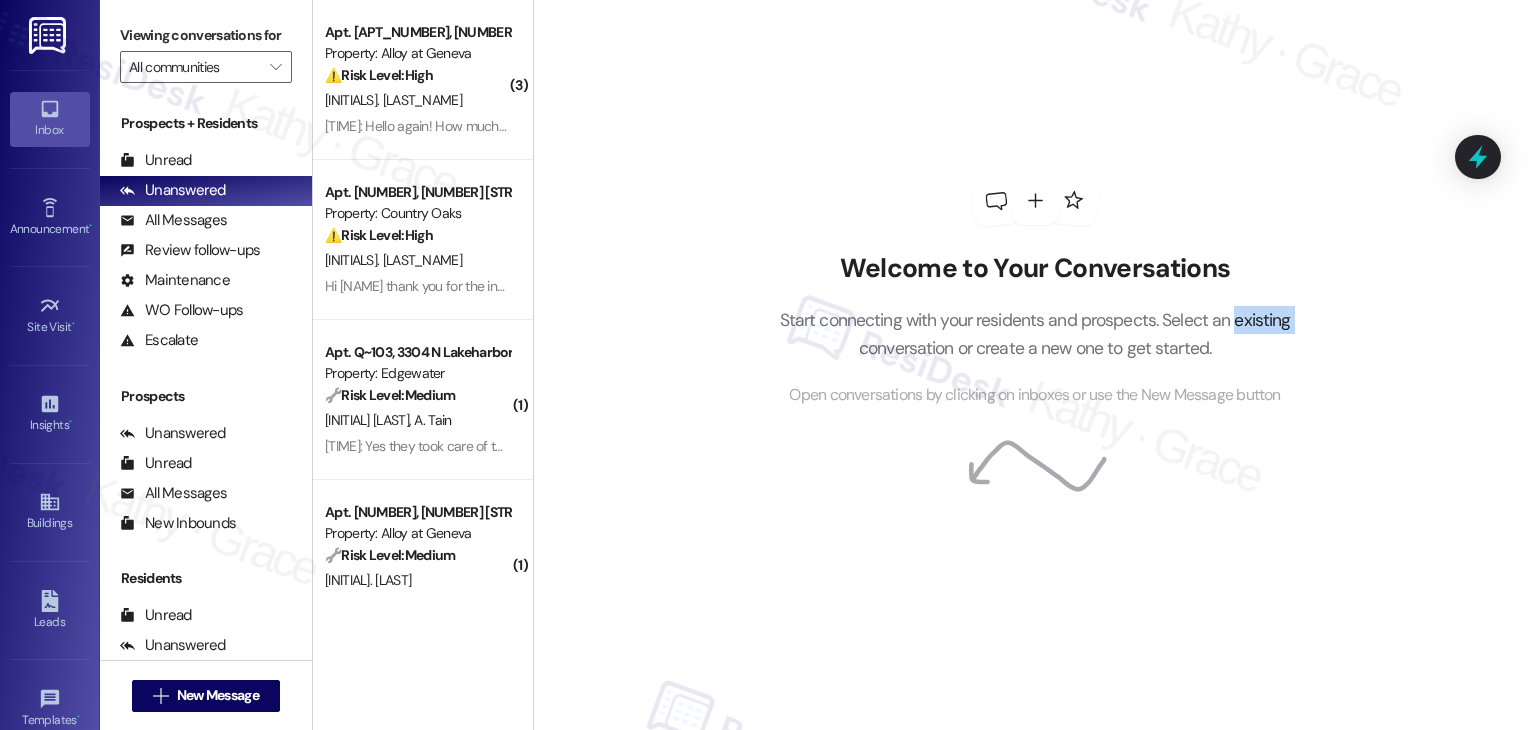 click on "Welcome to Your Conversations Start connecting with your residents and prospects. Select an existing conversation or create a new one to get started. Open conversations by clicking on inboxes or use the New Message button" at bounding box center [1034, 365] 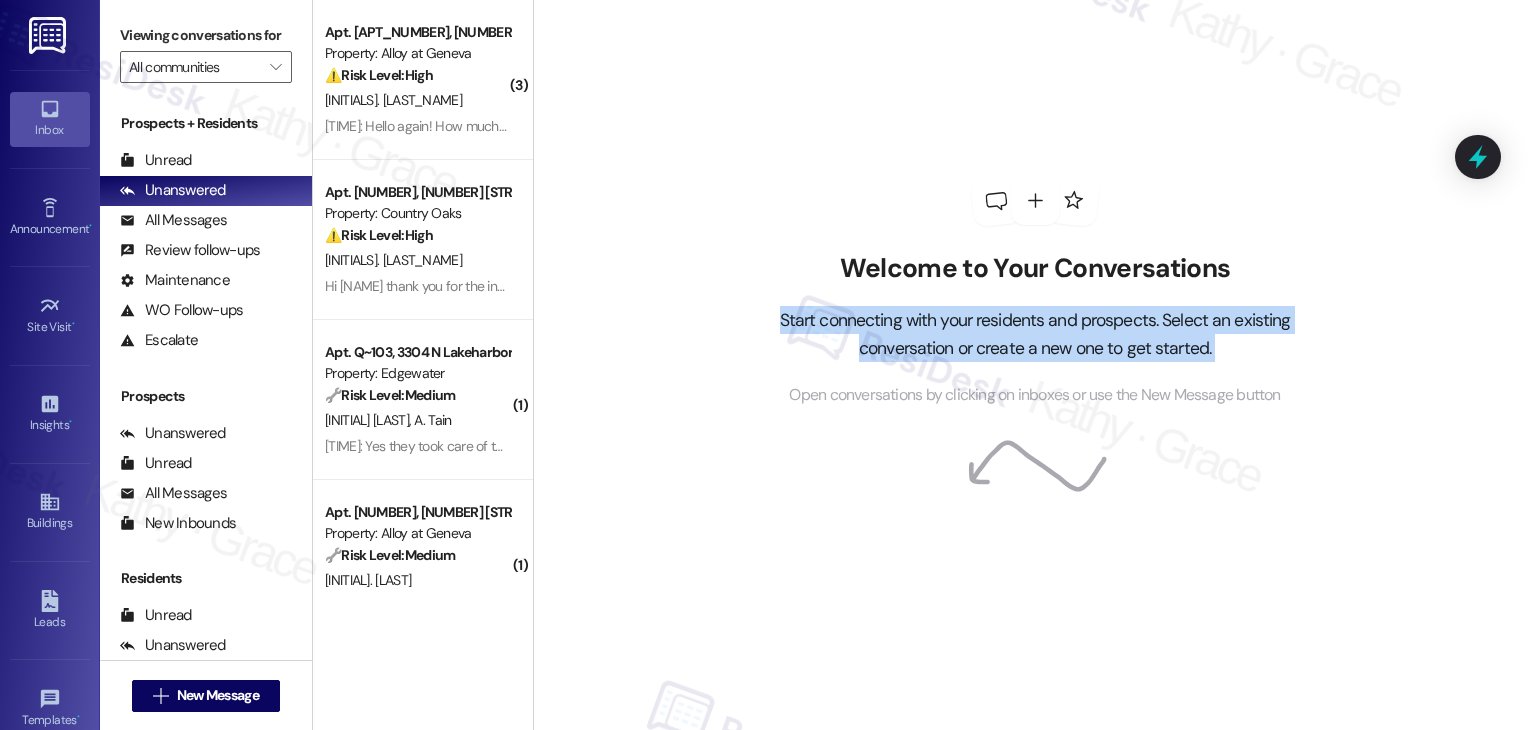 click on "Welcome to Your Conversations Start connecting with your residents and prospects. Select an existing conversation or create a new one to get started. Open conversations by clicking on inboxes or use the New Message button" at bounding box center (1034, 365) 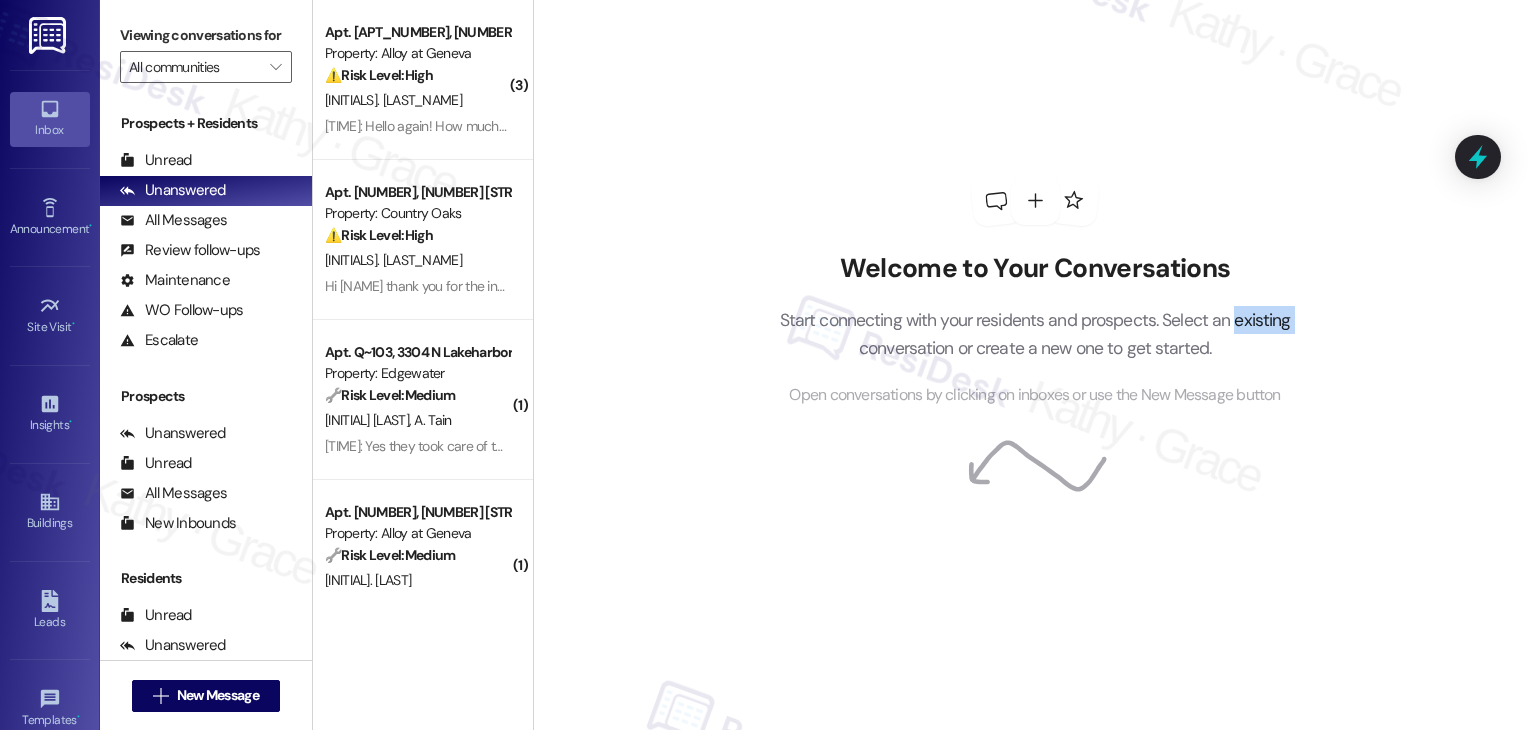 click on "Welcome to Your Conversations Start connecting with your residents and prospects. Select an existing conversation or create a new one to get started. Open conversations by clicking on inboxes or use the New Message button" at bounding box center [1034, 365] 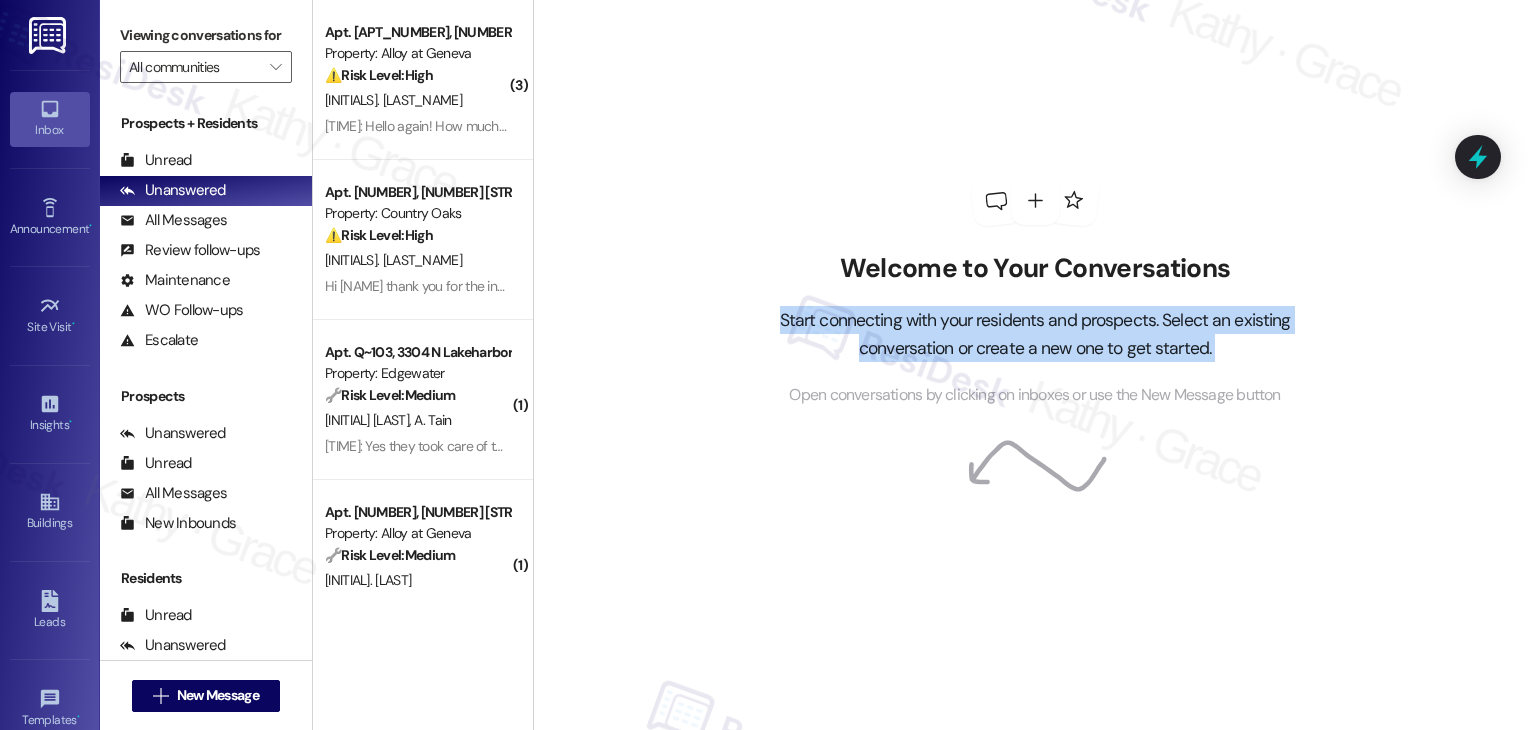 click on "Welcome to Your Conversations Start connecting with your residents and prospects. Select an existing conversation or create a new one to get started. Open conversations by clicking on inboxes or use the New Message button" at bounding box center (1034, 365) 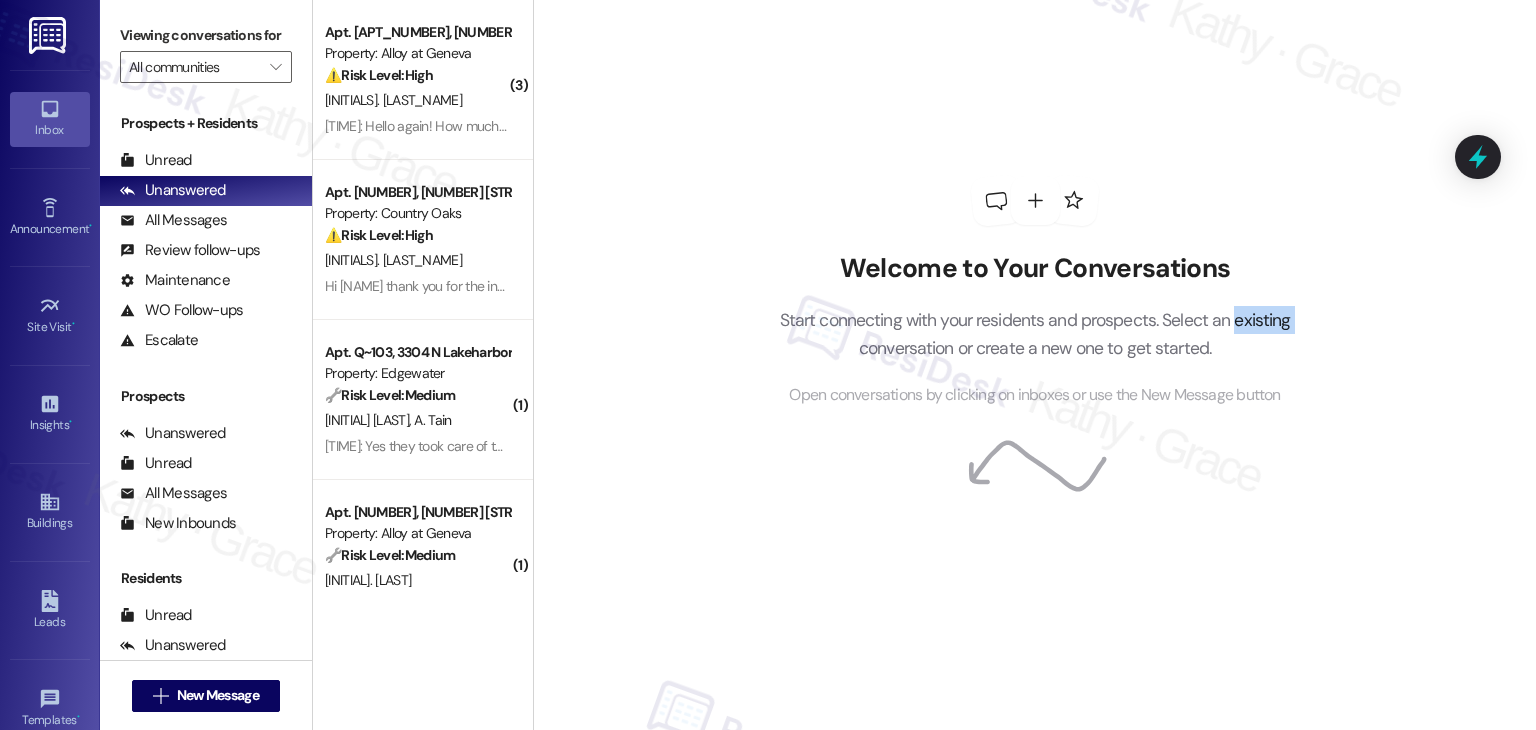 click on "Welcome to Your Conversations Start connecting with your residents and prospects. Select an existing conversation or create a new one to get started. Open conversations by clicking on inboxes or use the New Message button" at bounding box center (1034, 365) 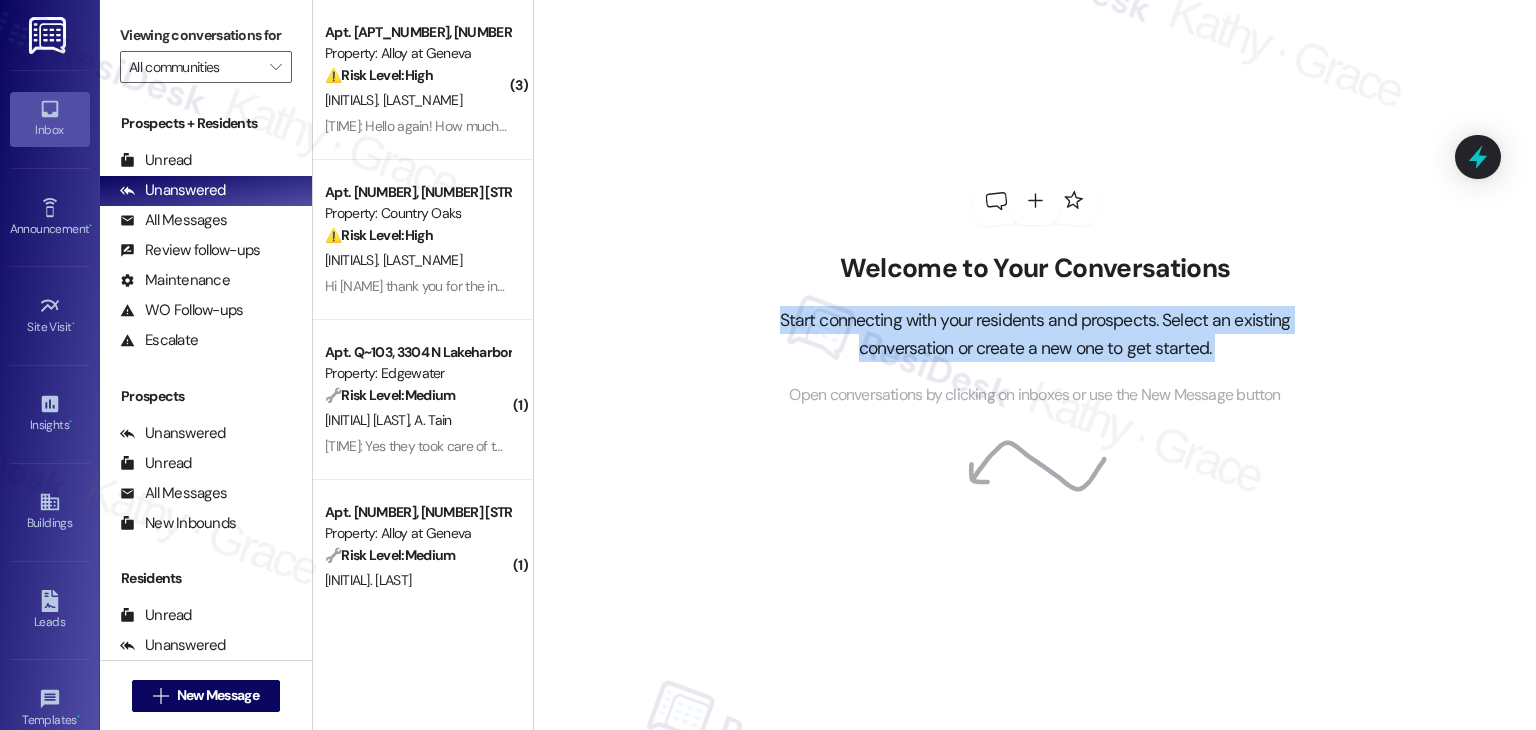click on "Welcome to Your Conversations Start connecting with your residents and prospects. Select an existing conversation or create a new one to get started. Open conversations by clicking on inboxes or use the New Message button" at bounding box center [1034, 365] 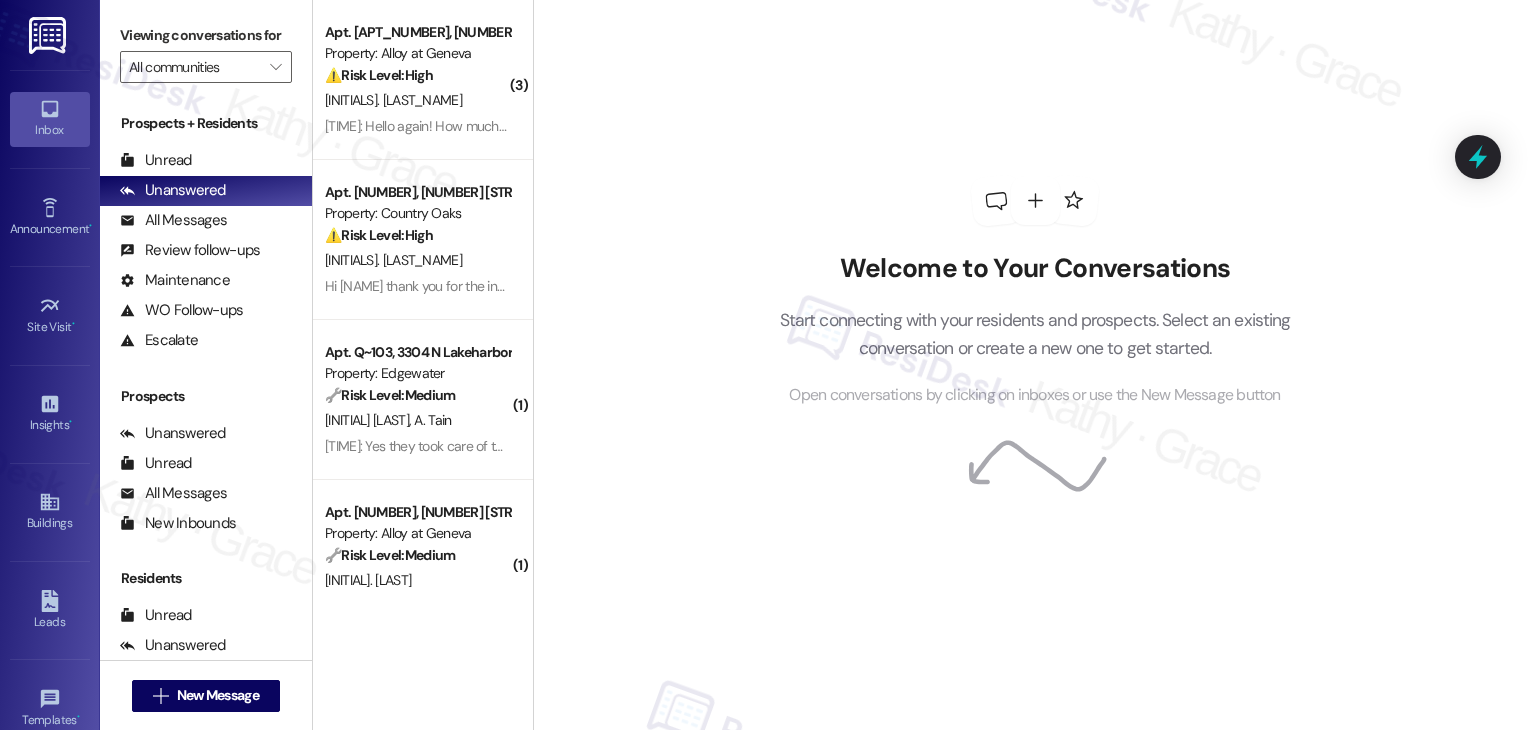 click on "Welcome to Your Conversations Start connecting with your residents and prospects. Select an existing conversation or create a new one to get started. Open conversations by clicking on inboxes or use the New Message button" at bounding box center [1034, 365] 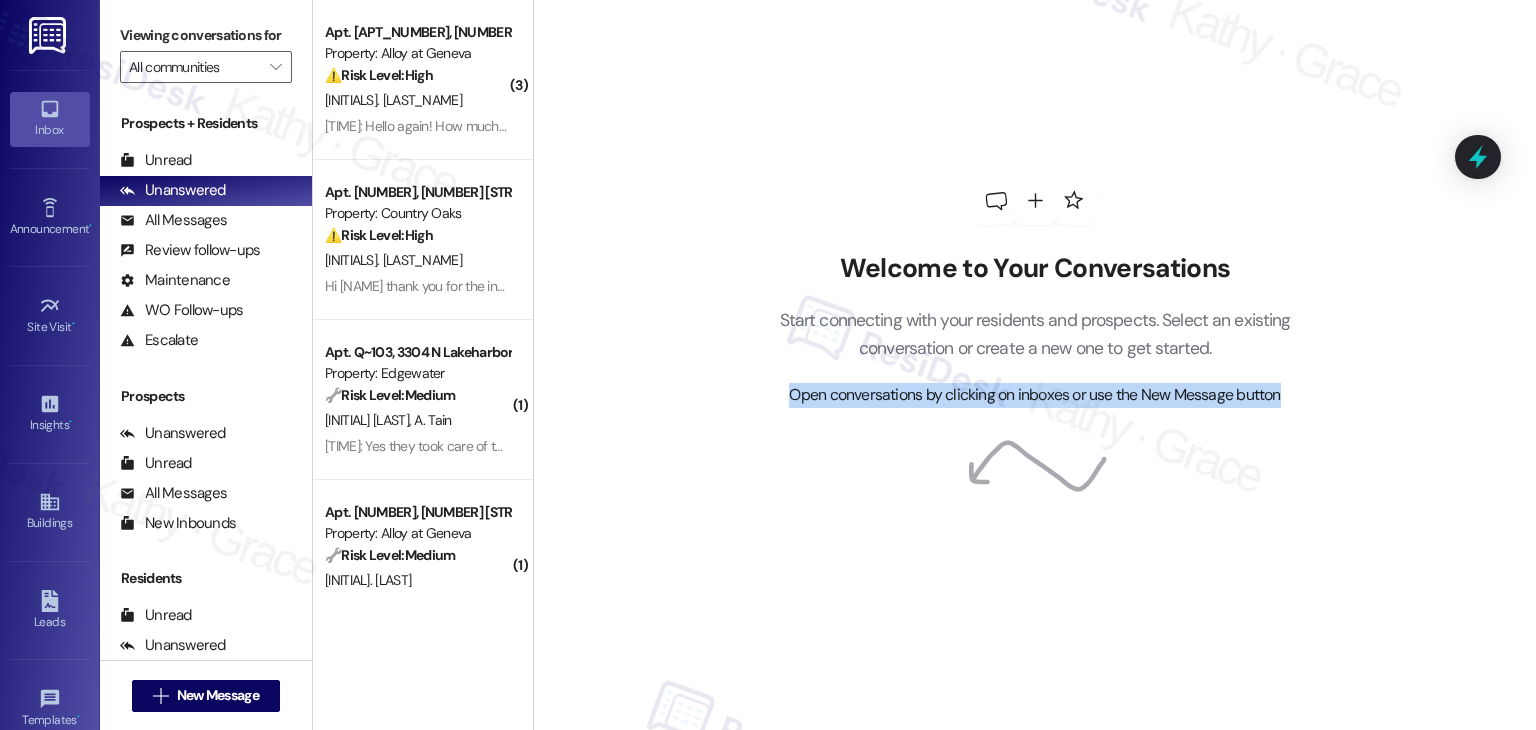 click on "Welcome to Your Conversations Start connecting with your residents and prospects. Select an existing conversation or create a new one to get started. Open conversations by clicking on inboxes or use the New Message button" at bounding box center (1034, 365) 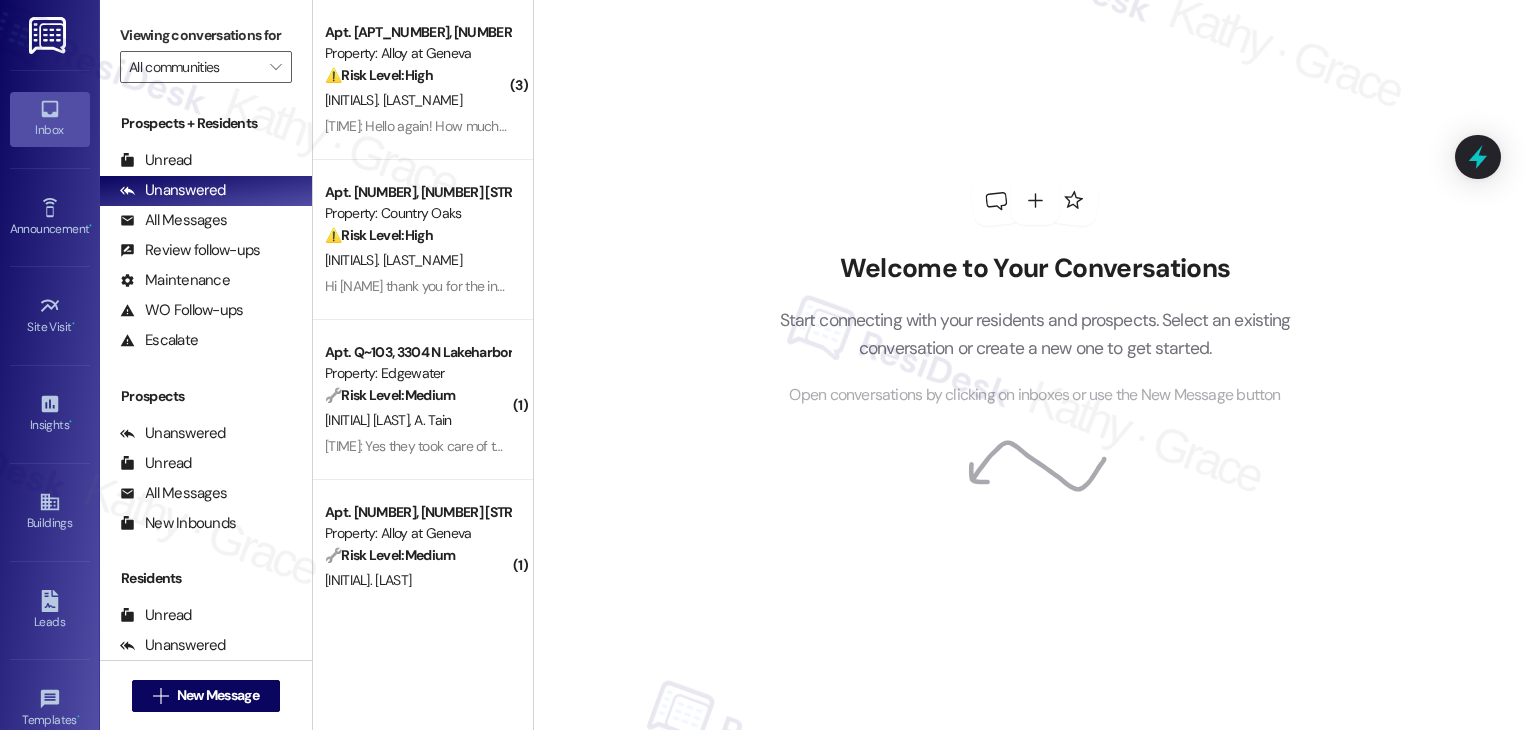 click on "Welcome to Your Conversations Start connecting with your residents and prospects. Select an existing conversation or create a new one to get started. Open conversations by clicking on inboxes or use the New Message button" at bounding box center [1034, 365] 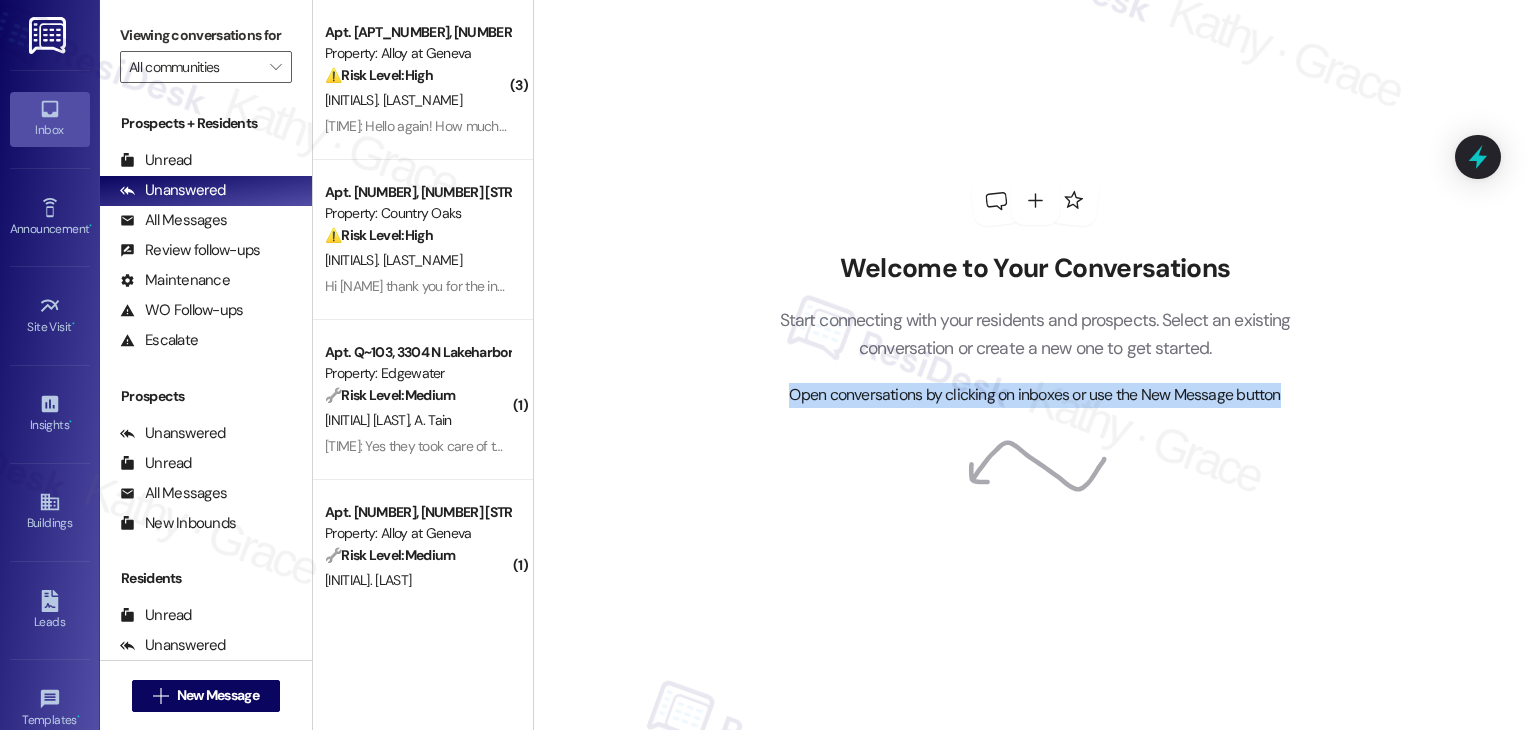 click on "Welcome to Your Conversations Start connecting with your residents and prospects. Select an existing conversation or create a new one to get started. Open conversations by clicking on inboxes or use the New Message button" at bounding box center [1034, 365] 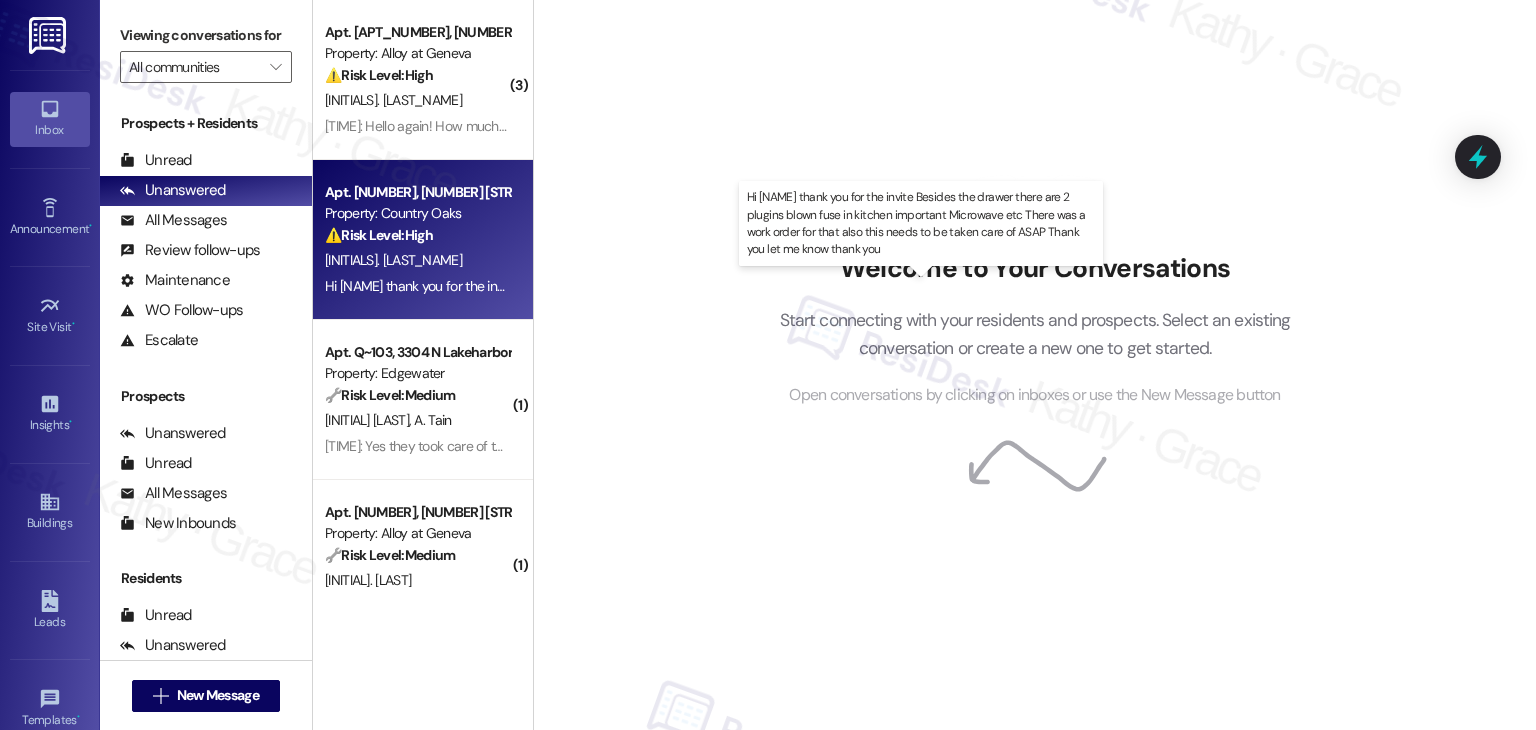 click on "1:21 PM: Hi Donna  thank you for the invite    Besides the drawer there are 2 plugins  blown fuse in kitchen important   Microwave  etc
There was a work order for that also  this needs to be taken care of   ASAP
Thank you let me know  thank you 1:21 PM: Hi Donna  thank you for the invite    Besides the drawer there are 2 plugins  blown fuse in kitchen important   Microwave  etc
There was a work order for that also  this needs to be taken care of   ASAP
Thank you let me know  thank you" at bounding box center (982, 286) 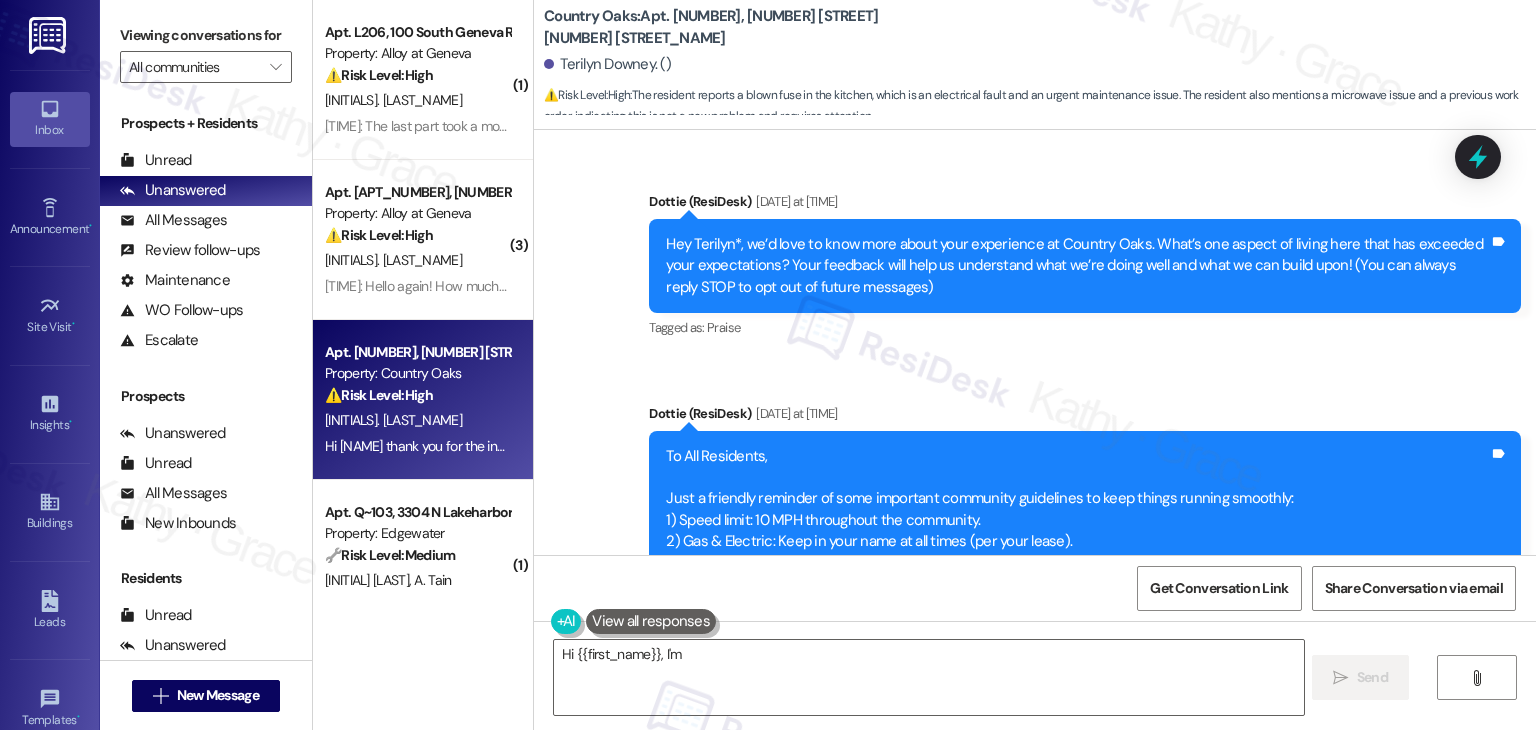 scroll, scrollTop: 4659, scrollLeft: 0, axis: vertical 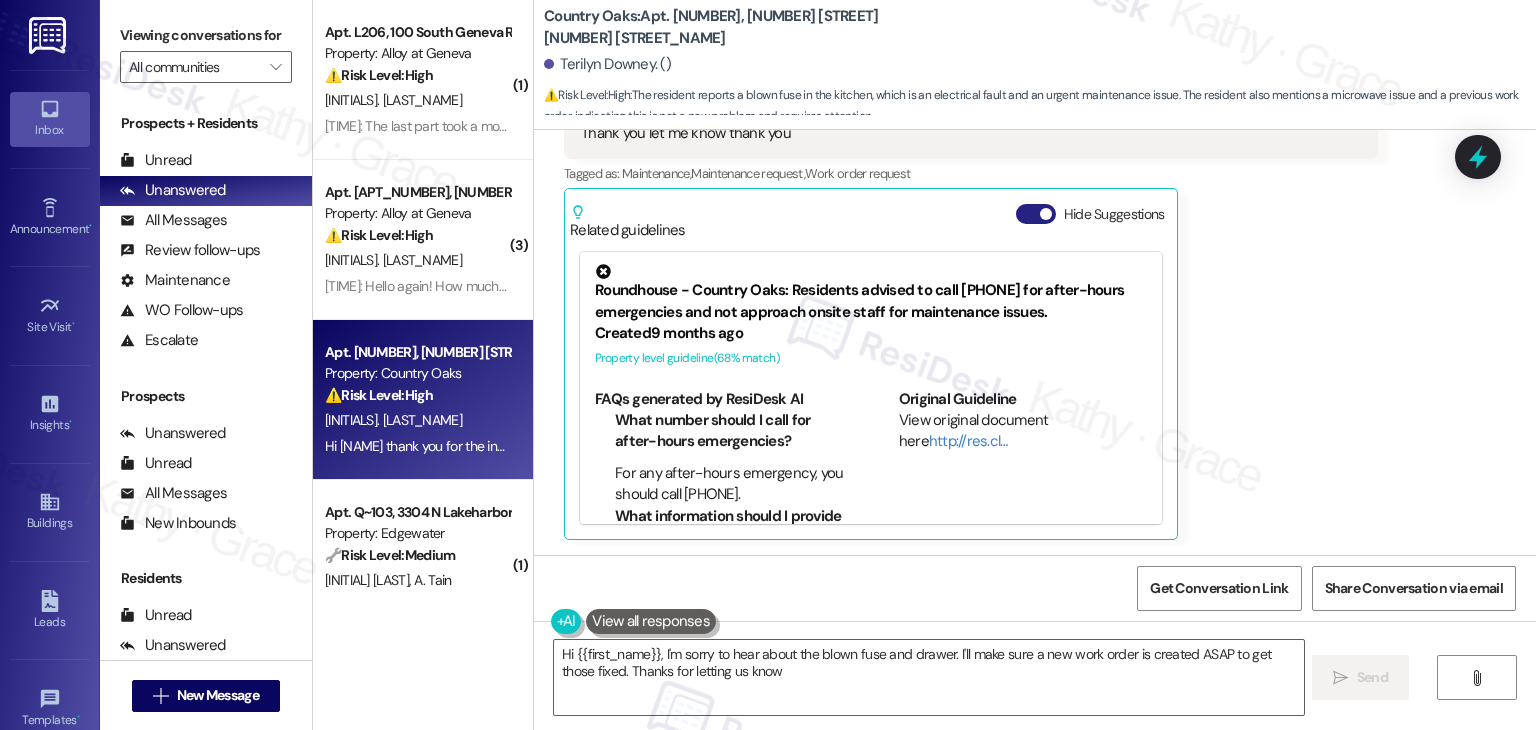 type on "Hi {{first_name}}, I'm sorry to hear about the blown fuse and drawer. I'll make sure a new work order is created ASAP to get those fixed. Thanks for letting us know!" 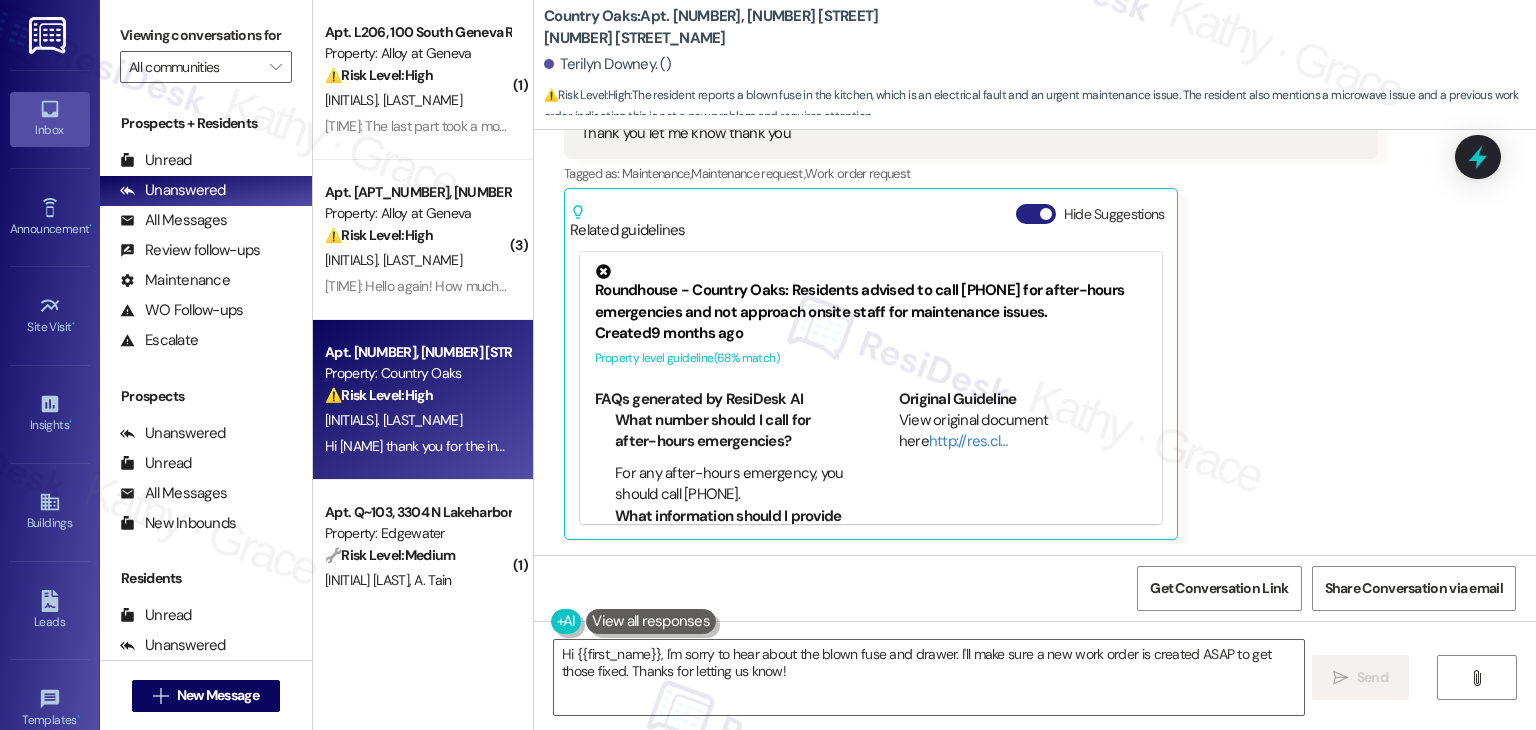 click on "Hide Suggestions" at bounding box center [1036, 214] 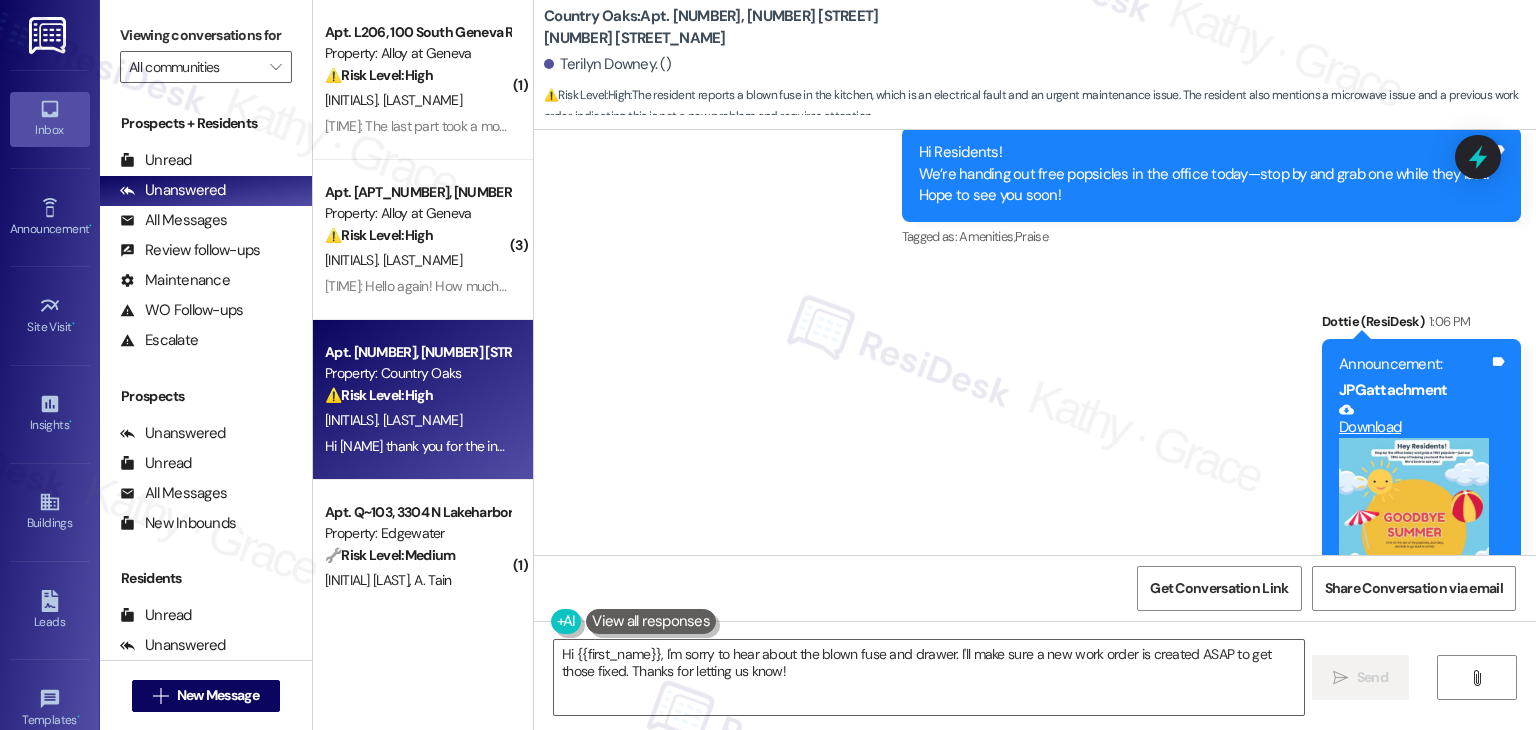 scroll, scrollTop: 4367, scrollLeft: 0, axis: vertical 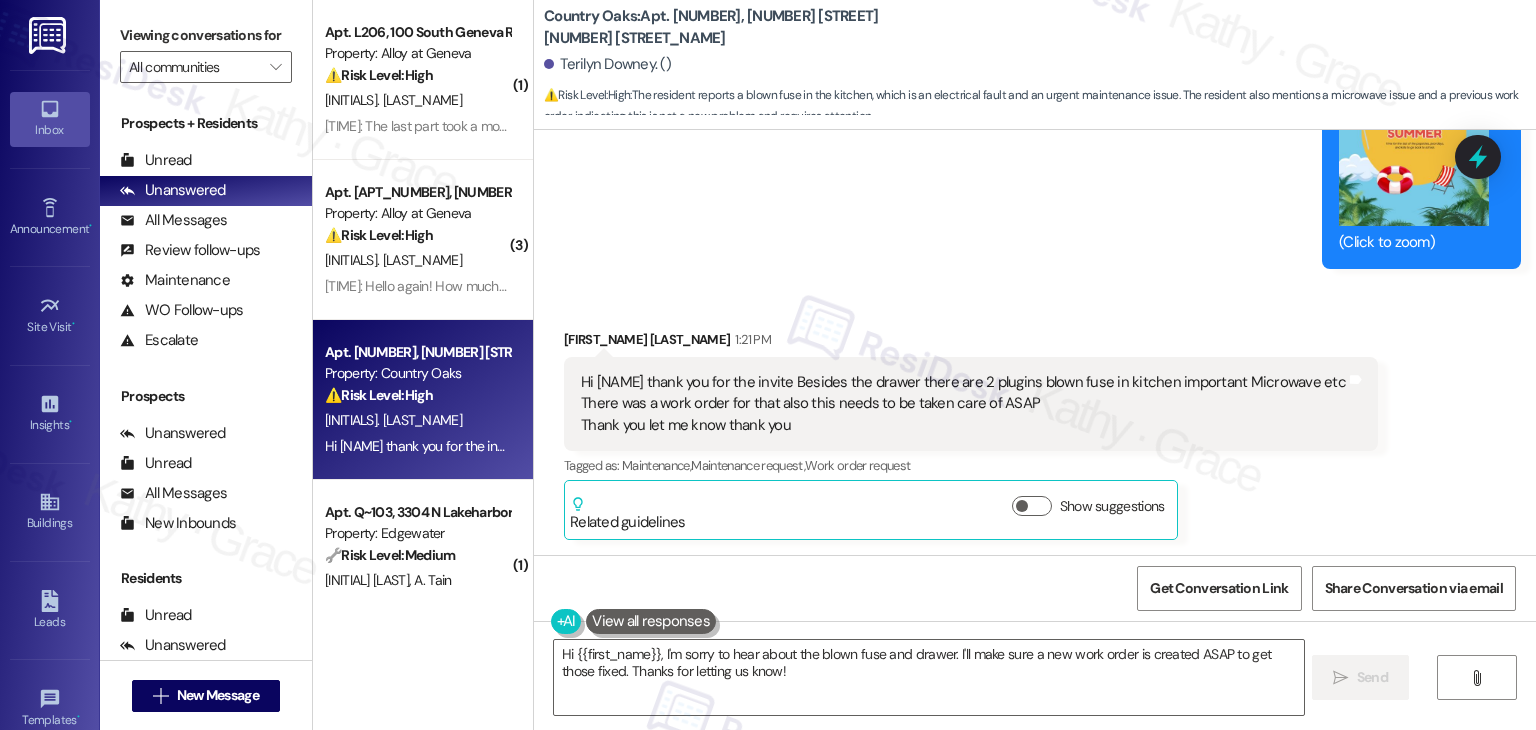 click on "Received via SMS Terilyn Downey 1:21 PM Hi Donna  thank you for the invite    Besides the drawer there are 2 plugins  blown fuse in kitchen important   Microwave  etc
There was a work order for that also  this needs to be taken care of   ASAP
Thank you let me know  thank you Tags and notes Tagged as:   Maintenance ,  Click to highlight conversations about Maintenance Maintenance request ,  Click to highlight conversations about Maintenance request Work order request Click to highlight conversations about Work order request  Related guidelines Show suggestions" at bounding box center [1035, 419] 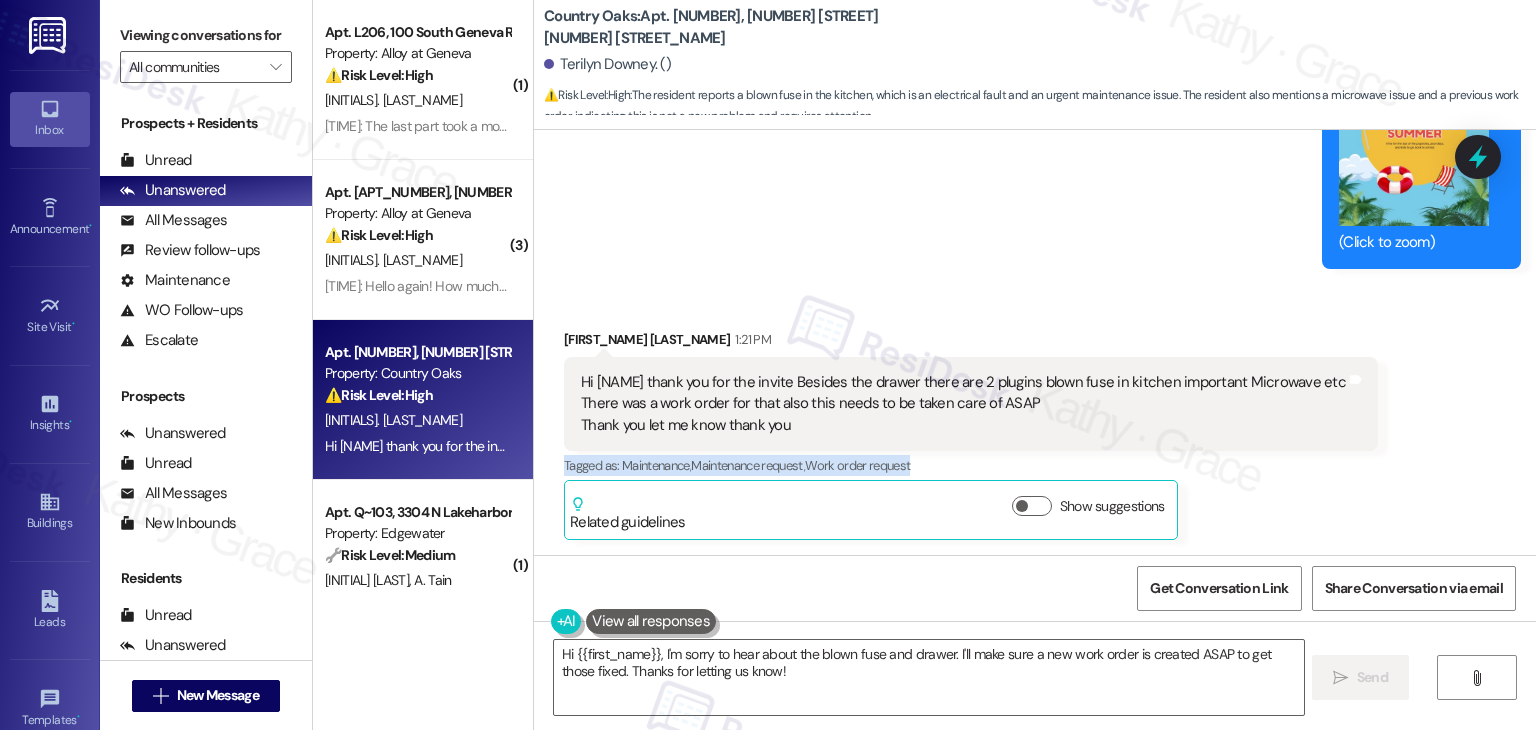 click on "Received via SMS Terilyn Downey 1:21 PM Hi Donna  thank you for the invite    Besides the drawer there are 2 plugins  blown fuse in kitchen important   Microwave  etc
There was a work order for that also  this needs to be taken care of   ASAP
Thank you let me know  thank you Tags and notes Tagged as:   Maintenance ,  Click to highlight conversations about Maintenance Maintenance request ,  Click to highlight conversations about Maintenance request Work order request Click to highlight conversations about Work order request  Related guidelines Show suggestions" at bounding box center (1035, 419) 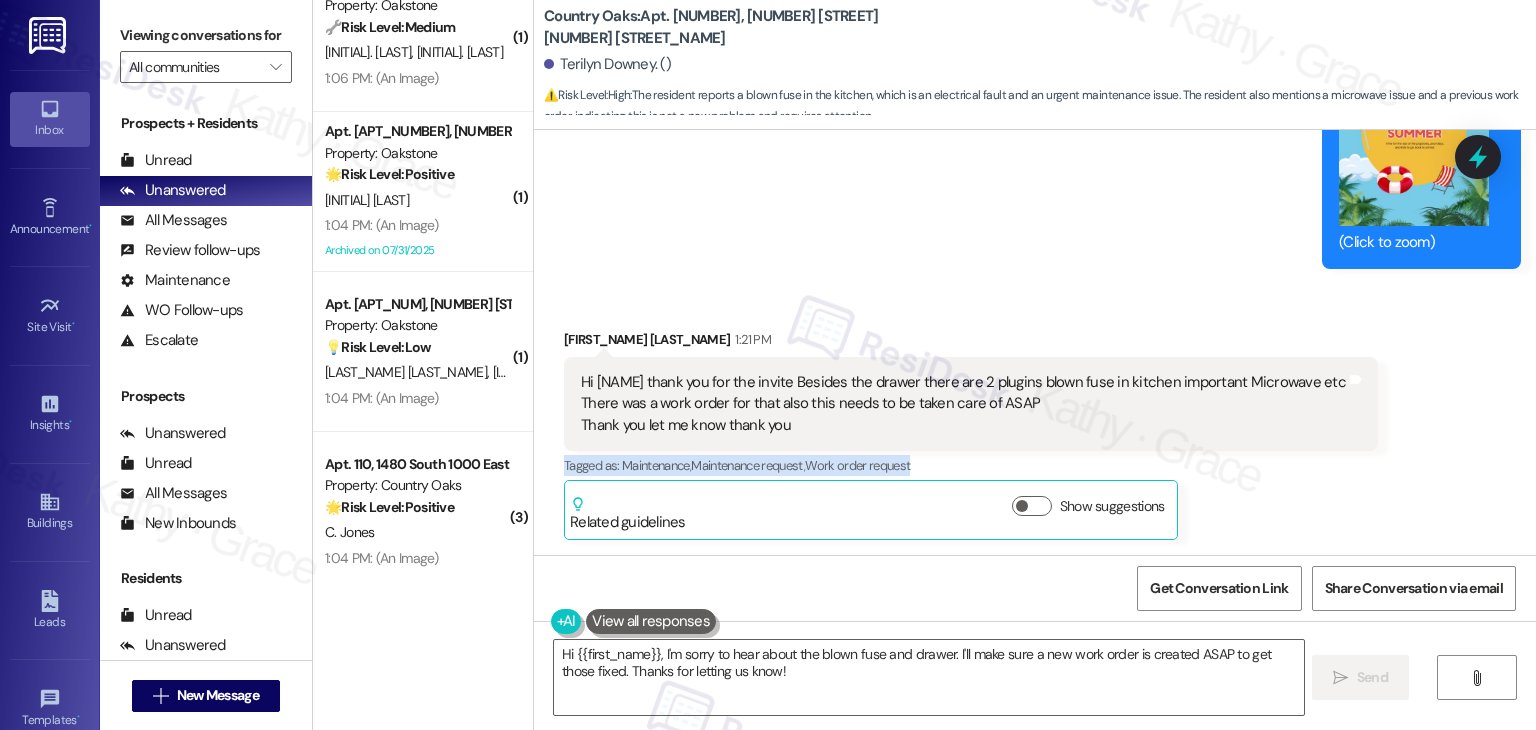 scroll, scrollTop: 7412, scrollLeft: 0, axis: vertical 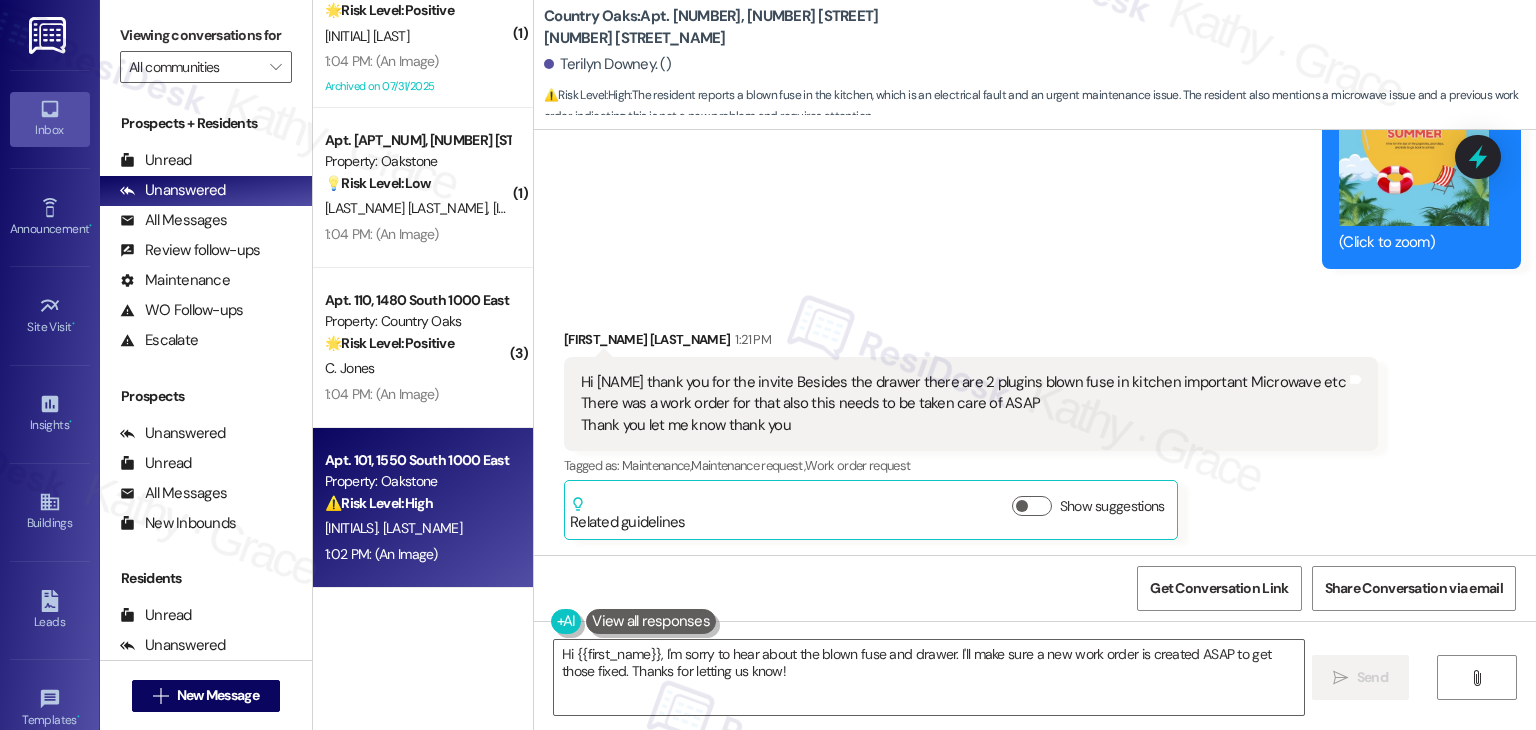 click on "Apt. 101, 1550 South 1000 East Property: Oakstone ⚠️  Risk Level:  High The resident is reporting black mold and peeling paint, which could indicate a water leak and potential health hazard. The resident is also awaiting a response regarding a work order, which suggests the issue has not been resolved. This requires urgent attention to mitigate potential damage and health risks. C. Clark 1:02 PM: (An Image) 1:02 PM: (An Image)" at bounding box center (423, 508) 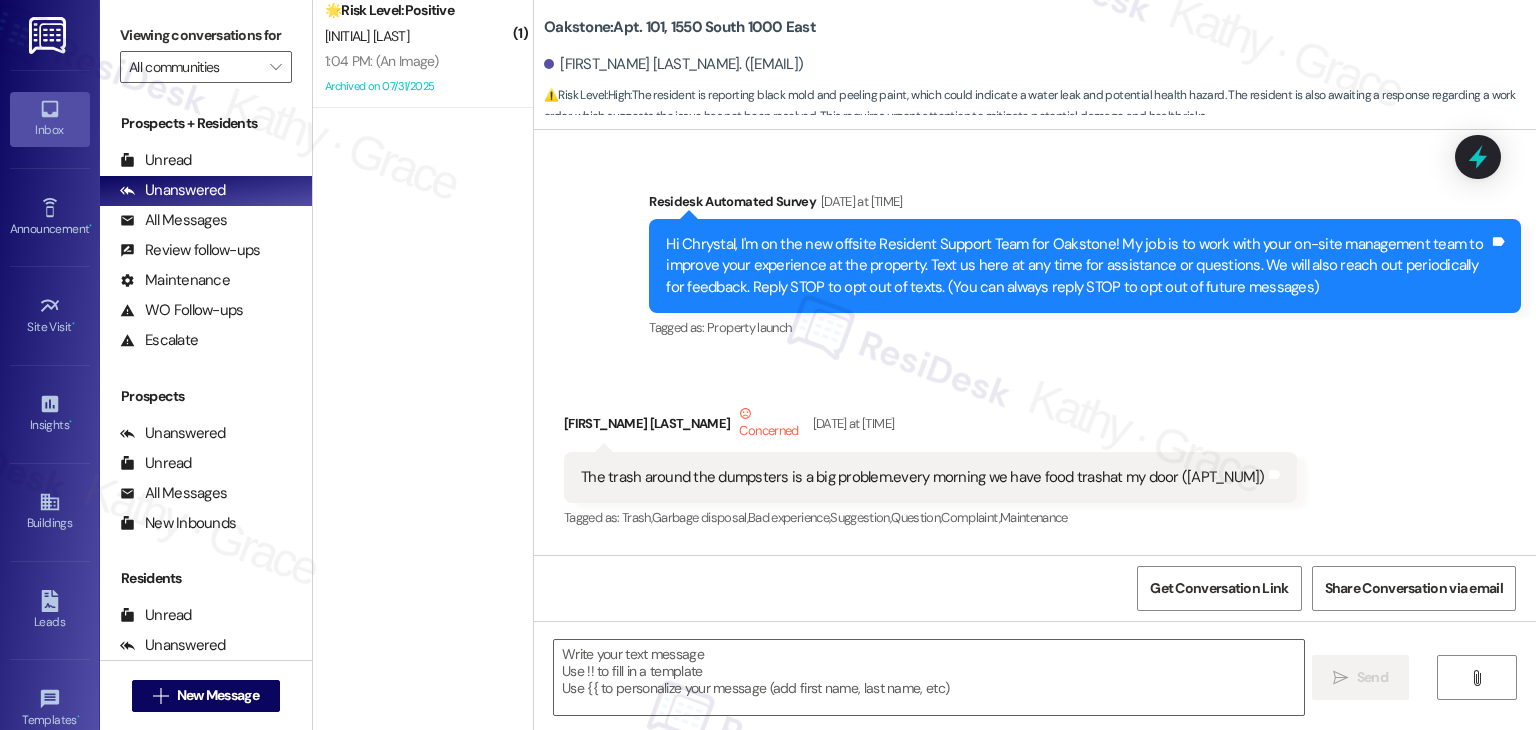 type on "Fetching suggested responses. Please feel free to read through the conversation in the meantime." 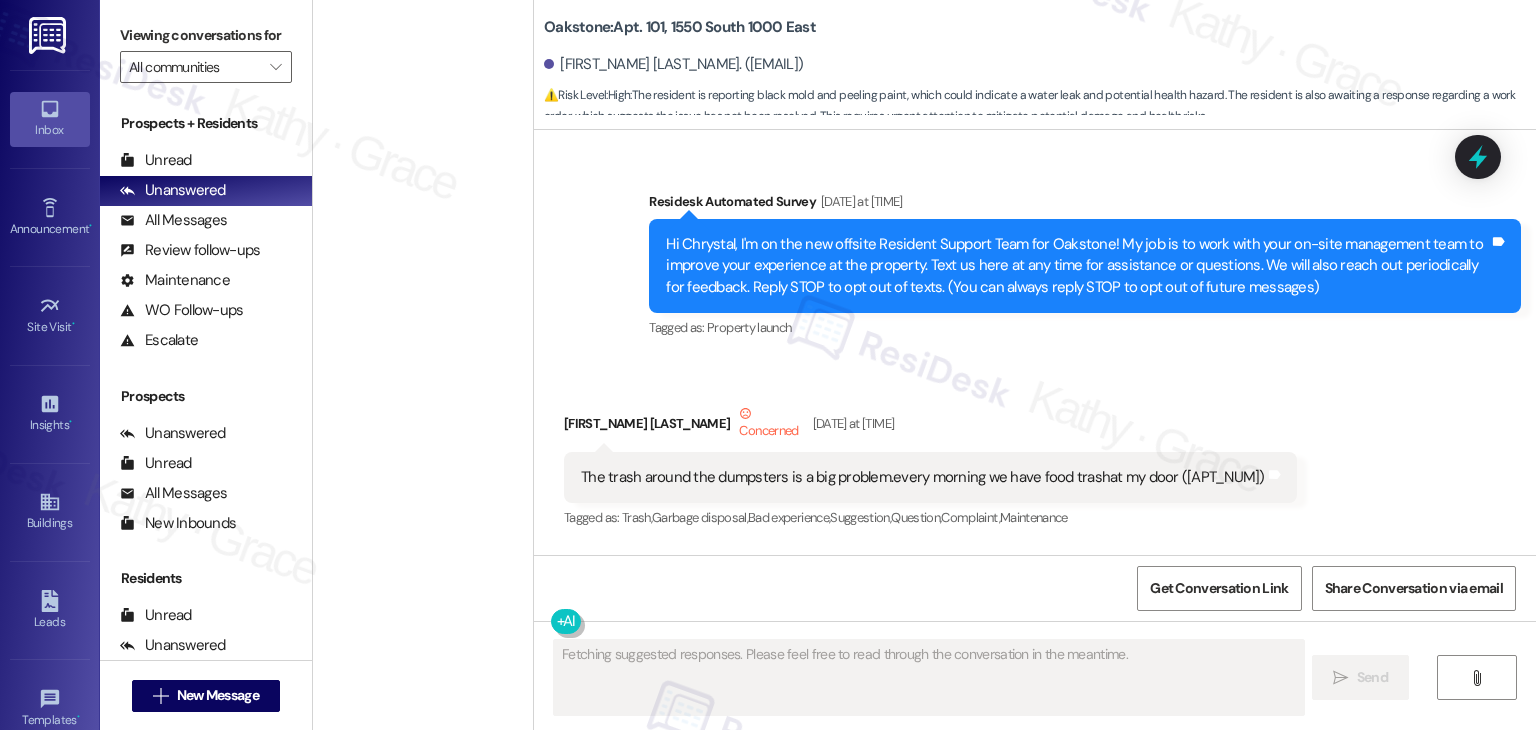scroll, scrollTop: 6612, scrollLeft: 0, axis: vertical 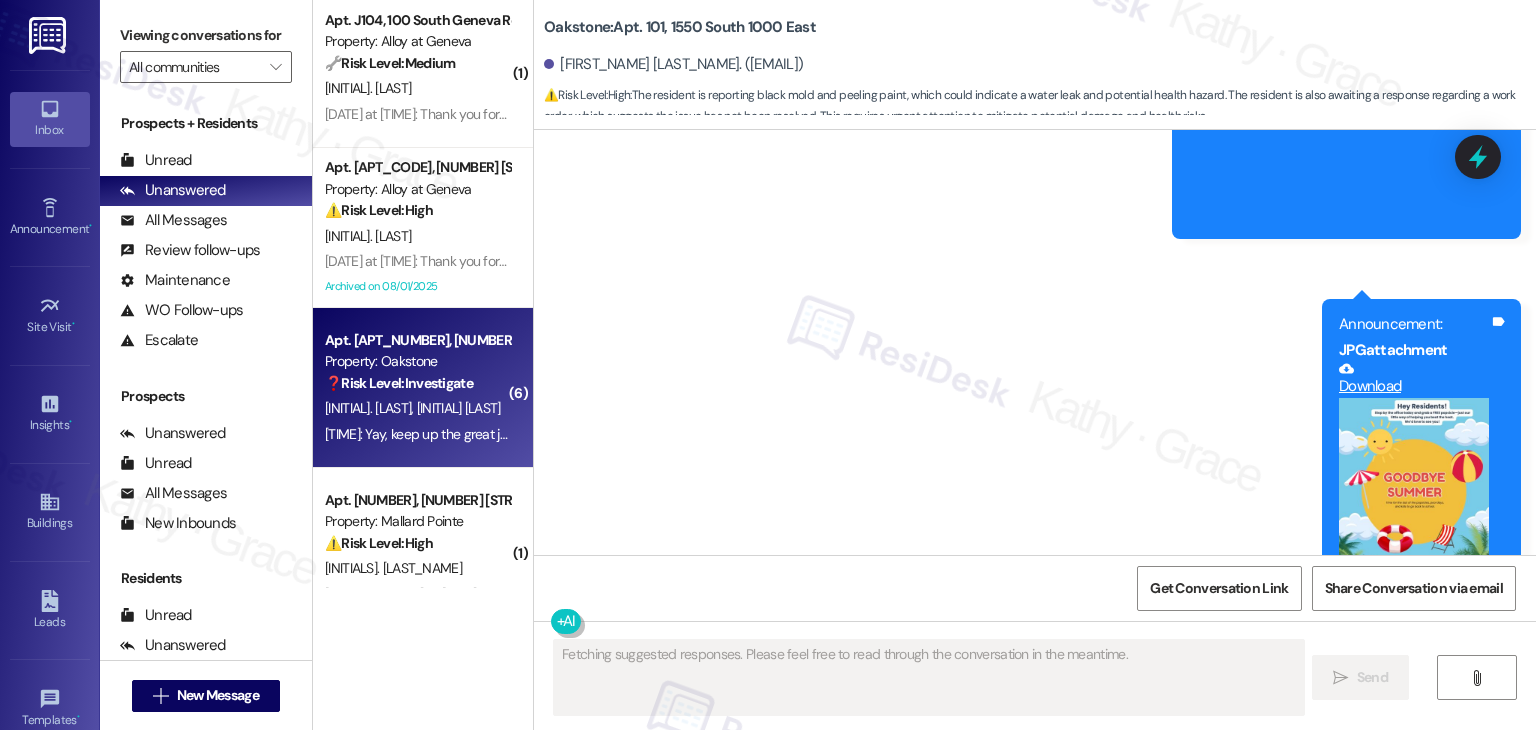 click on "1:42 PM: Yay, keep up the great job you guys are amazing I'll tell all my friends to come move here let me help you. 1:42 PM: Yay, keep up the great job you guys are amazing I'll tell all my friends to come move here let me help you." at bounding box center [417, 434] 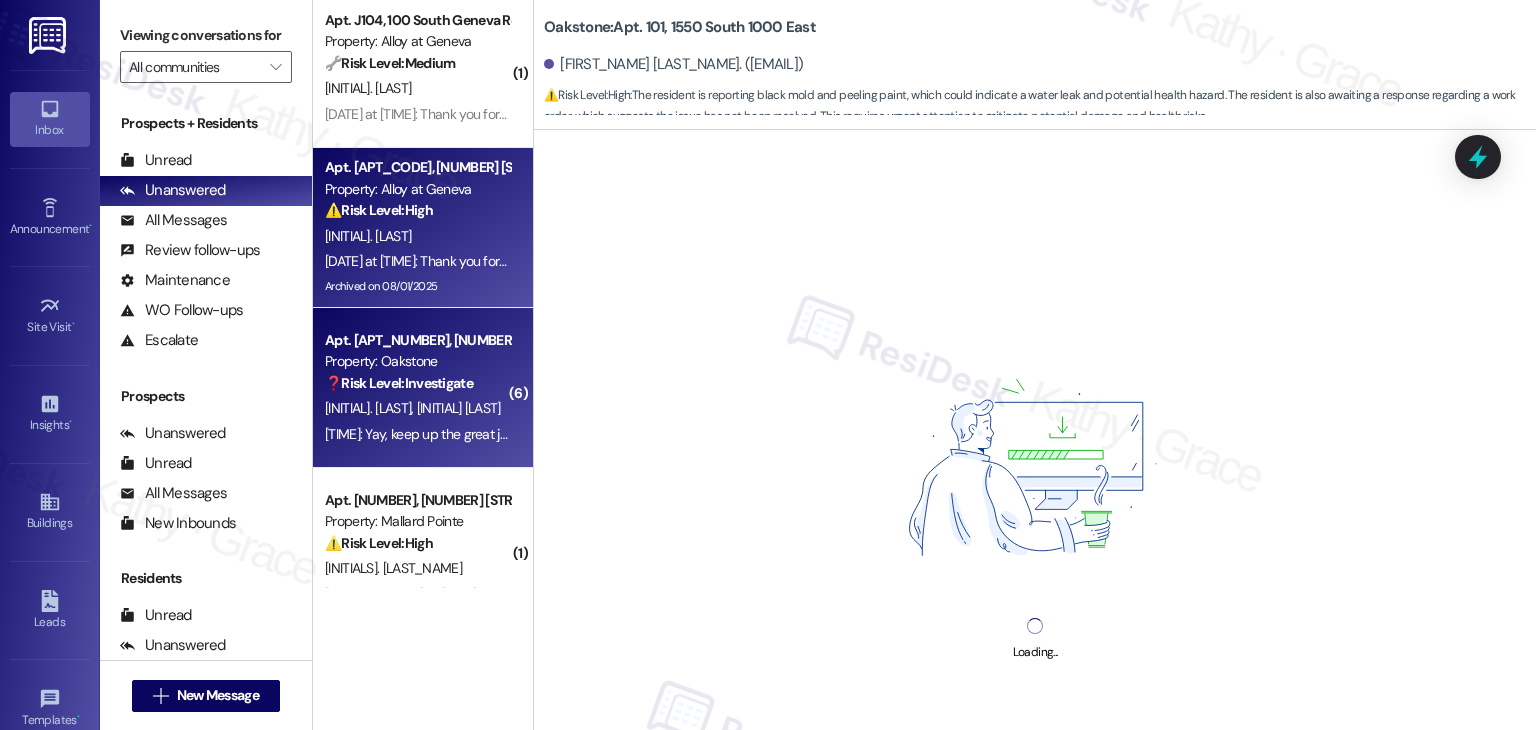 click on "⚠️  Risk Level:  High The resident is inquiring about move-in costs and is concerned about receiving an email with payment information before their bank closes. This involves a financial transaction and a time-sensitive request related to move-in, which could impact their ability to secure the apartment." at bounding box center (417, 210) 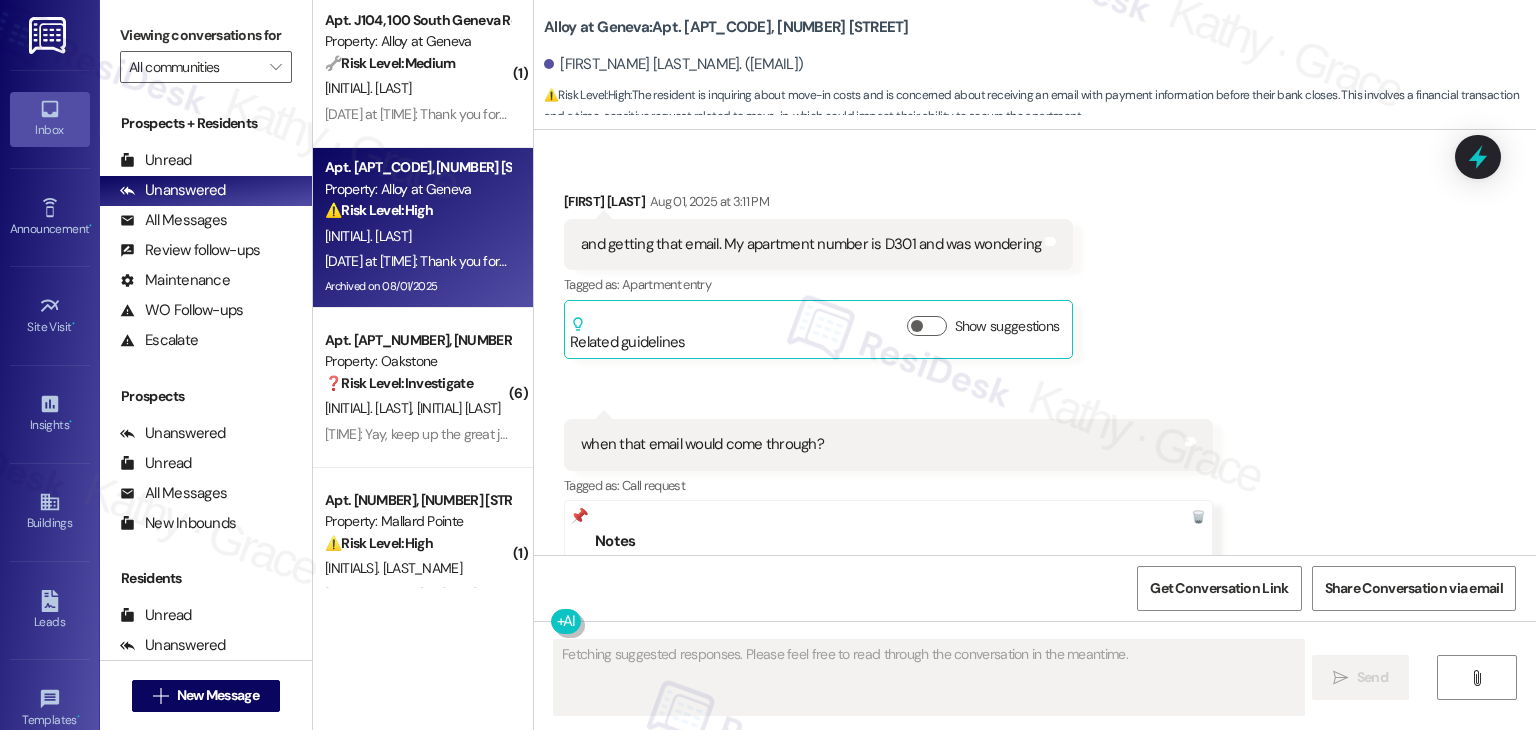 scroll, scrollTop: 1129, scrollLeft: 0, axis: vertical 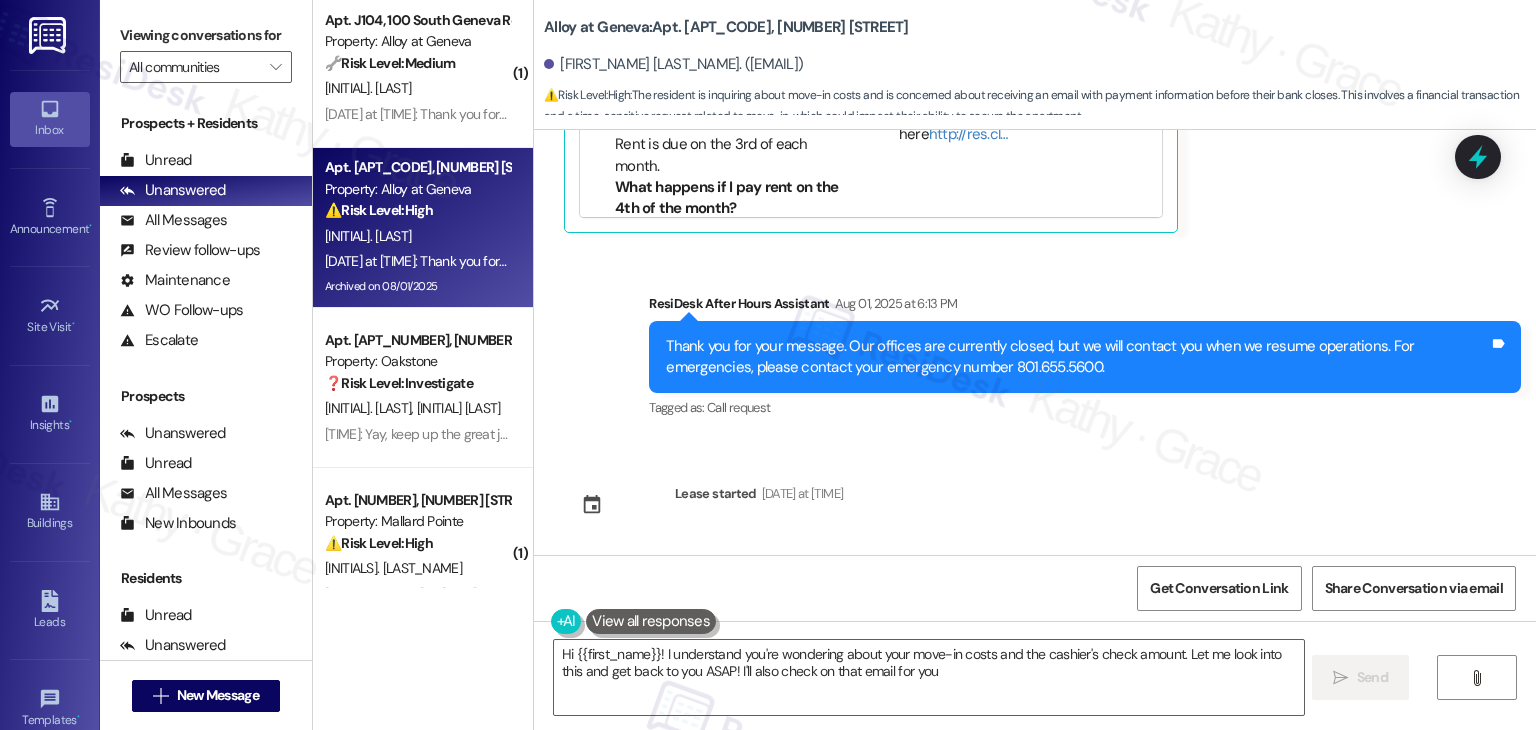 type on "Hi {{first_name}}! I understand you're wondering about your move-in costs and the cashier's check amount. Let me look into this and get back to you ASAP! I'll also check on that email for you." 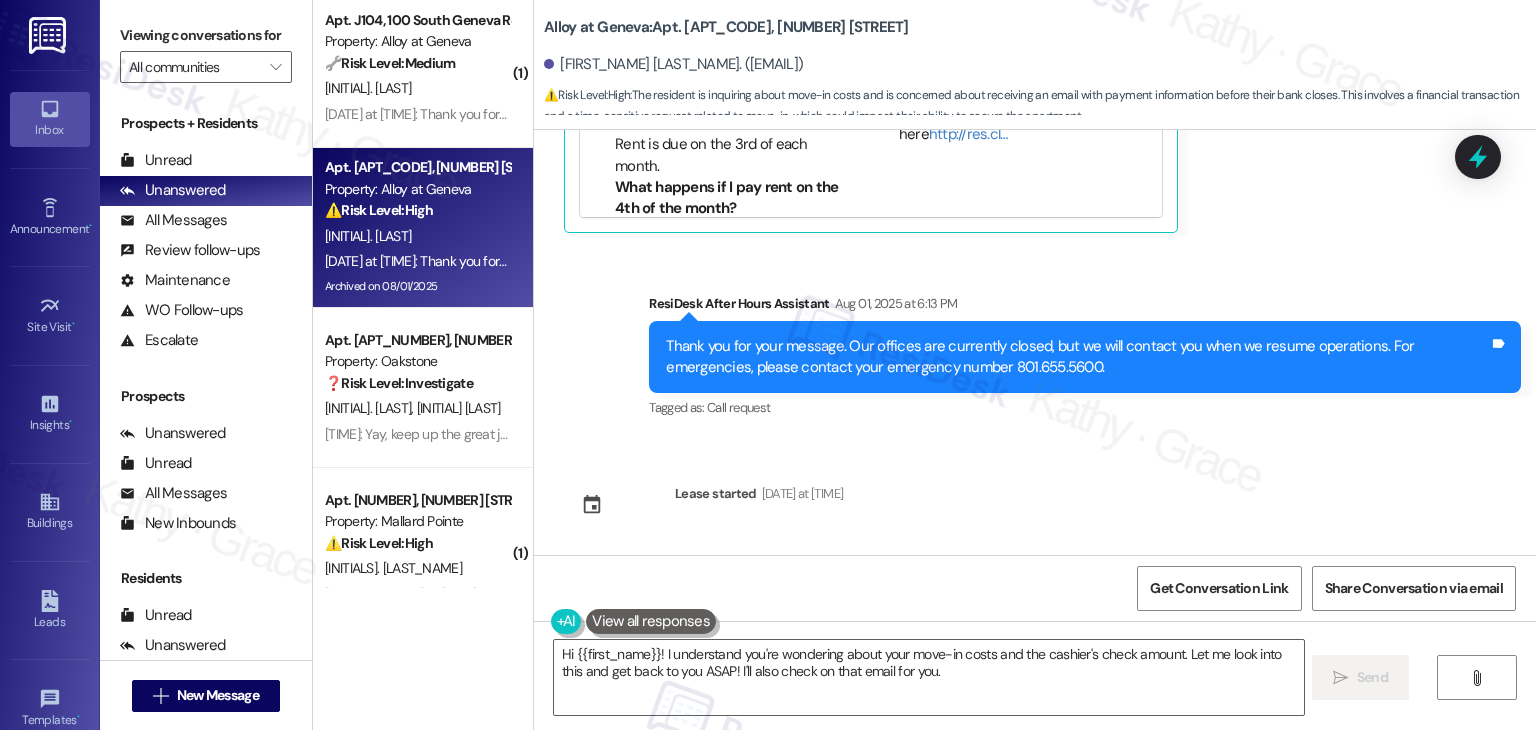 scroll, scrollTop: 829, scrollLeft: 0, axis: vertical 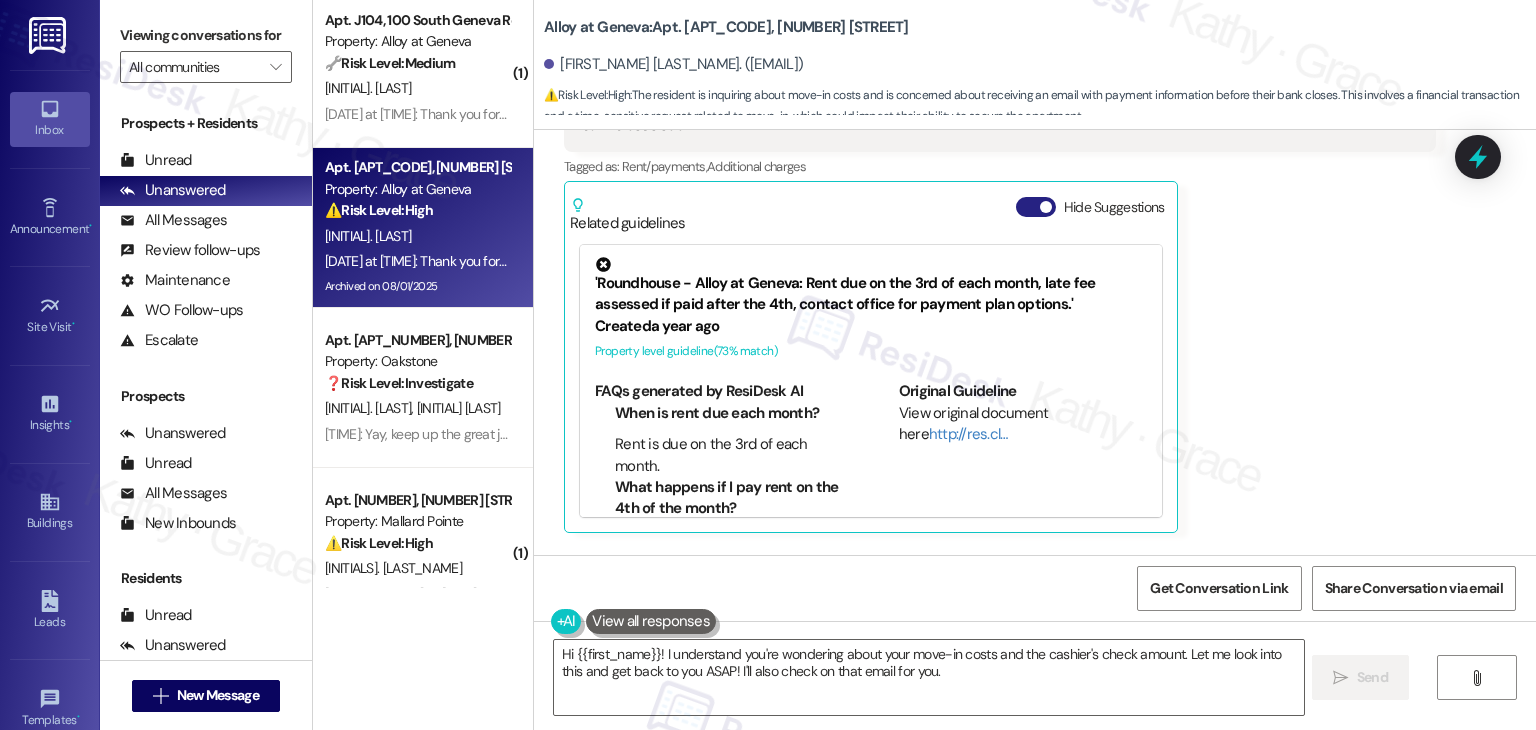 click on "Hide Suggestions" at bounding box center (1036, 207) 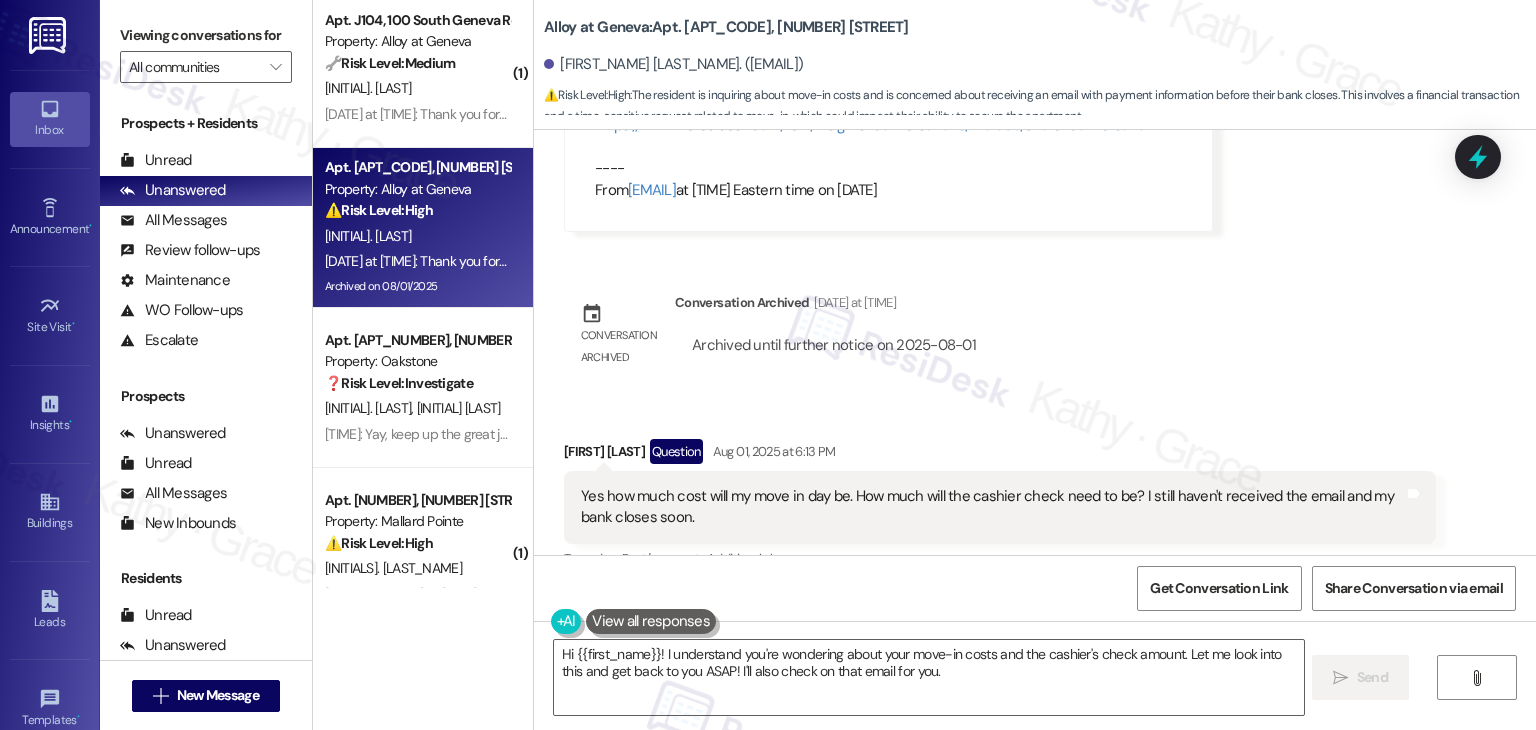 scroll, scrollTop: 337, scrollLeft: 0, axis: vertical 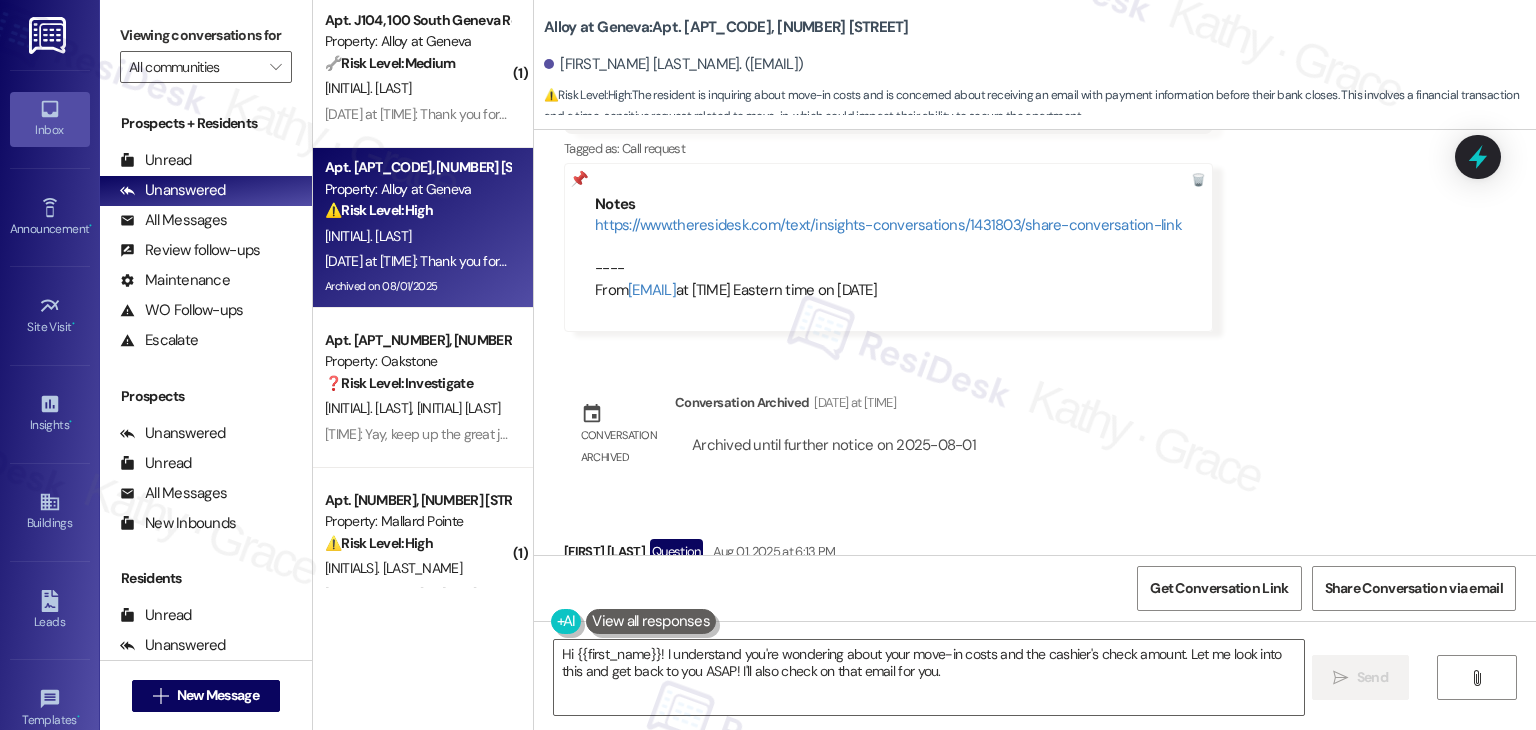 click on "Received via SMS Mason Hadden Aug 01, 2025 at 3:11 PM and getting that email. My apartment number is D301 and was wondering  Tags and notes Tagged as:   Apartment entry Click to highlight conversations about Apartment entry  Related guidelines Show suggestions Received via SMS 3:11 PM Mason Hadden Question Aug 01, 2025 at 3:11 PM when that email would come through? Tags and notes Tagged as:   Call request Click to highlight conversations about Call request Notes https://www.theresidesk.com/text/insights-conversations/1431803/share-conversation-link
----
From  automated-surveys-roundhouse-jomar.punay@roundhouse.com  at 5:23PM Eastern time on 08/01/2025 Conversation archived Conversation Archived Aug 01, 2025 at 4:23 PM Archived until further notice on 2025-08-01 Received via SMS Mason Hadden Question Aug 01, 2025 at 6:13 PM Yes how much cost will my move in day be. How much will the cashier check need to be? I still haven't received the email and my bank closes soon.  Tags and notes Tagged as:   ," at bounding box center [1035, 342] 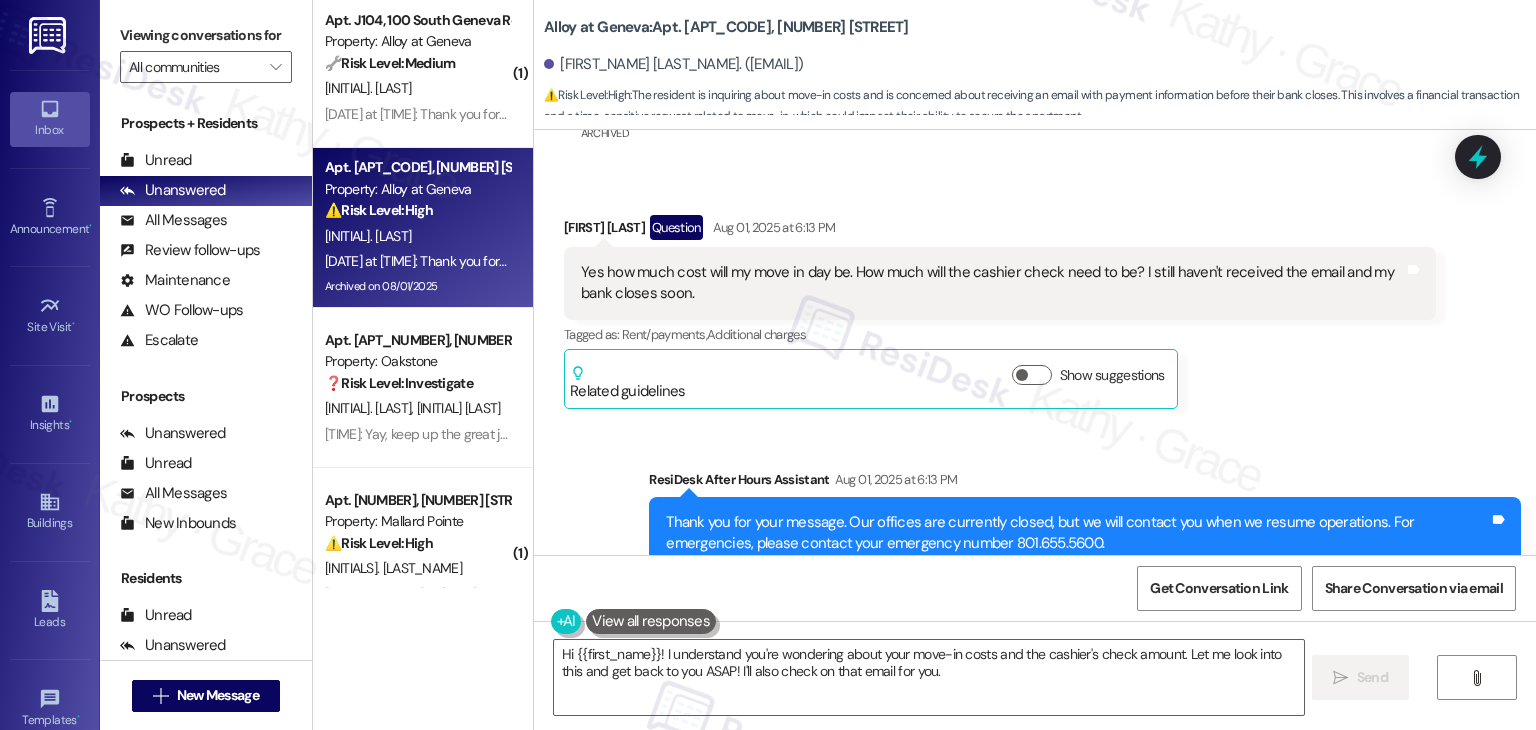scroll, scrollTop: 837, scrollLeft: 0, axis: vertical 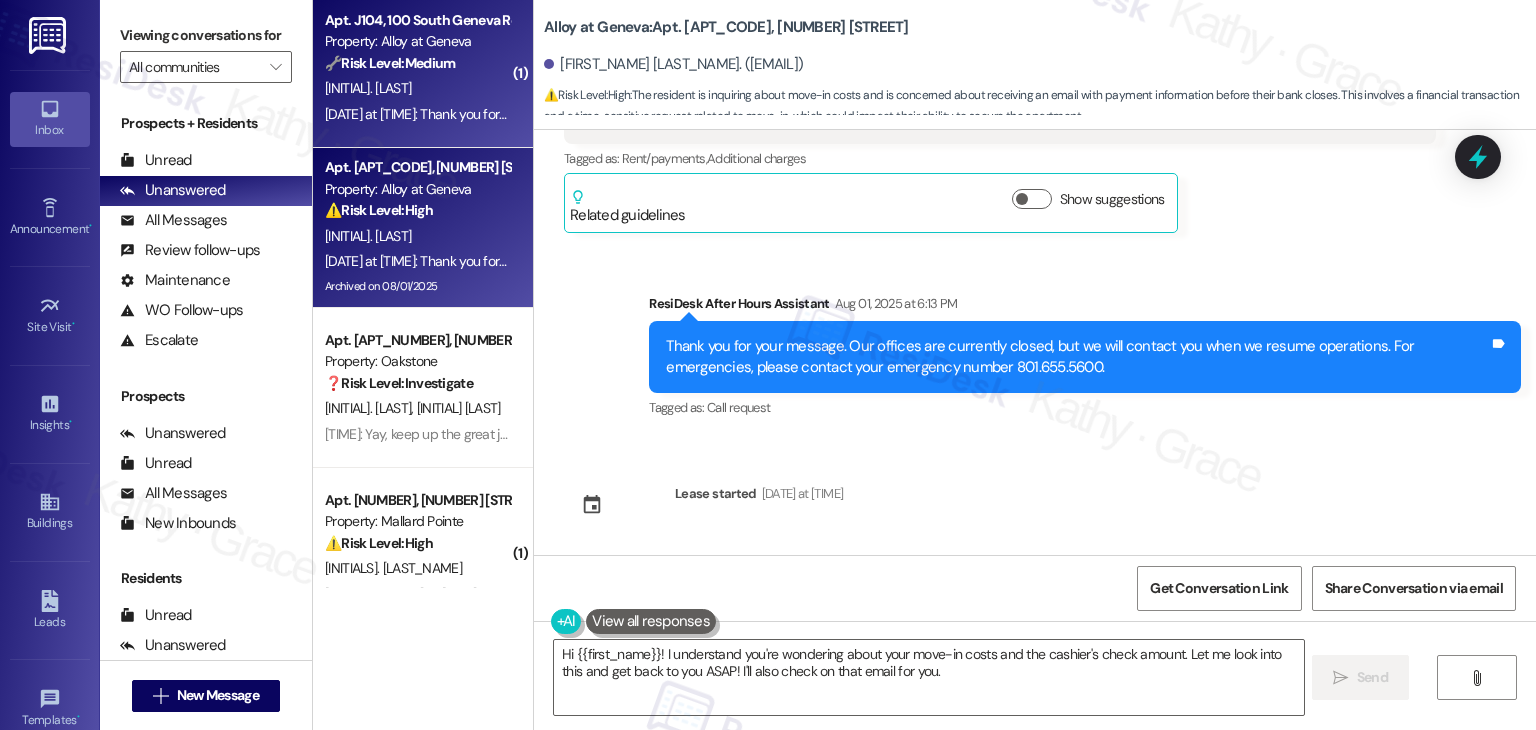 click on "Apt. J104, 100 South Geneva Road Property: Alloy at Geneva 🔧  Risk Level:  Medium The resident initially had trouble paying rent but then realized the payment system had changed. This is a financial concern, but the resident resolved the issue themselves. No immediate risk or policy violation is present. J. Curtis Aug 01, 2025 at 6:21 PM: Thank you for your message. Our offices are currently closed, but we will contact you when we resume operations. For emergencies, please contact your emergency number 801.655.5600. Aug 01, 2025 at 6:21 PM: Thank you for your message. Our offices are currently closed, but we will contact you when we resume operations. For emergencies, please contact your emergency number 801.655.5600." at bounding box center [423, 68] 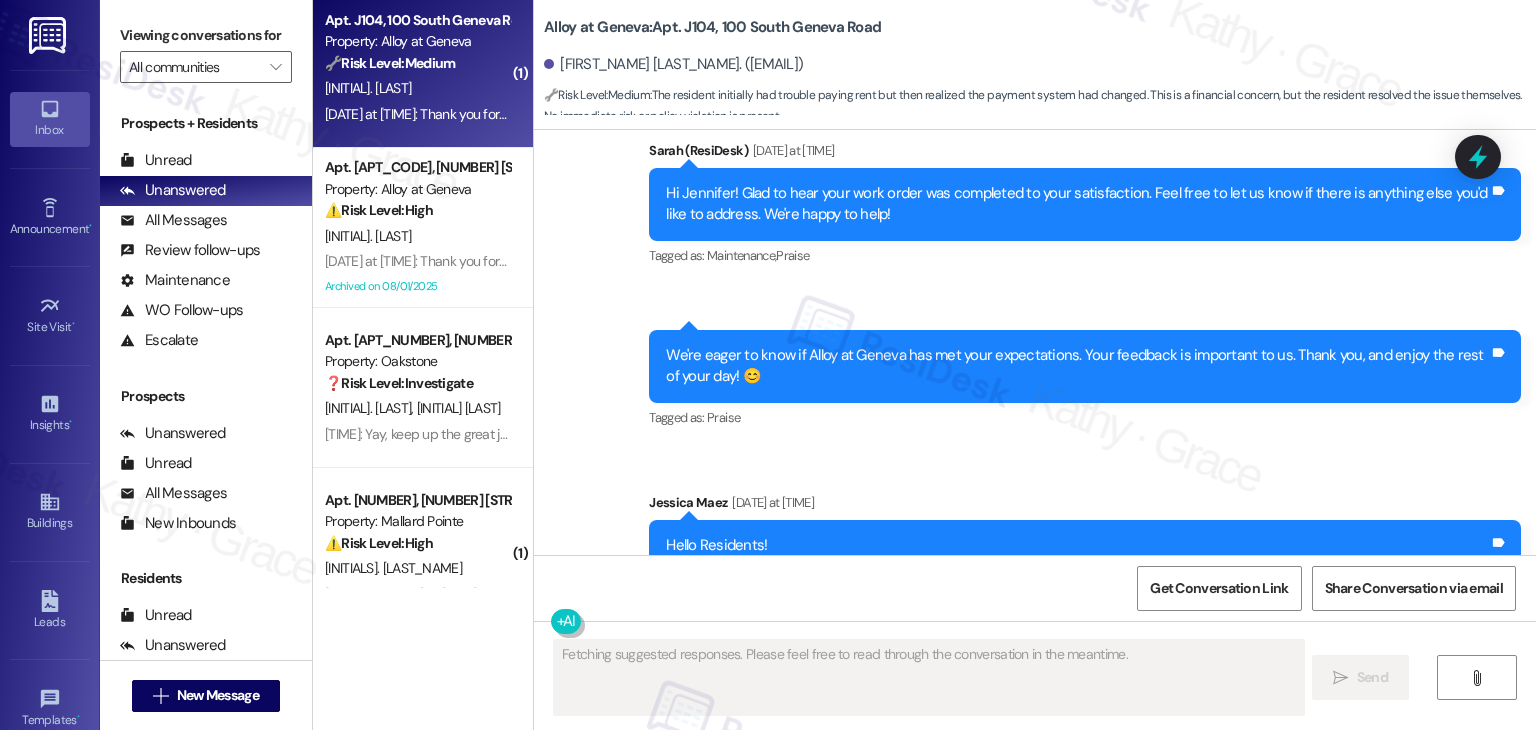 scroll, scrollTop: 1240, scrollLeft: 0, axis: vertical 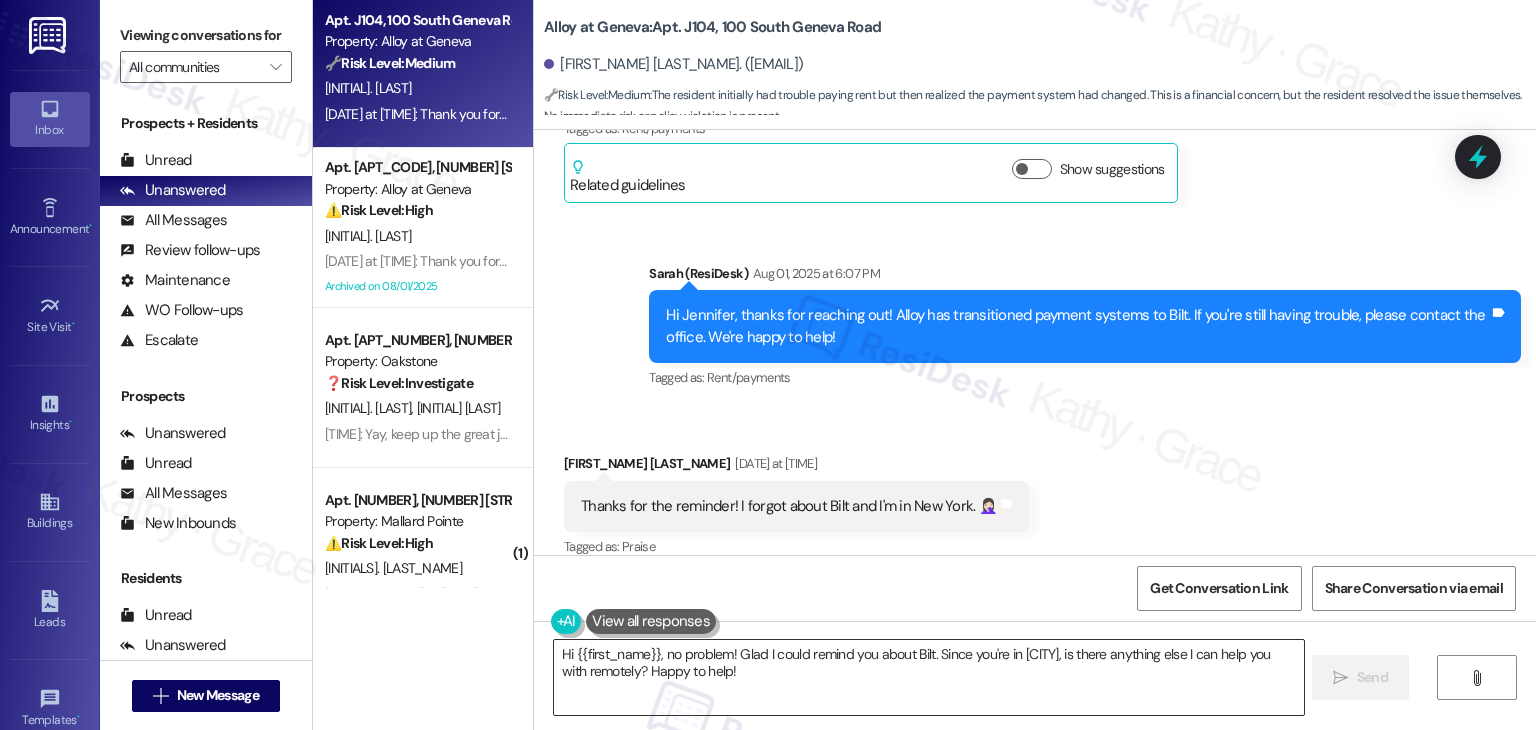 drag, startPoint x: 736, startPoint y: 669, endPoint x: 577, endPoint y: 669, distance: 159 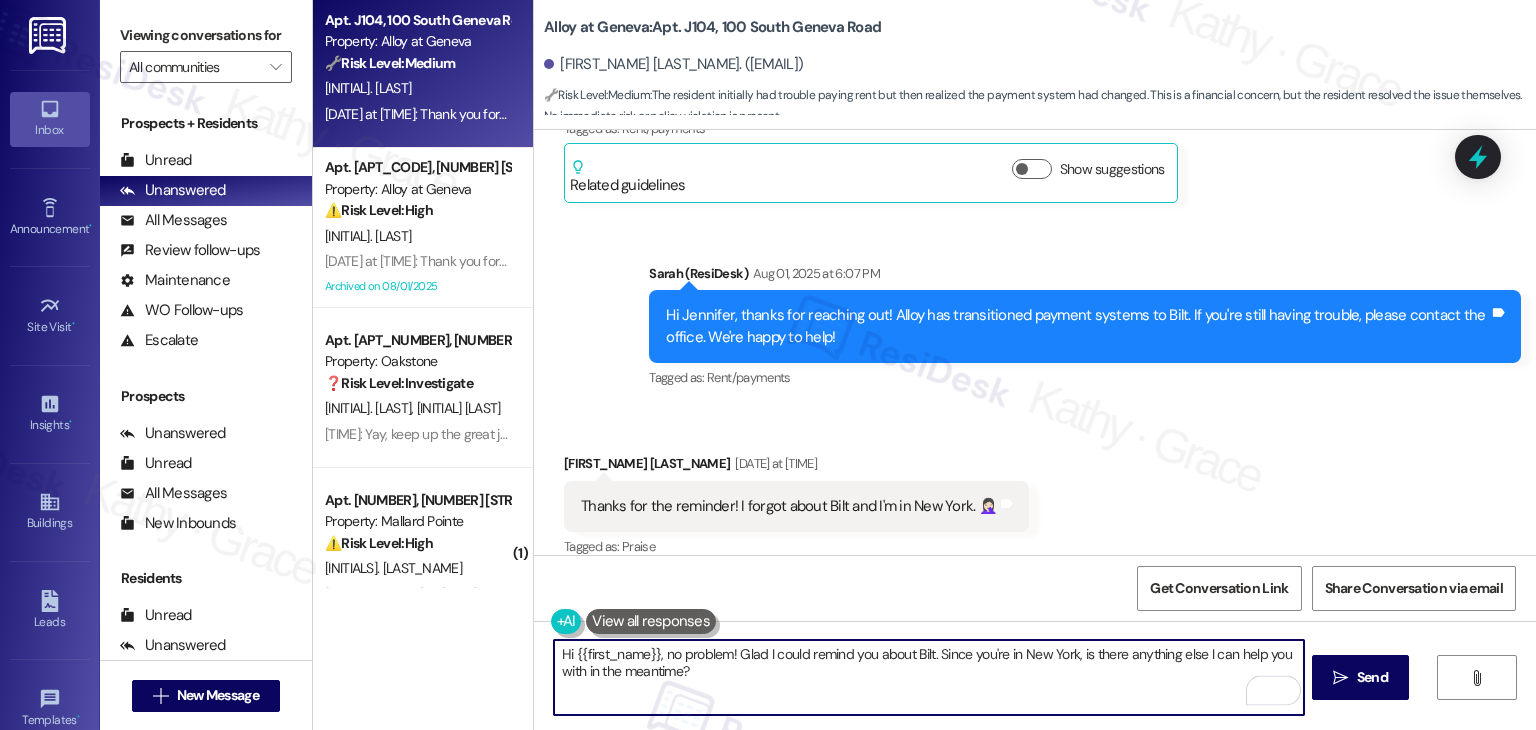 type on "Hi {{first_name}}, no problem! Glad I could remind you about Bilt. Since you're in New York, is there anything else I can help you with in the meantime?" 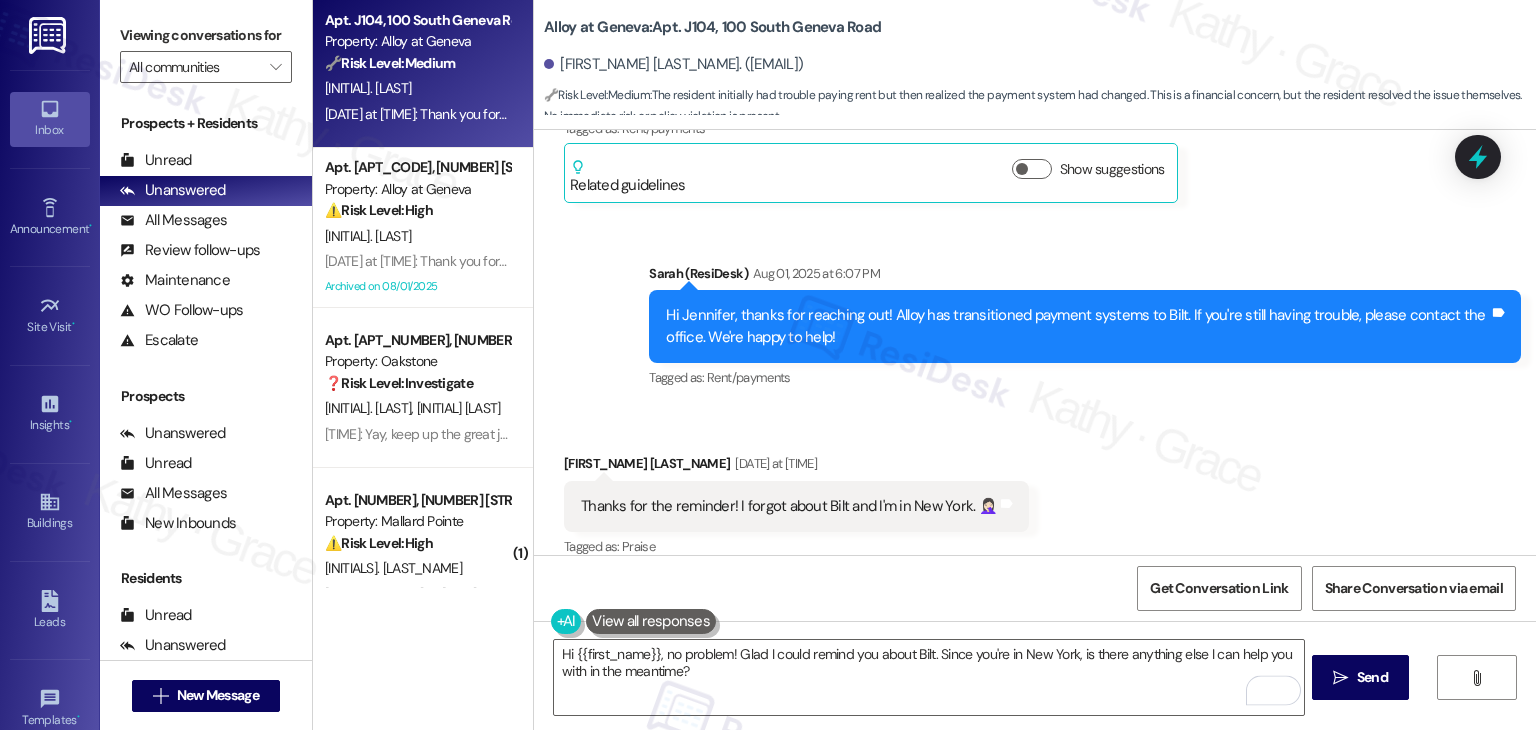 click on "Get Conversation Link Share Conversation via email" at bounding box center [1035, 588] 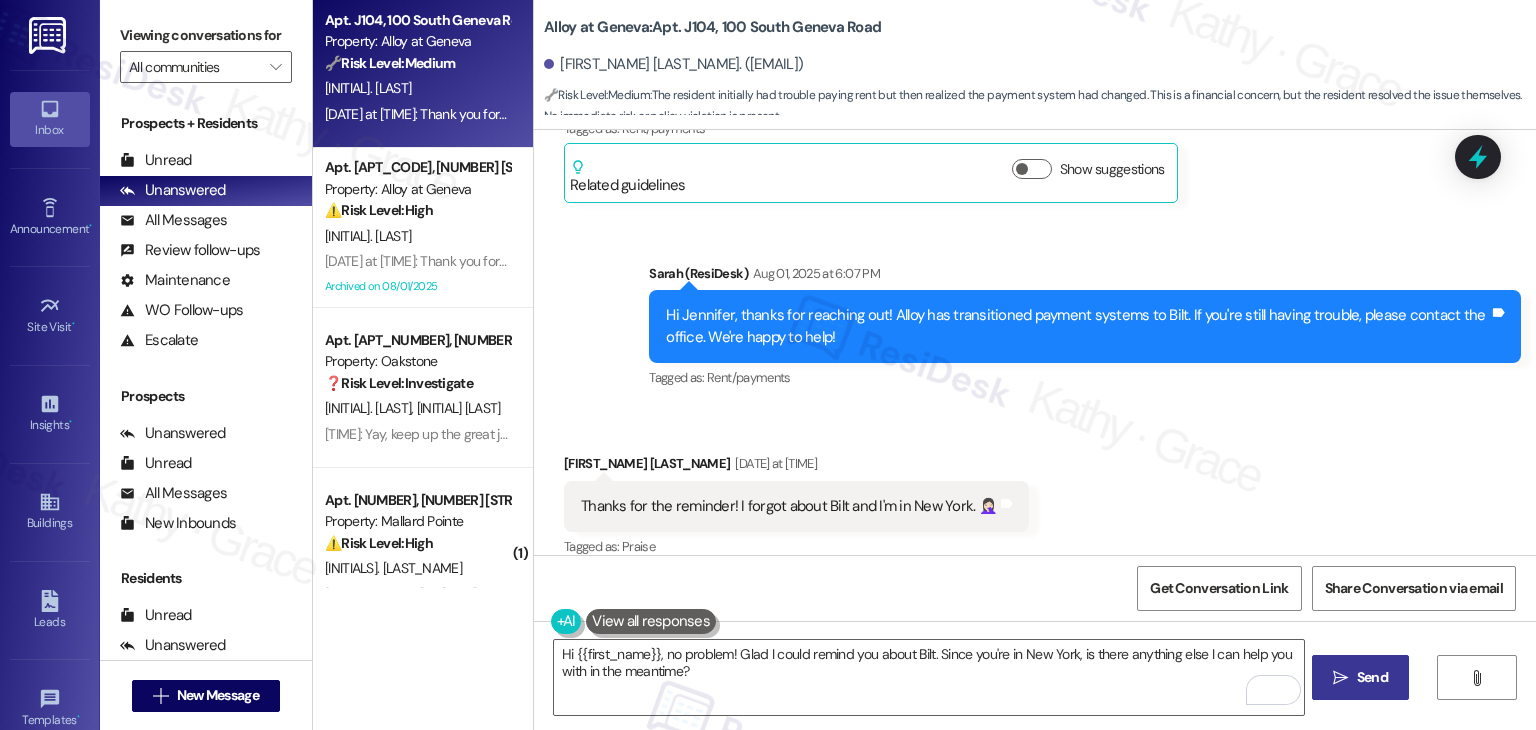 click on " Send" at bounding box center (1360, 677) 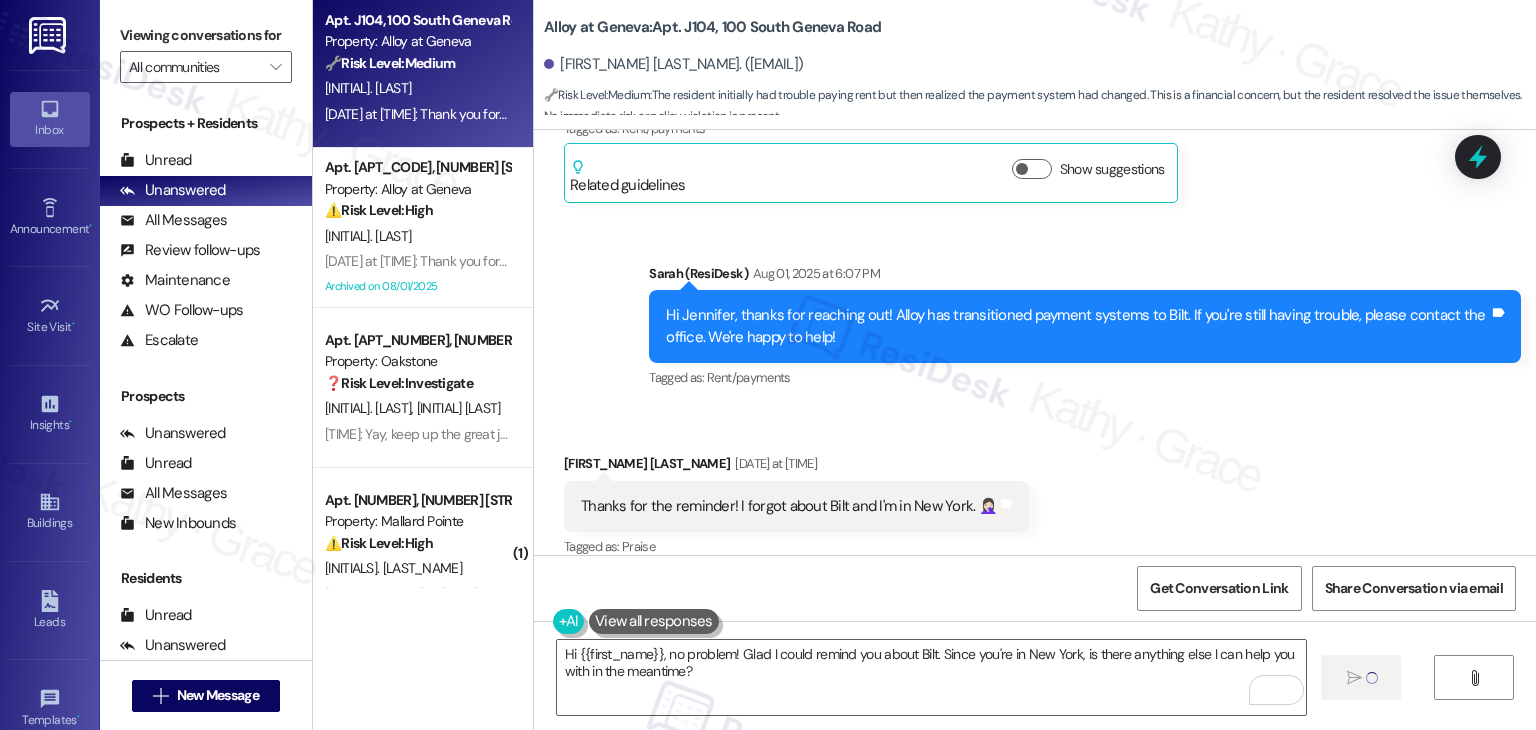 type 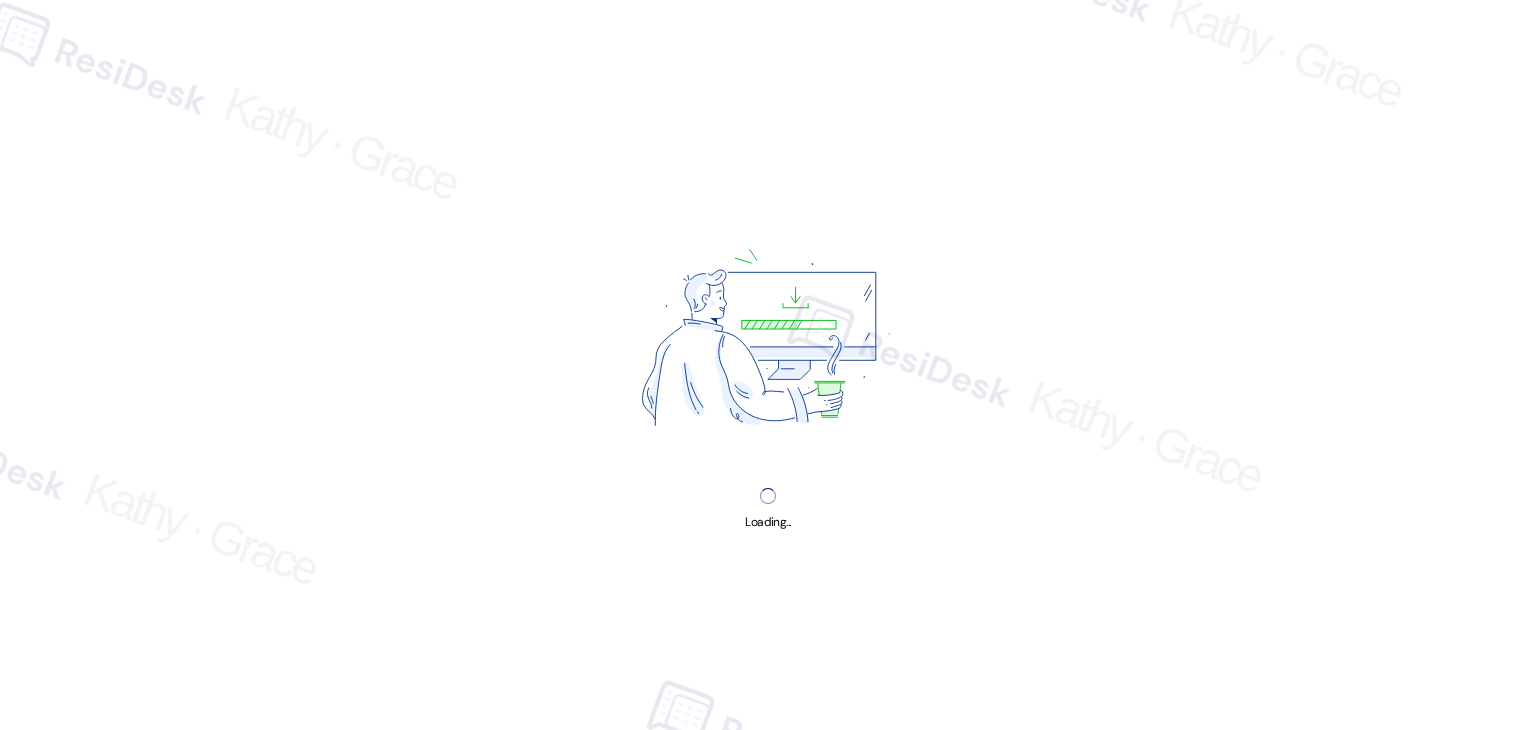scroll, scrollTop: 0, scrollLeft: 0, axis: both 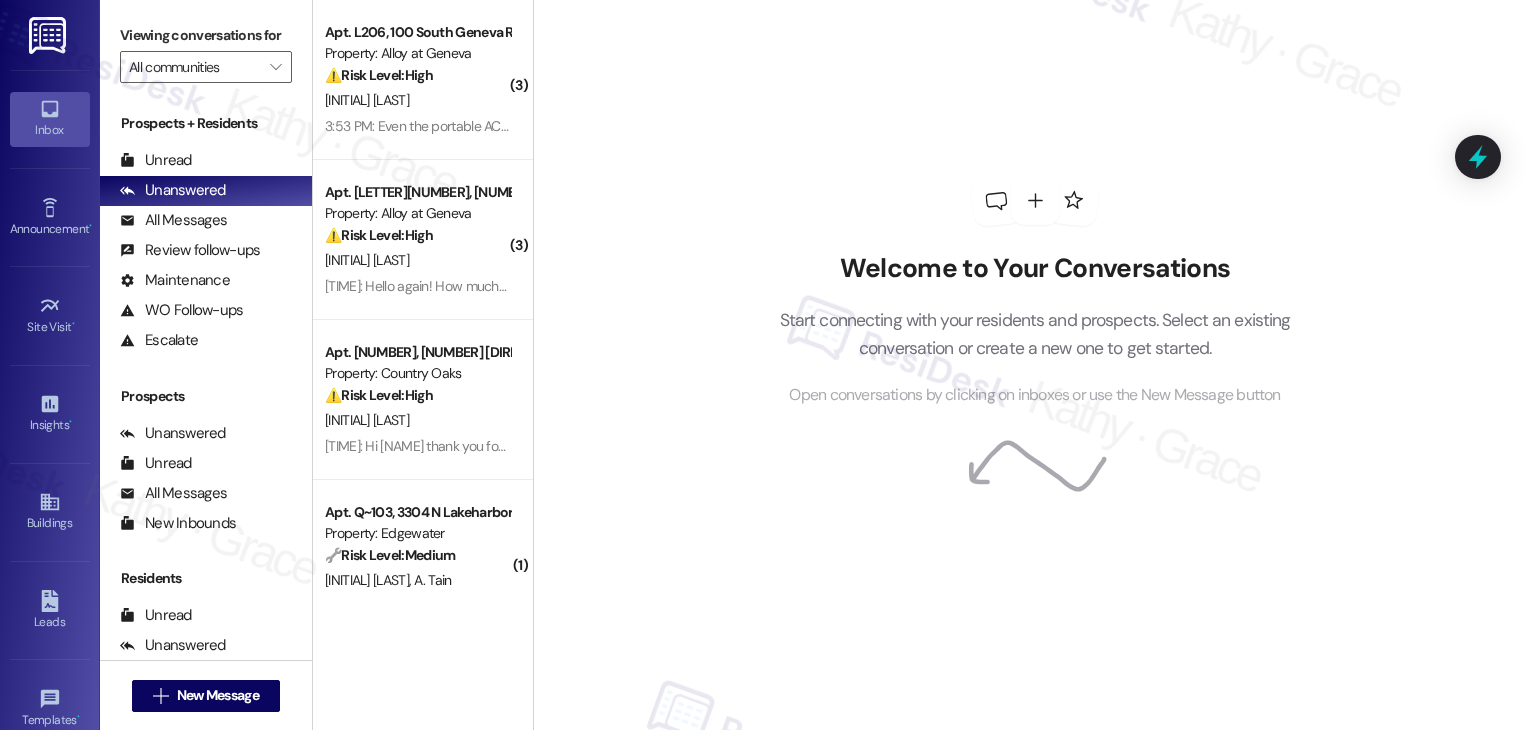 click on "Welcome to Your Conversations Start connecting with your residents and prospects. Select an existing conversation or create a new one to get started. Open conversations by clicking on inboxes or use the New Message button" at bounding box center (1034, 365) 